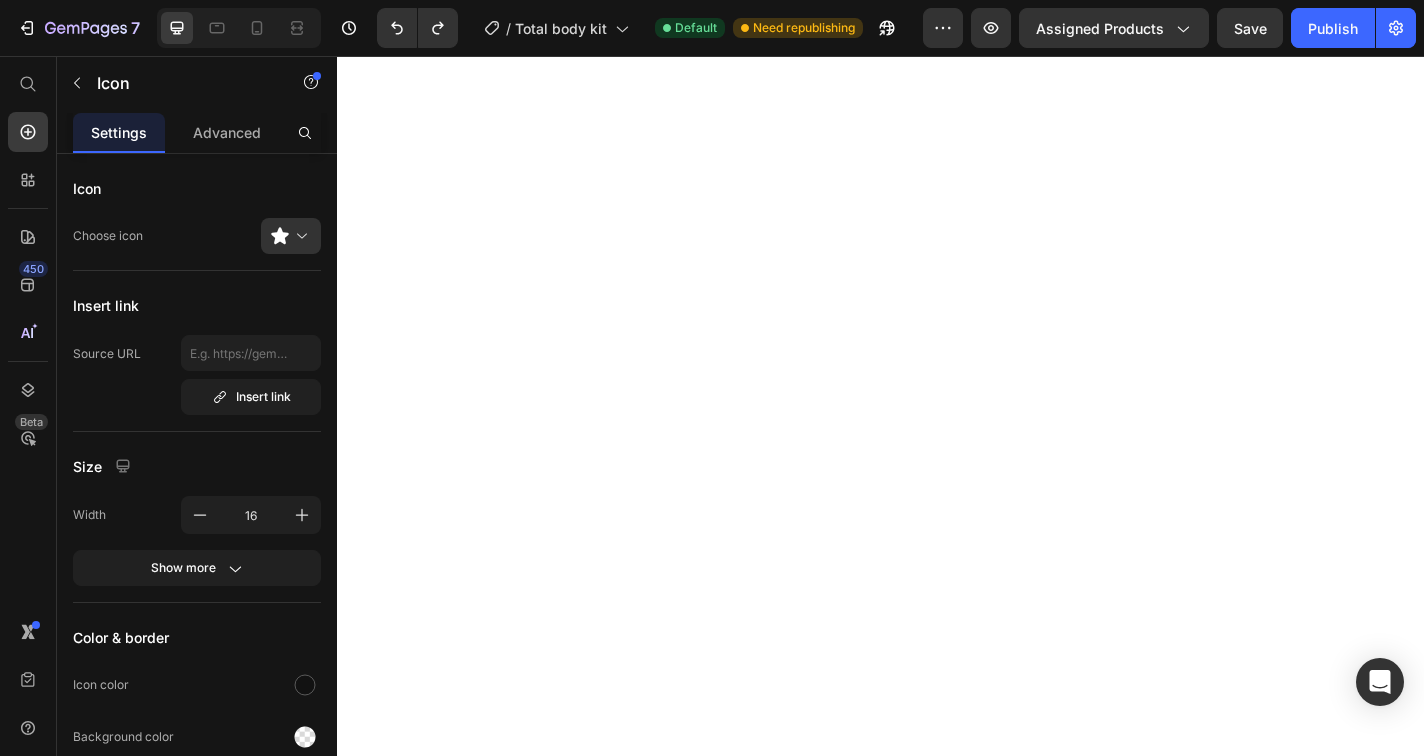 scroll, scrollTop: 0, scrollLeft: 0, axis: both 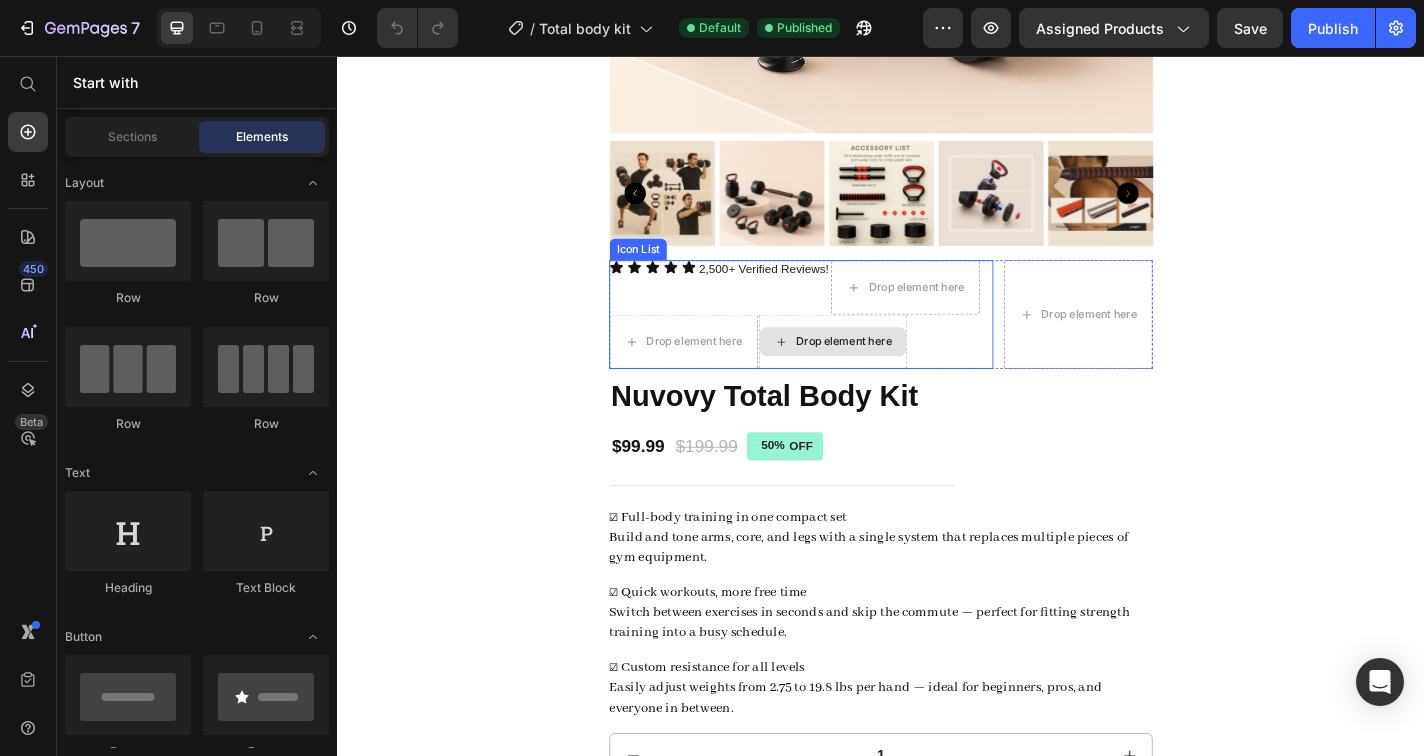 click on "Drop element here" at bounding box center [884, 371] 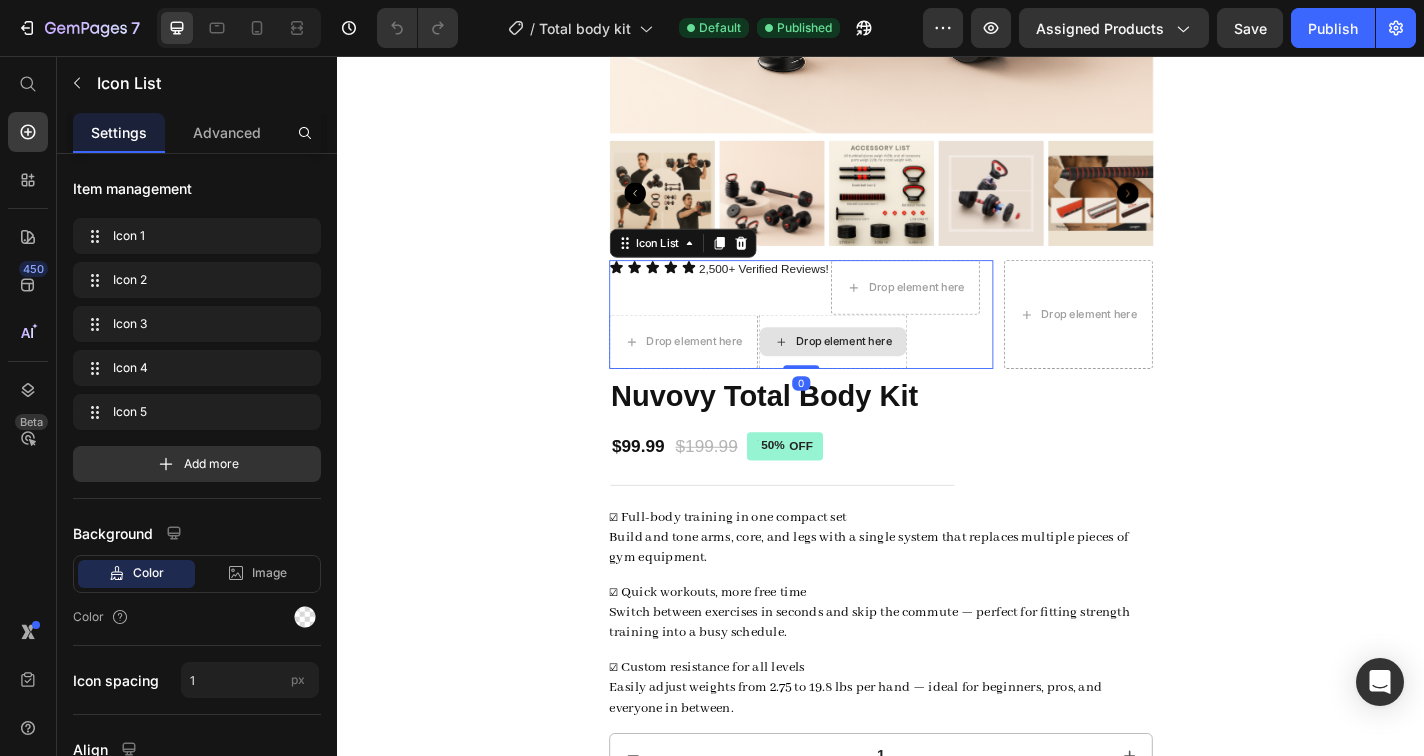 click on "Drop element here" at bounding box center (884, 371) 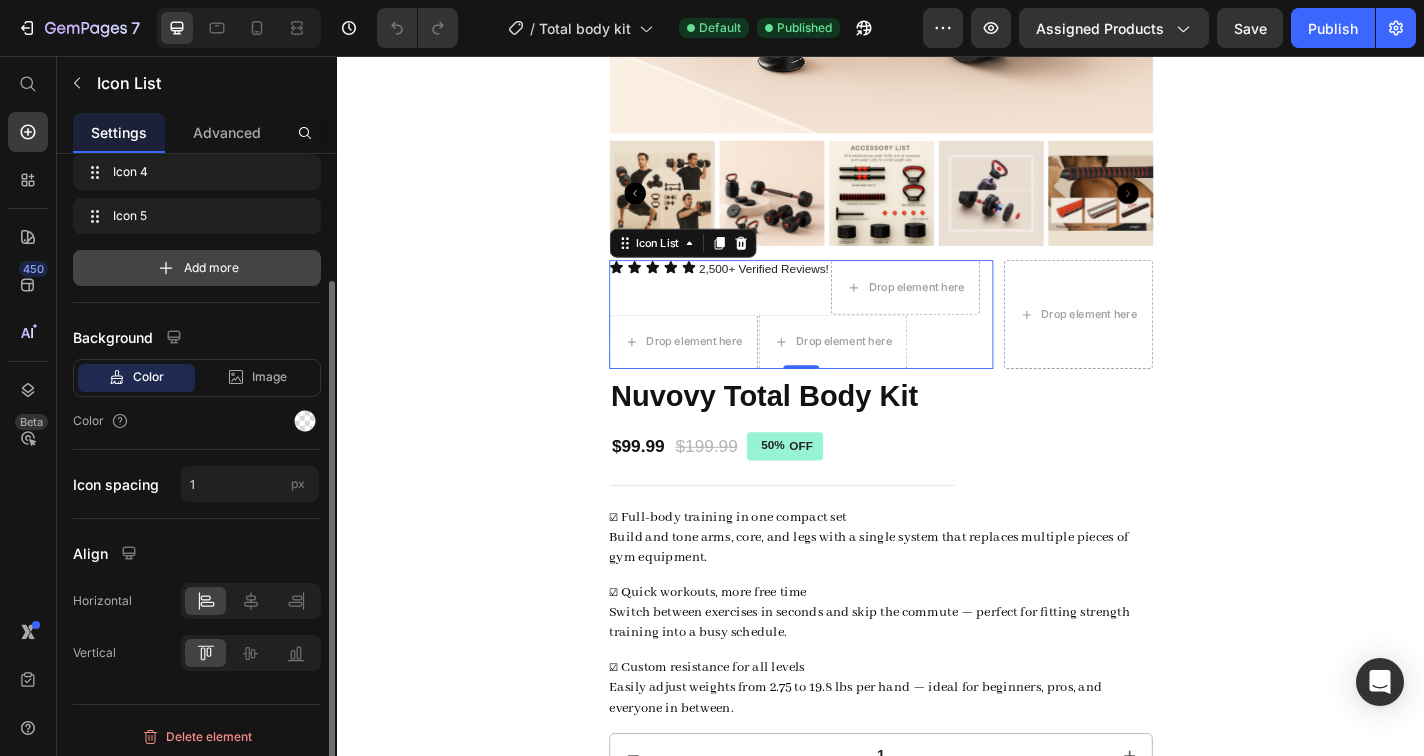 scroll, scrollTop: 202, scrollLeft: 0, axis: vertical 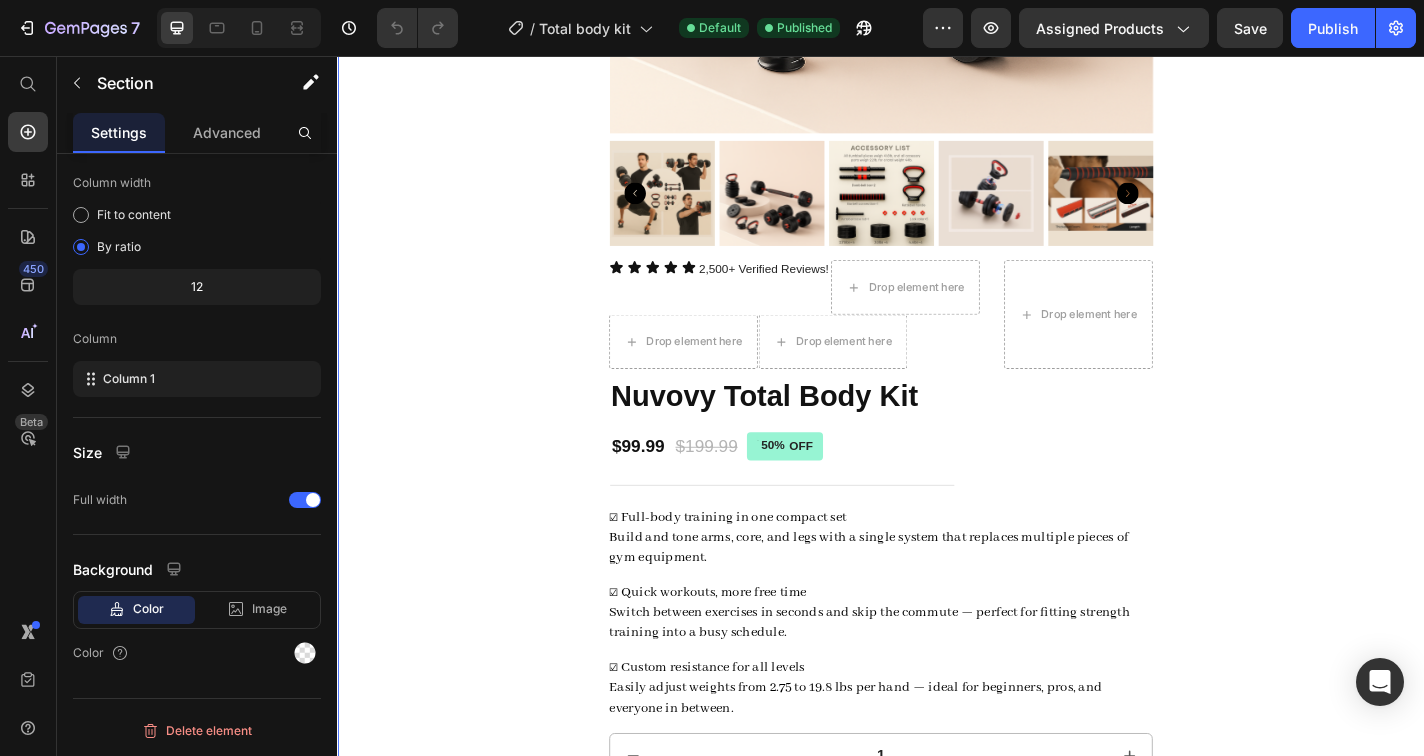 click on "Product Images Icon Icon Icon Icon
Icon Icon List 2,500+ Verified Reviews! Text Block
Drop element here
Drop element here
Drop element here Icon List   0
Drop element here Row Nuvovy Total Body Kit Product Title $99.99 Product Price $199.99 Product Price 50% OFF Discount Tag Row ☑ Full-body training in one compact set Build and tone arms, core, and legs with a single system that replaces multiple pieces of gym equipment.
☑ Quick workouts, more free time Switch between exercises in seconds and skip the commute — perfect for fitting strength training into a busy schedule.
☑ Custom resistance for all levels Easily adjust weights from 2.75 to 19.8 lbs per hand — ideal for beginners, pros, and everyone in between. Product Description 1 Product Quantity
Add to cart Add to Cart Image Free Shipping  on orders 100$ Text Block Image Easy Returns Text Block Image Satisfaction Row" at bounding box center (937, 554) 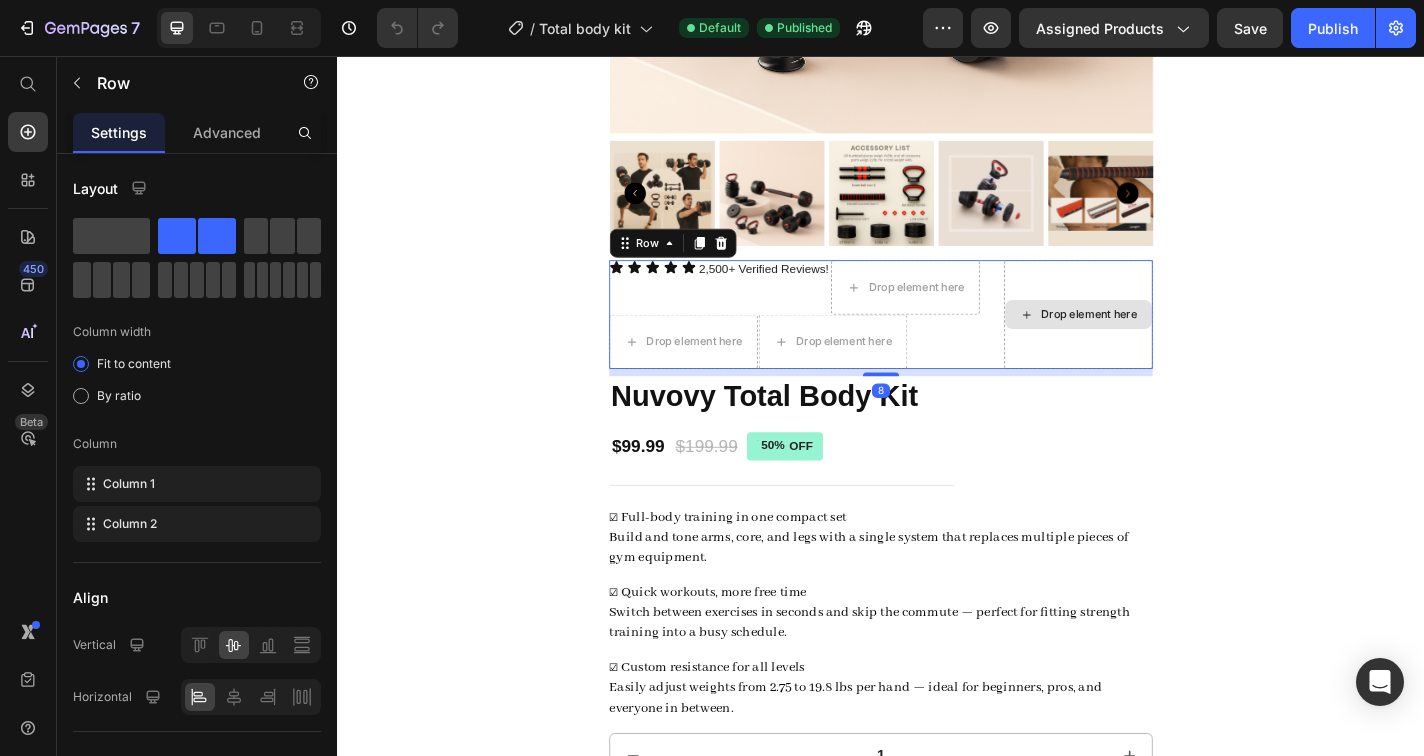 click on "Drop element here" at bounding box center [1155, 341] 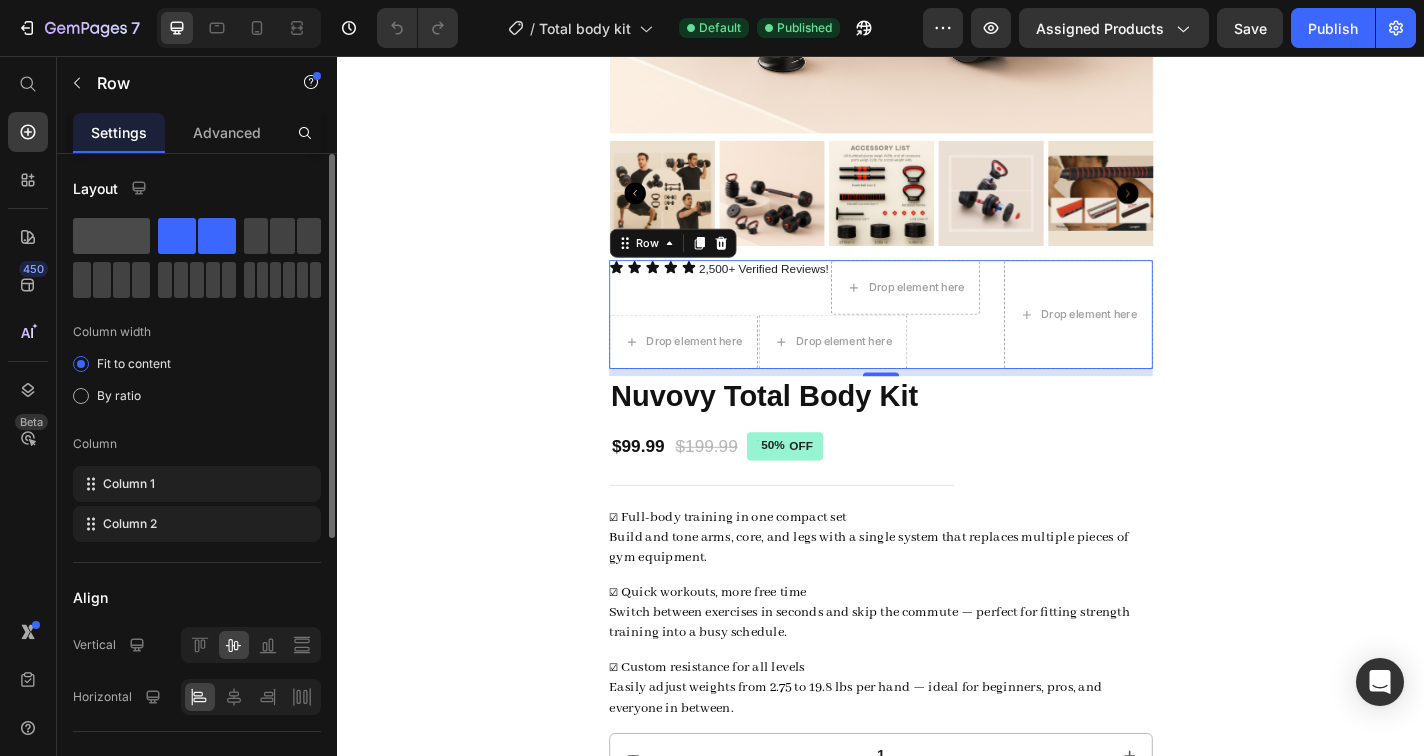 click 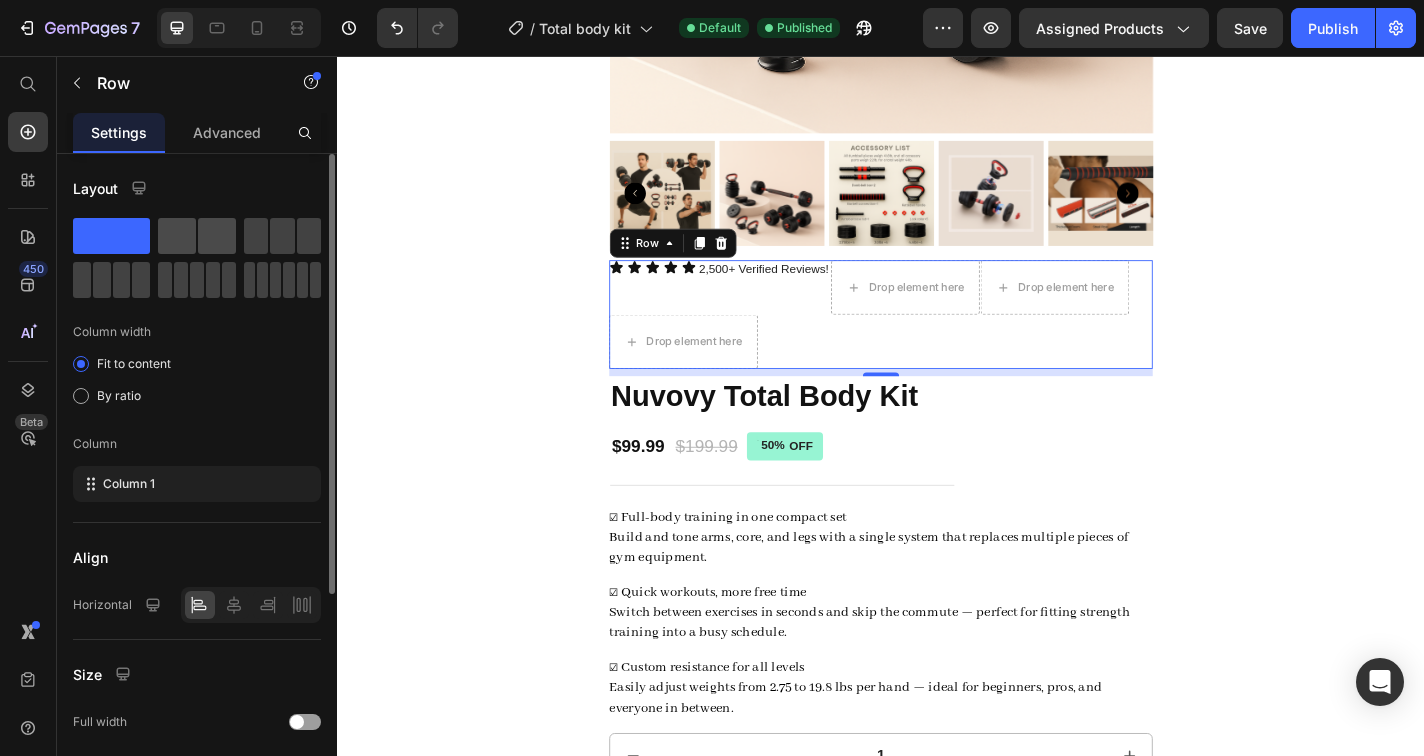click 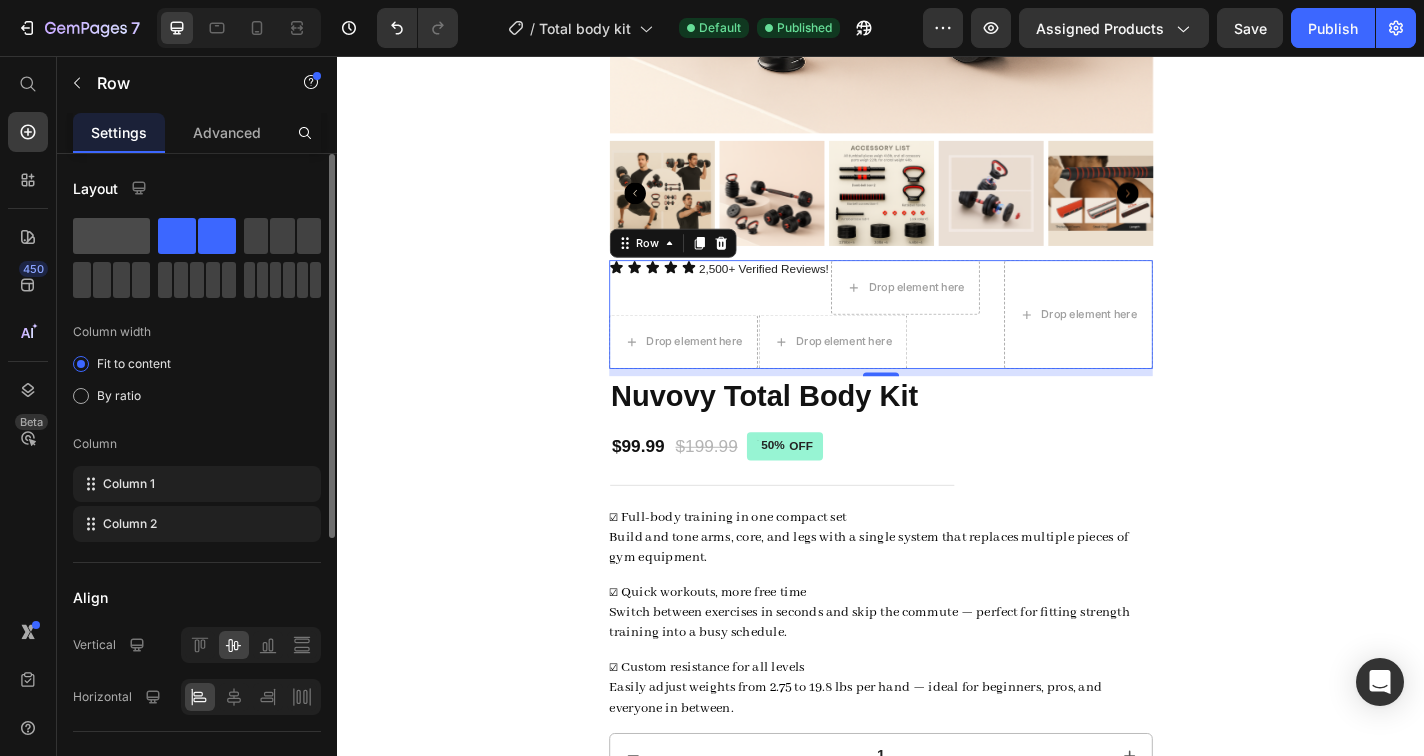 click 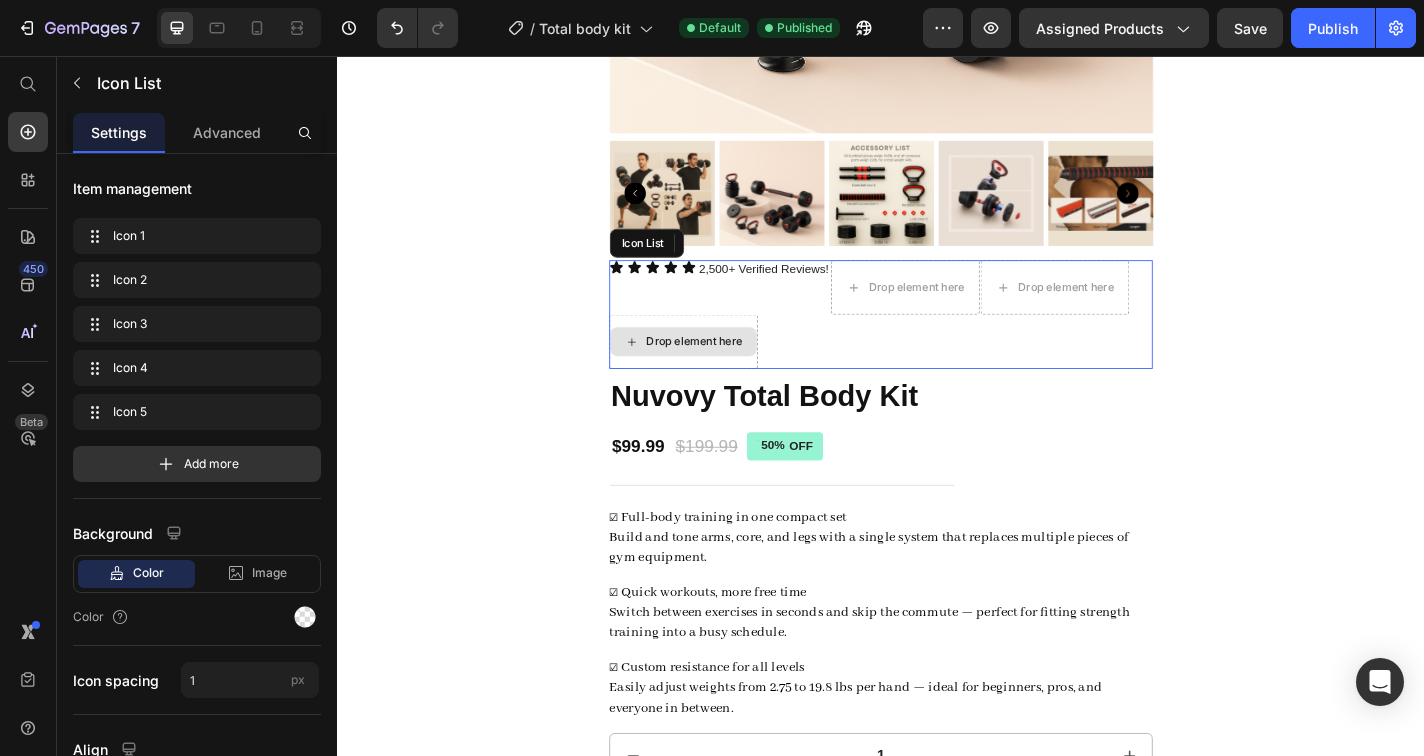 click on "Drop element here" at bounding box center (719, 371) 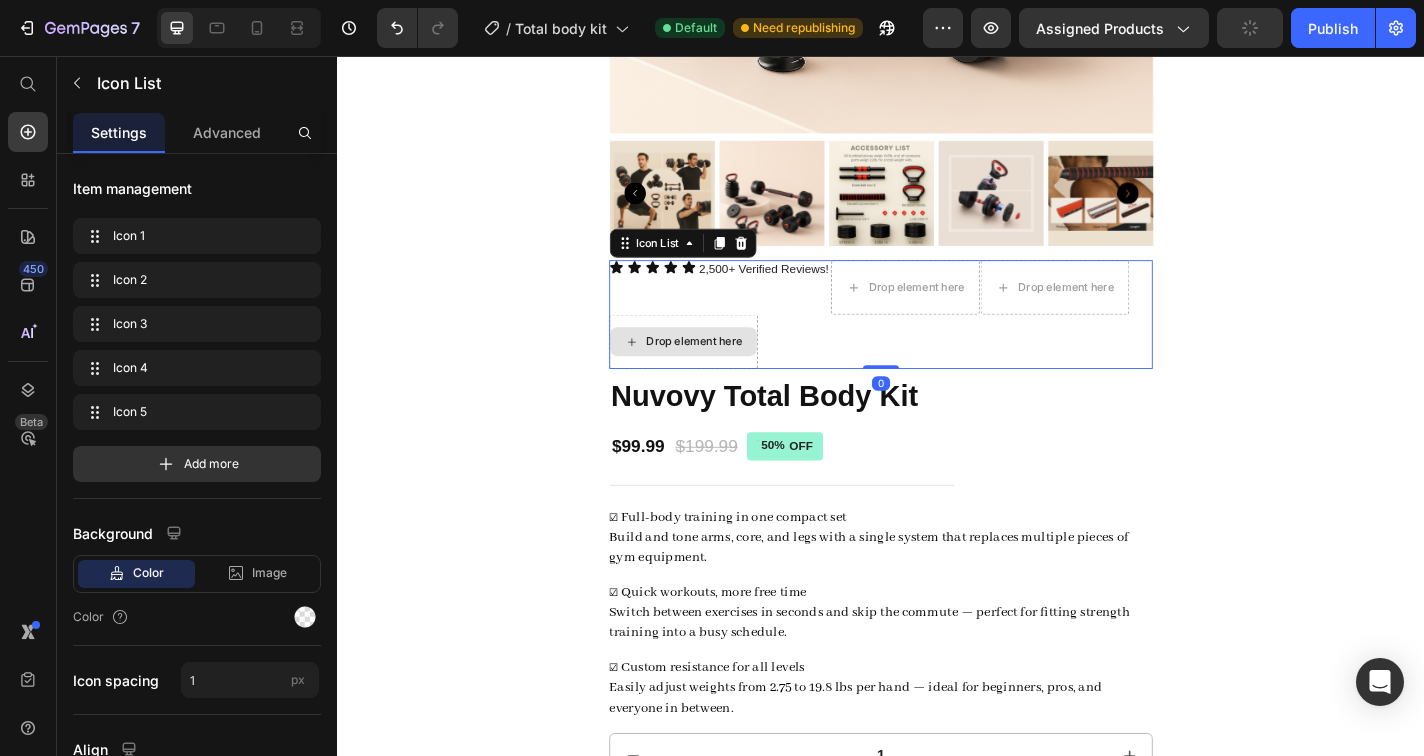 click on "Drop element here" at bounding box center [719, 371] 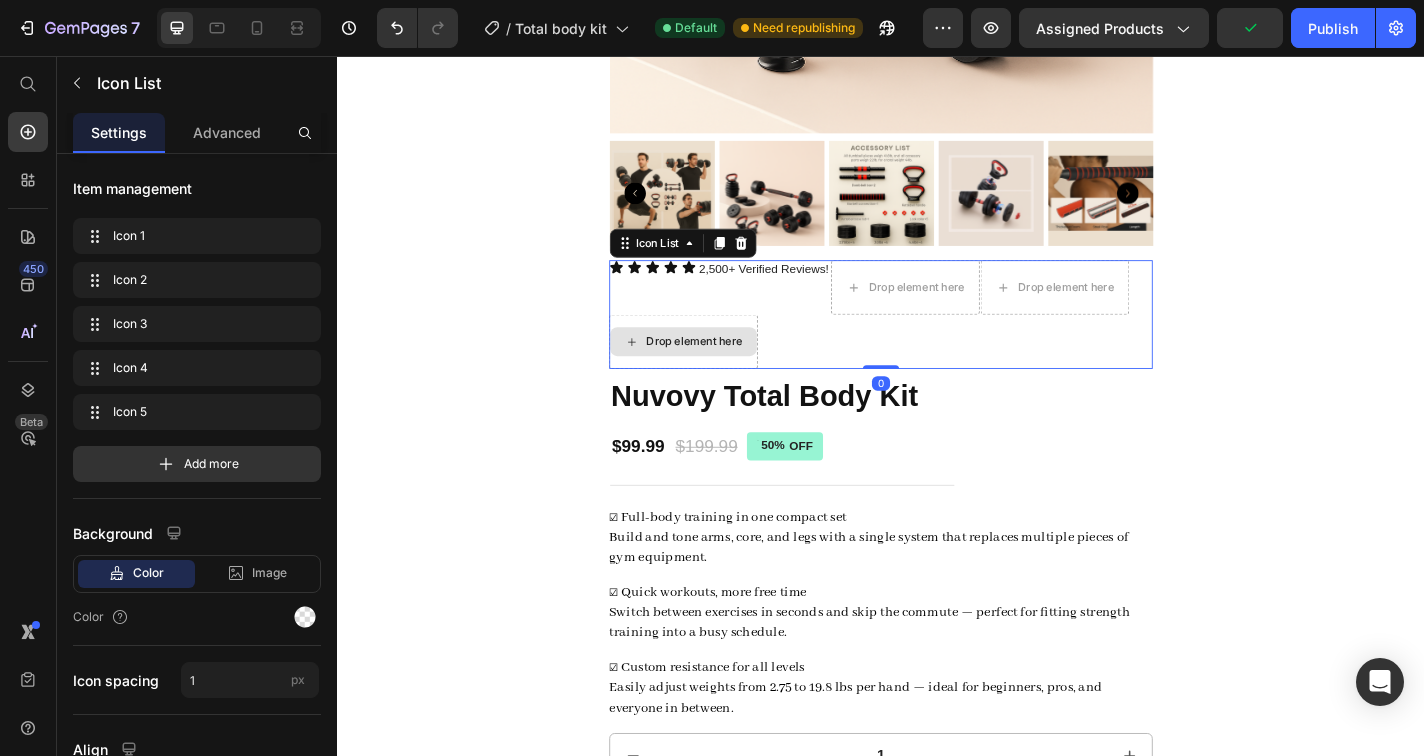 click on "Drop element here" at bounding box center [719, 371] 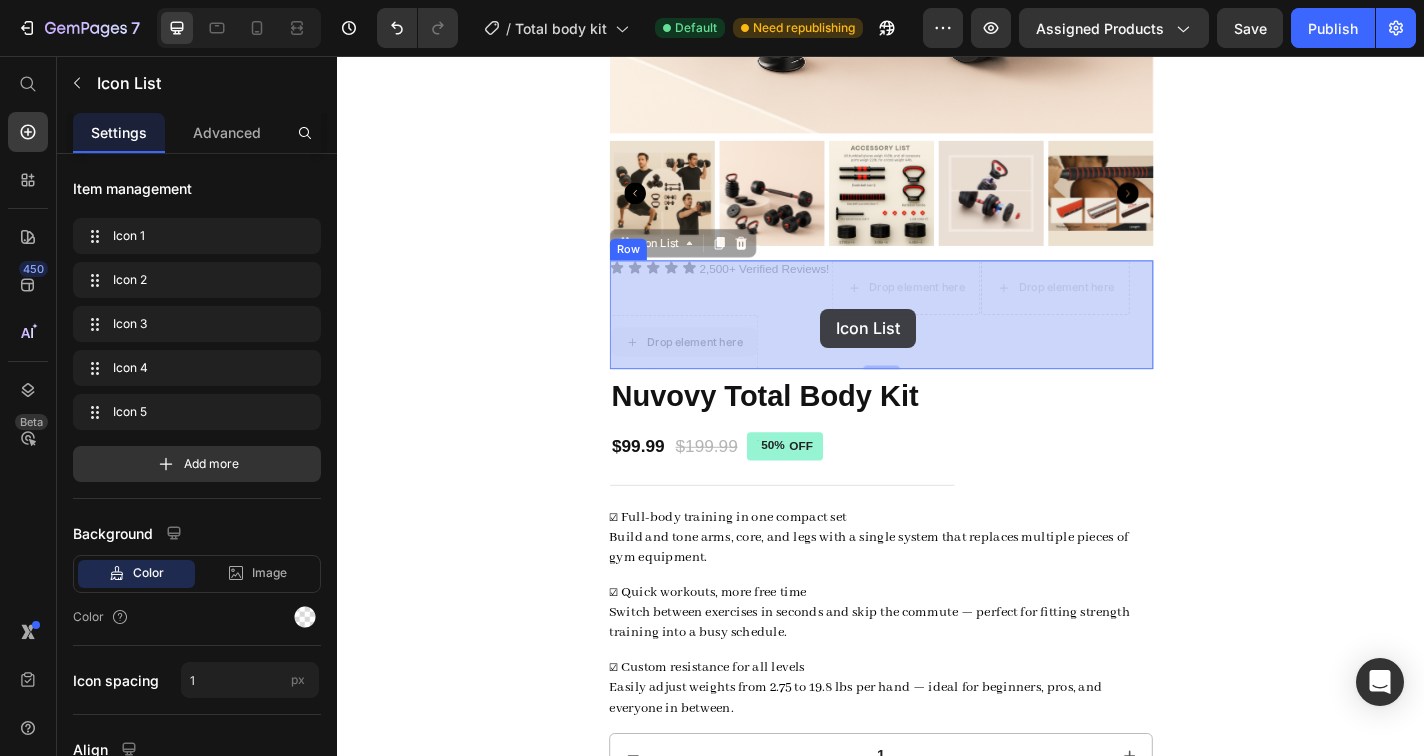 drag, startPoint x: 772, startPoint y: 387, endPoint x: 870, endPoint y: 335, distance: 110.94143 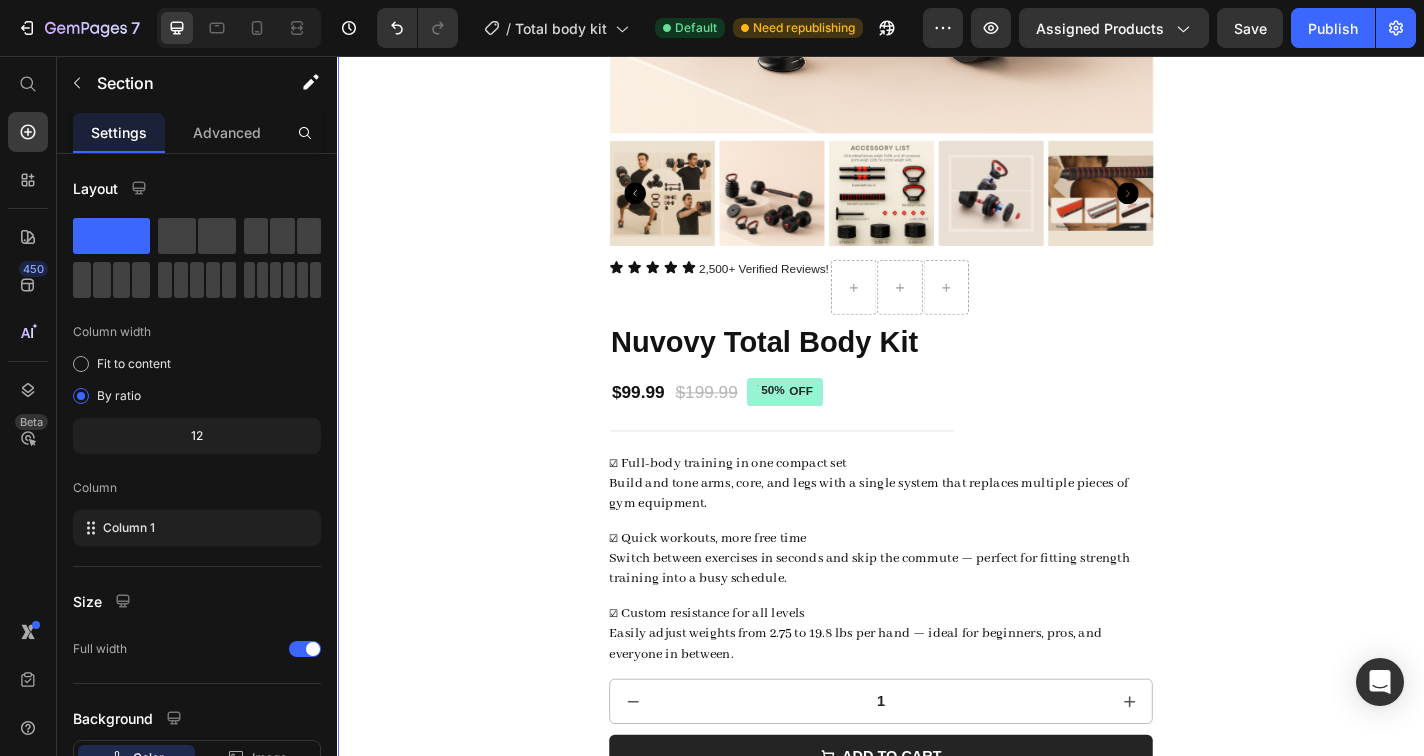 click on "Product Images Icon Icon Icon Icon
Icon Icon List 2,500+ Verified Reviews! Text Block
Icon List   0 Row Nuvovy Total Body Kit Product Title $99.99 Product Price $199.99 Product Price 50% OFF Discount Tag Row ☑ Full-body training in one compact set Build and tone arms, core, and legs with a single system that replaces multiple pieces of gym equipment.
☑ Quick workouts, more free time Switch between exercises in seconds and skip the commute — perfect for fitting strength training into a busy schedule.
☑ Custom resistance for all levels Easily adjust weights from 2.75 to 19.8 lbs per hand — ideal for beginners, pros, and everyone in between. Product Description 1 Product Quantity
Add to cart Add to Cart Image Free Shipping  on orders 100$ Text Block Image Easy Returns Text Block Image Satisfaction Guarantee Text Block Row Image [FIRST] [LAST]  | Customer   Text Block Icon Icon Icon Icon Icon" at bounding box center (937, 524) 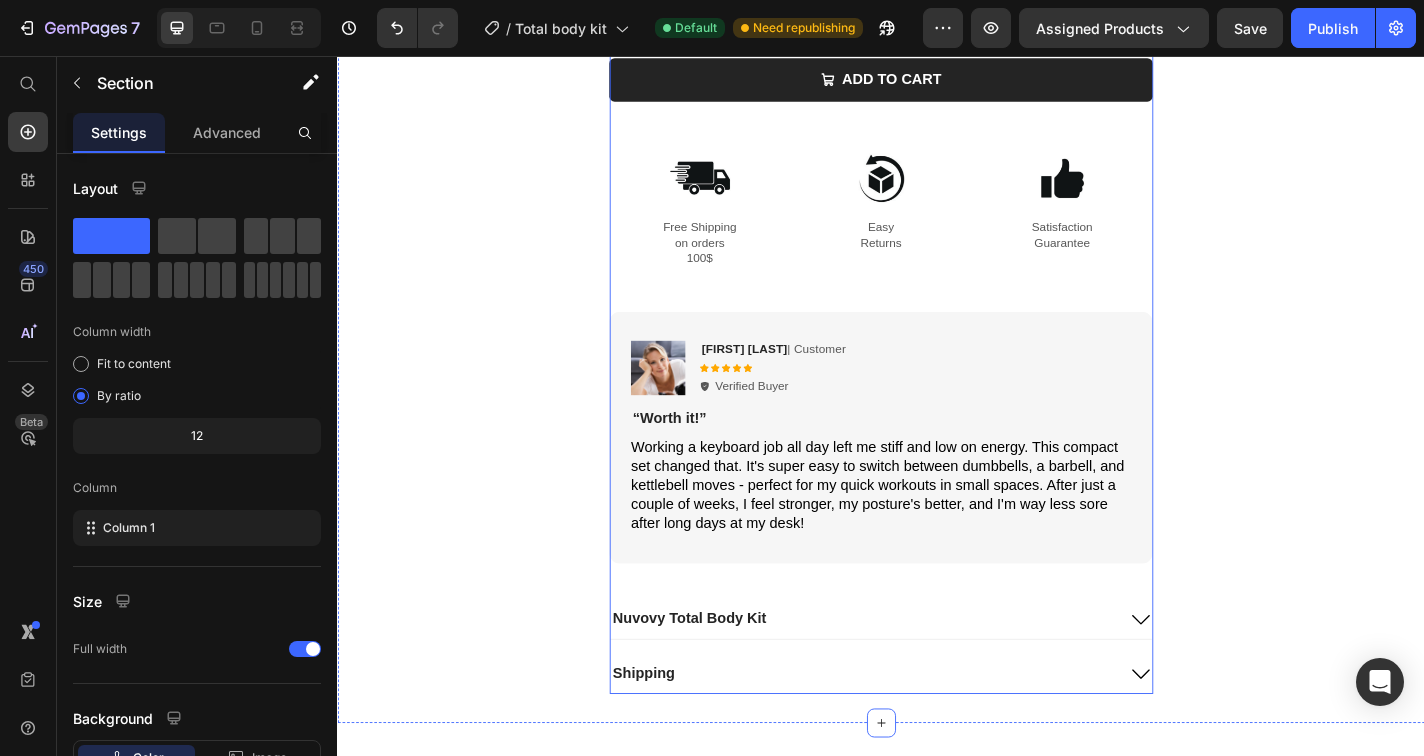scroll, scrollTop: 1475, scrollLeft: 0, axis: vertical 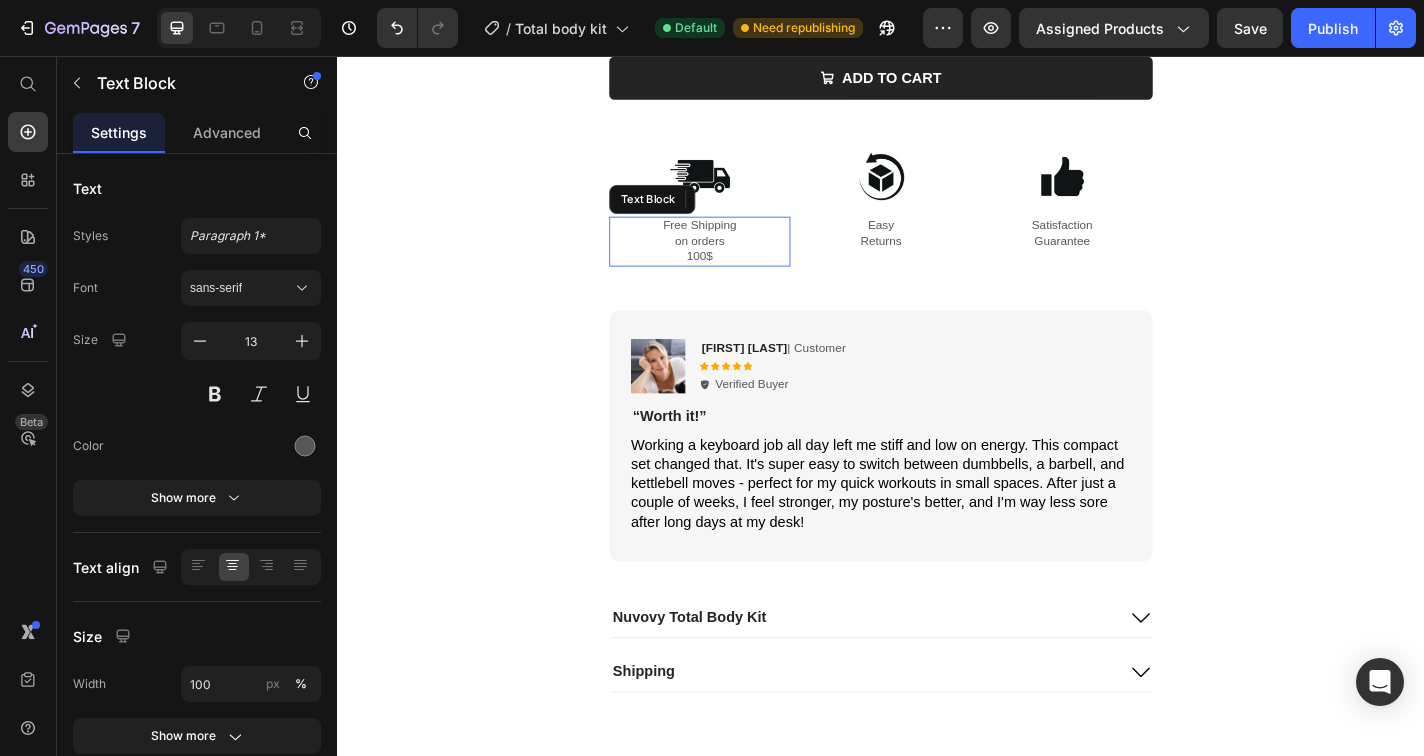 click on "on orders 100$" at bounding box center (737, 269) 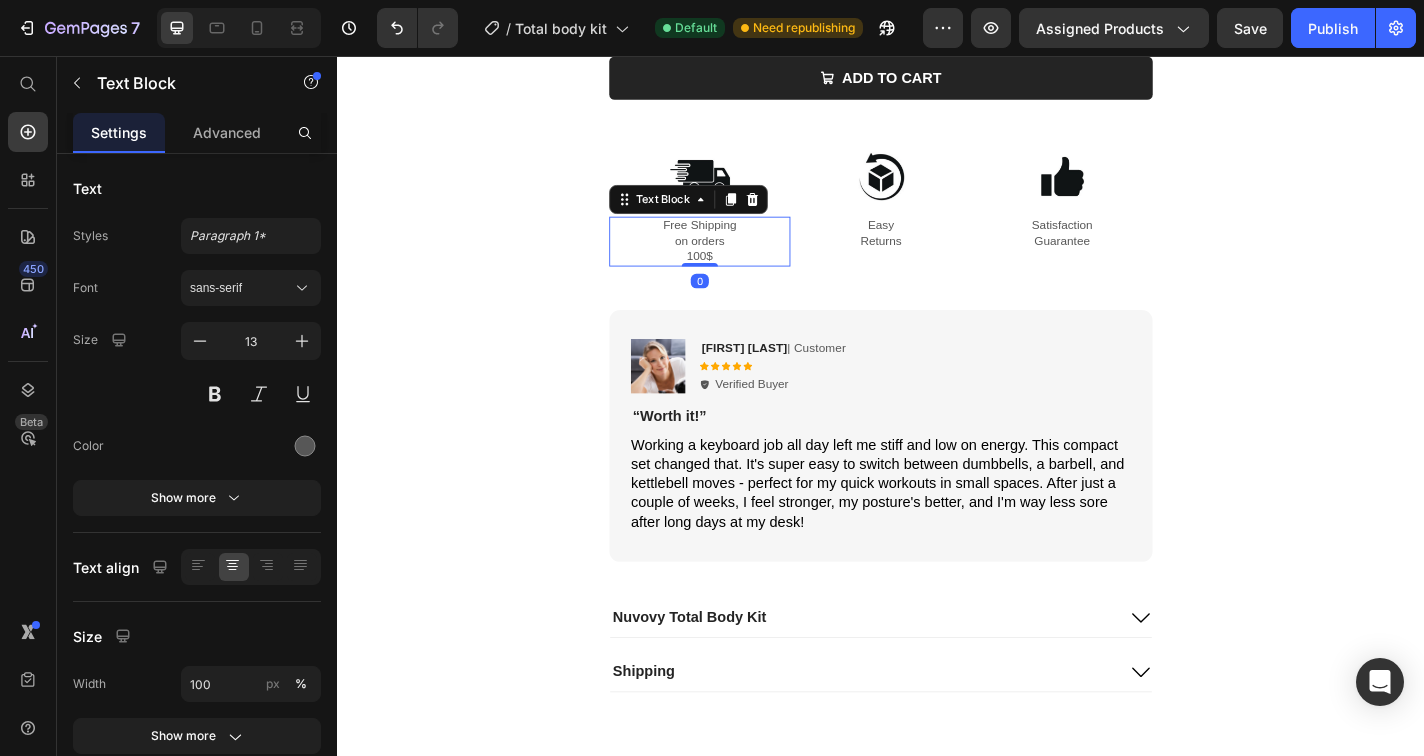click on "on orders 100$" at bounding box center (737, 269) 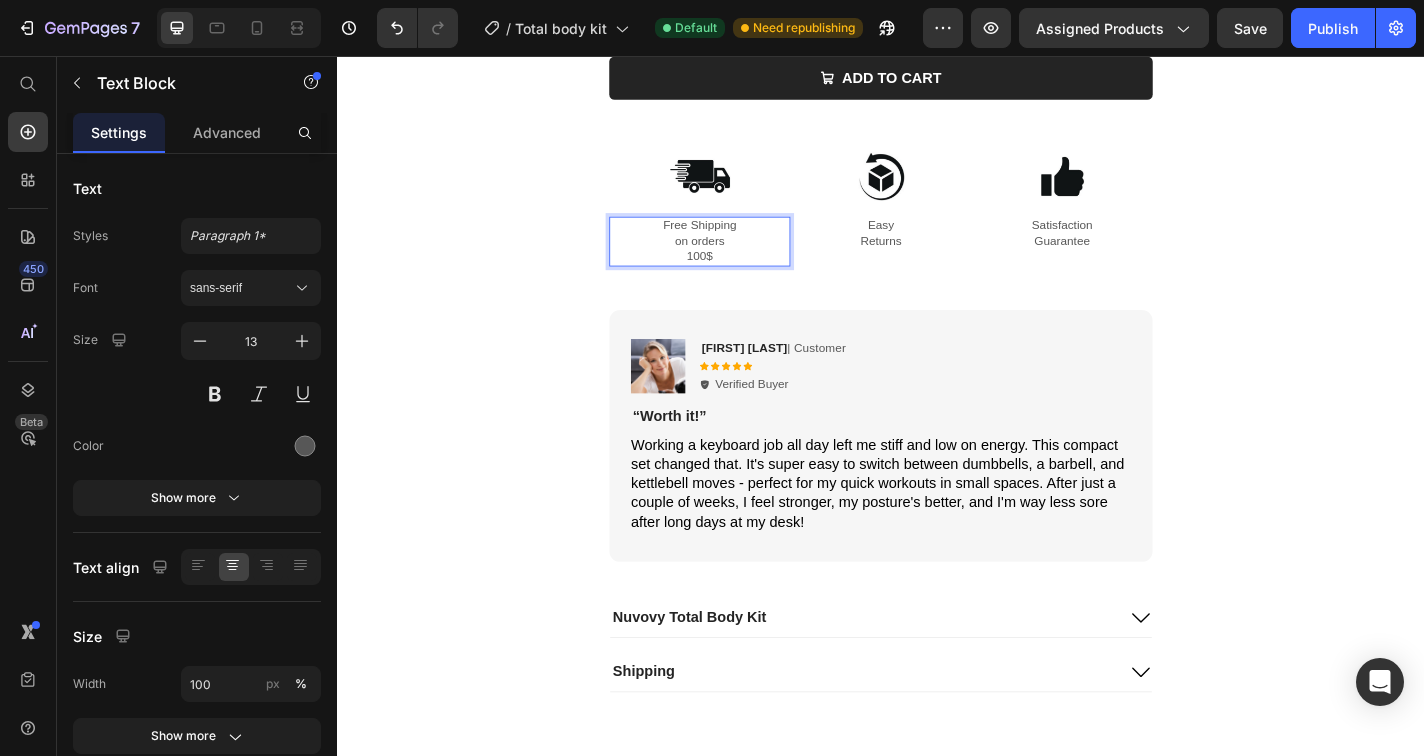 click on "on orders 100$" at bounding box center [737, 269] 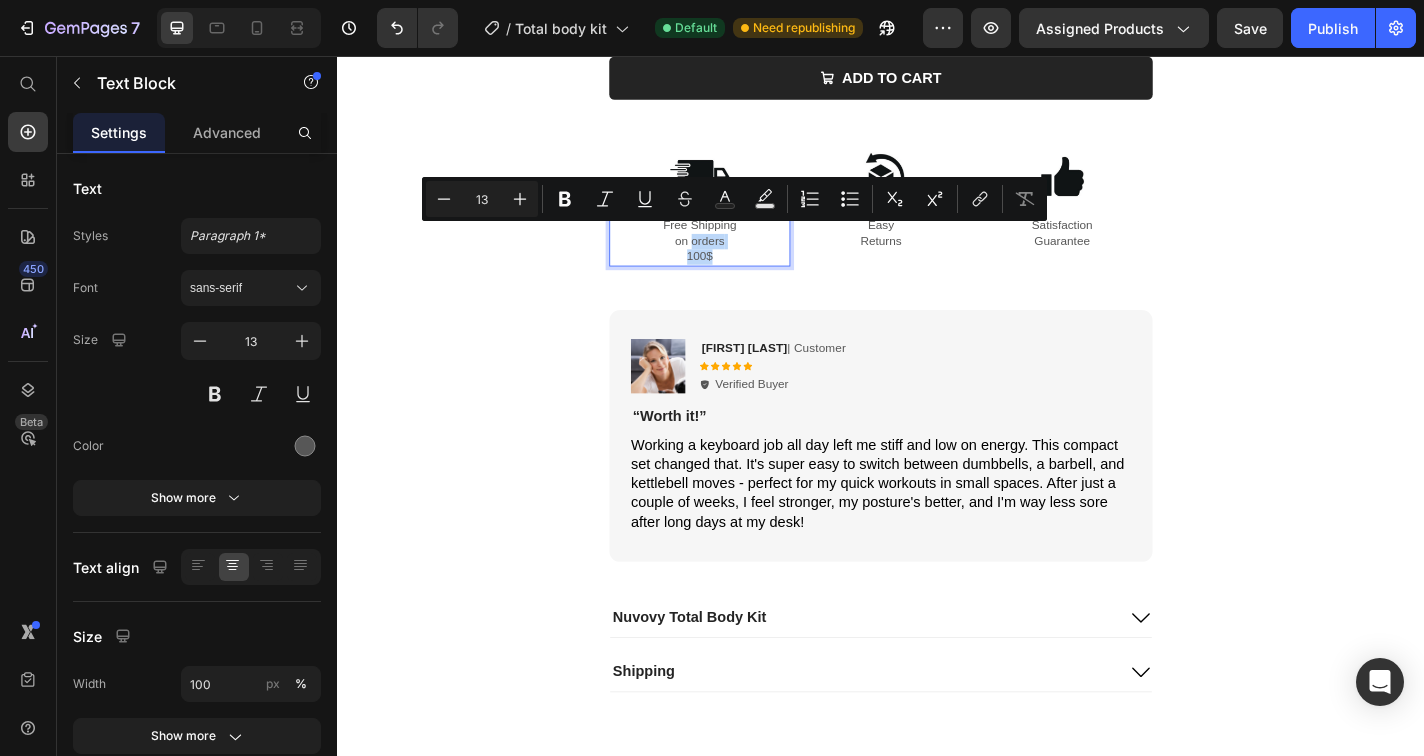 drag, startPoint x: 761, startPoint y: 267, endPoint x: 731, endPoint y: 256, distance: 31.95309 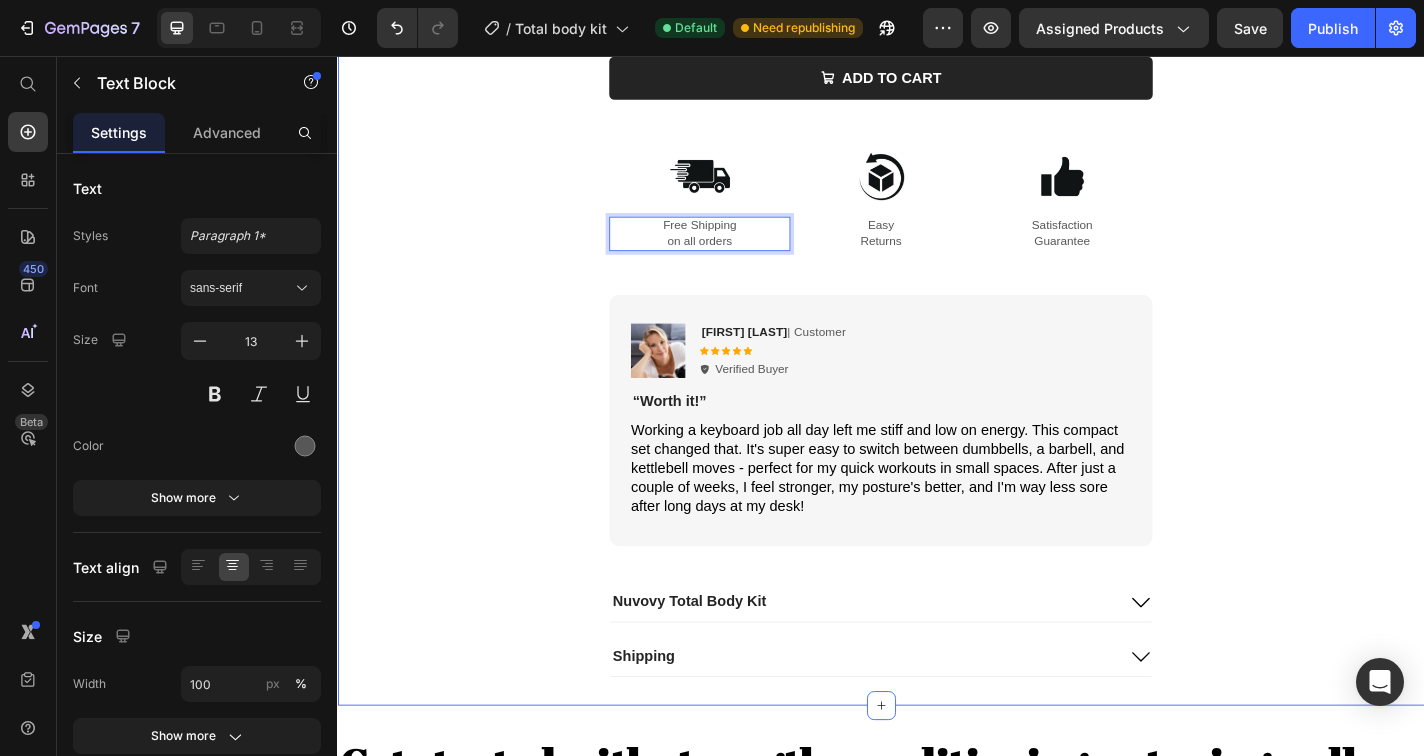 click on "Product Images Icon Icon Icon Icon
Icon Icon List 2,500+ Verified Reviews! Text Block
Icon List Row Nuvovy Total Body Kit Product Title $99.99 Product Price $199.99 Product Price 50% OFF Discount Tag Row ☑ Full-body training in one compact set Build and tone arms, core, and legs with a single system that replaces multiple pieces of gym equipment.
☑ Quick workouts, more free time Switch between exercises in seconds and skip the commute — perfect for fitting strength training into a busy schedule.
☑ Custom resistance for all levels Easily adjust weights from 2.75 to 19.8 lbs per hand — ideal for beginners, pros, and everyone in between. Product Description 1 Product Quantity
Add to cart Add to Cart Image Free Shipping  on all orders Text Block   0 Image Easy Returns Text Block Image Satisfaction Guarantee Text Block Row Image [FIRST] [LAST]  | Customer   Text Block Icon Icon Icon Icon Icon" at bounding box center (937, -234) 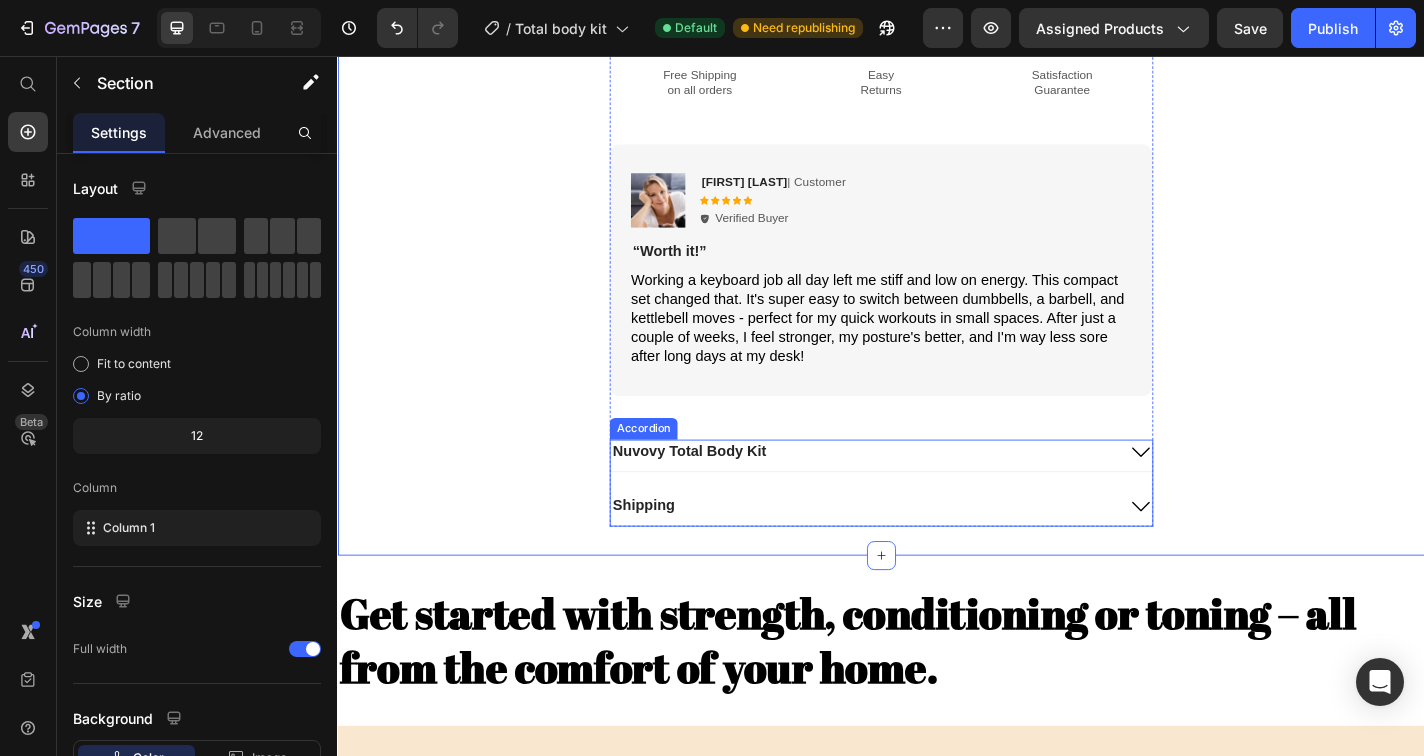 scroll, scrollTop: 1644, scrollLeft: 0, axis: vertical 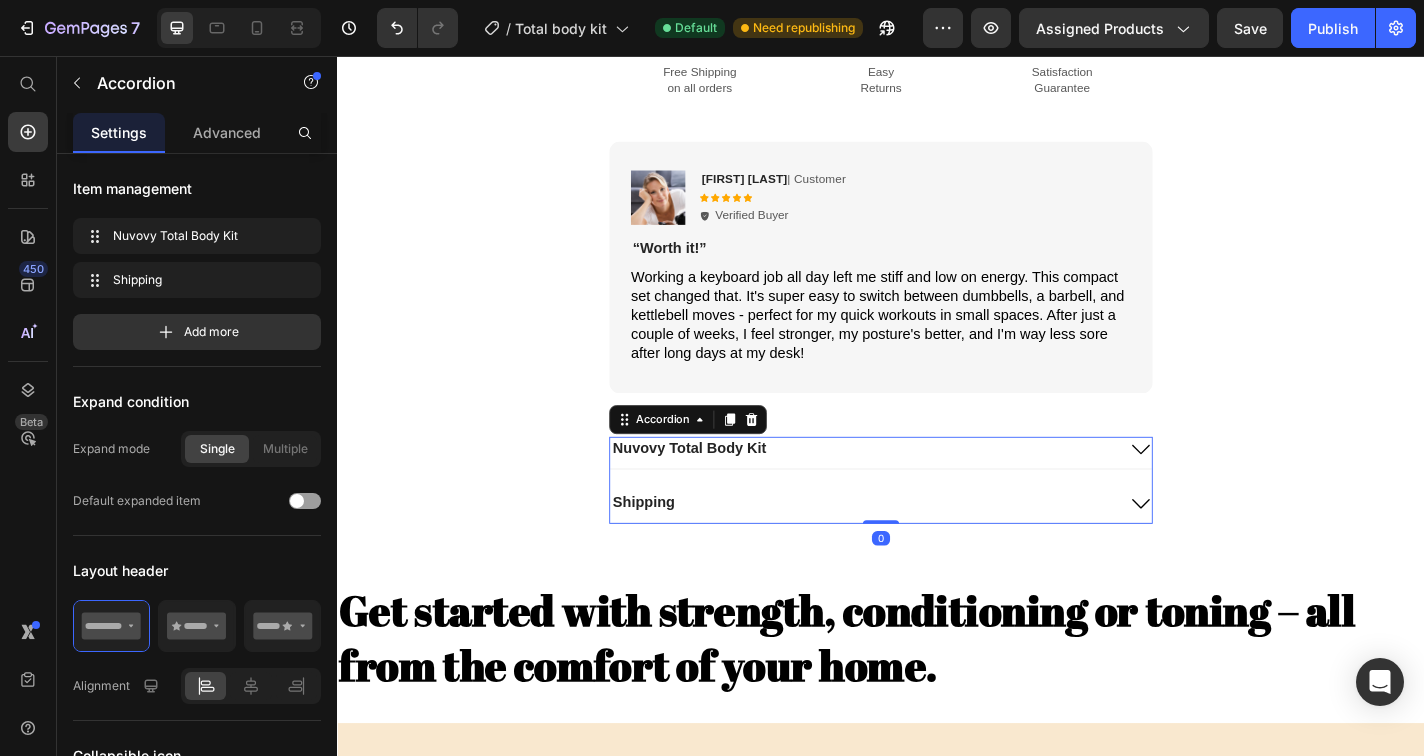 click 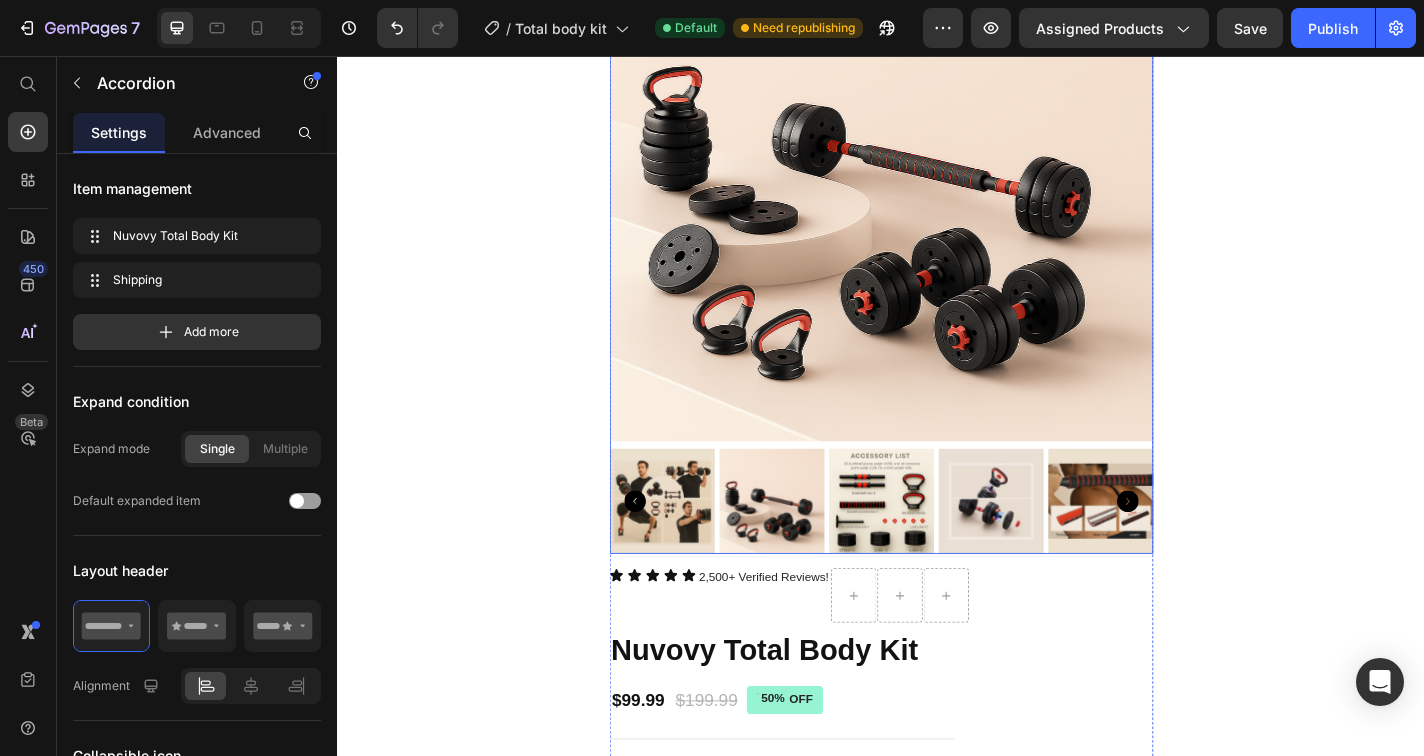 scroll, scrollTop: 384, scrollLeft: 0, axis: vertical 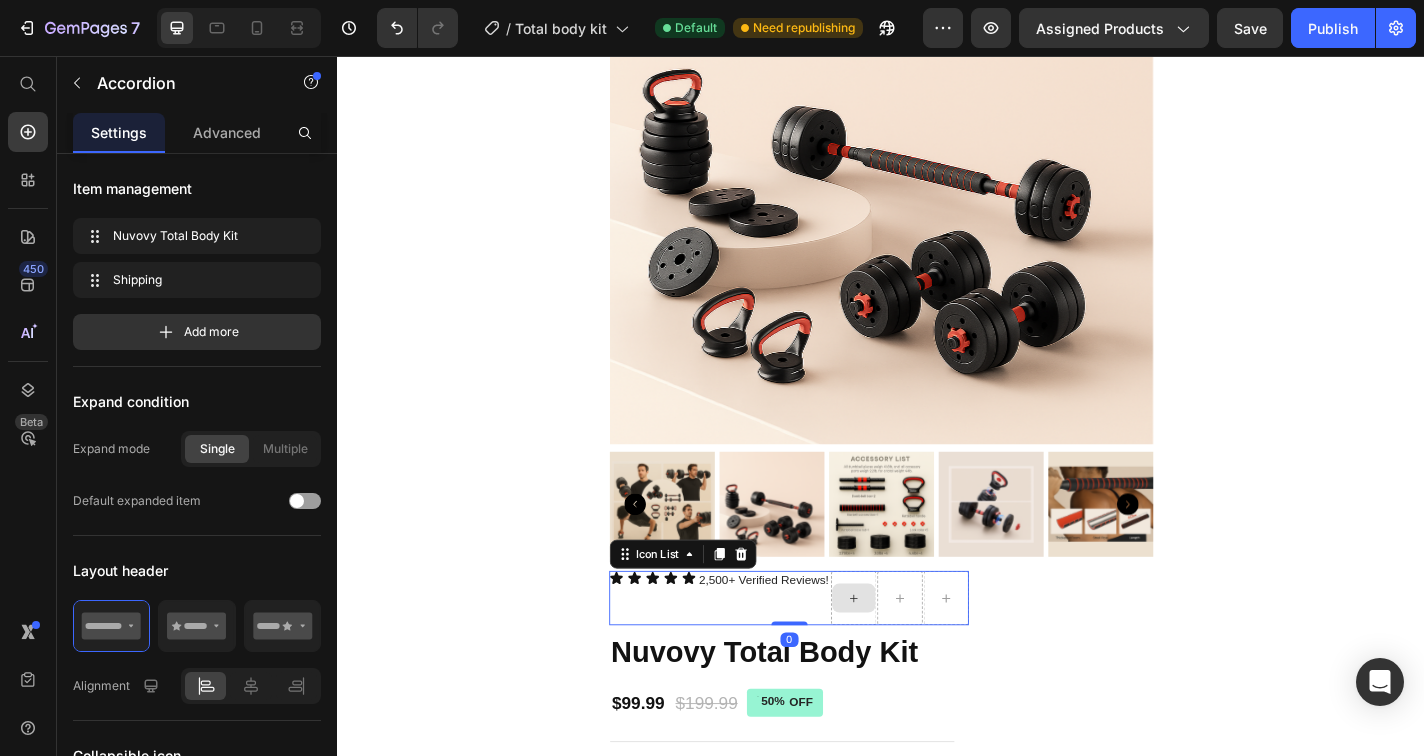 click at bounding box center (907, 654) 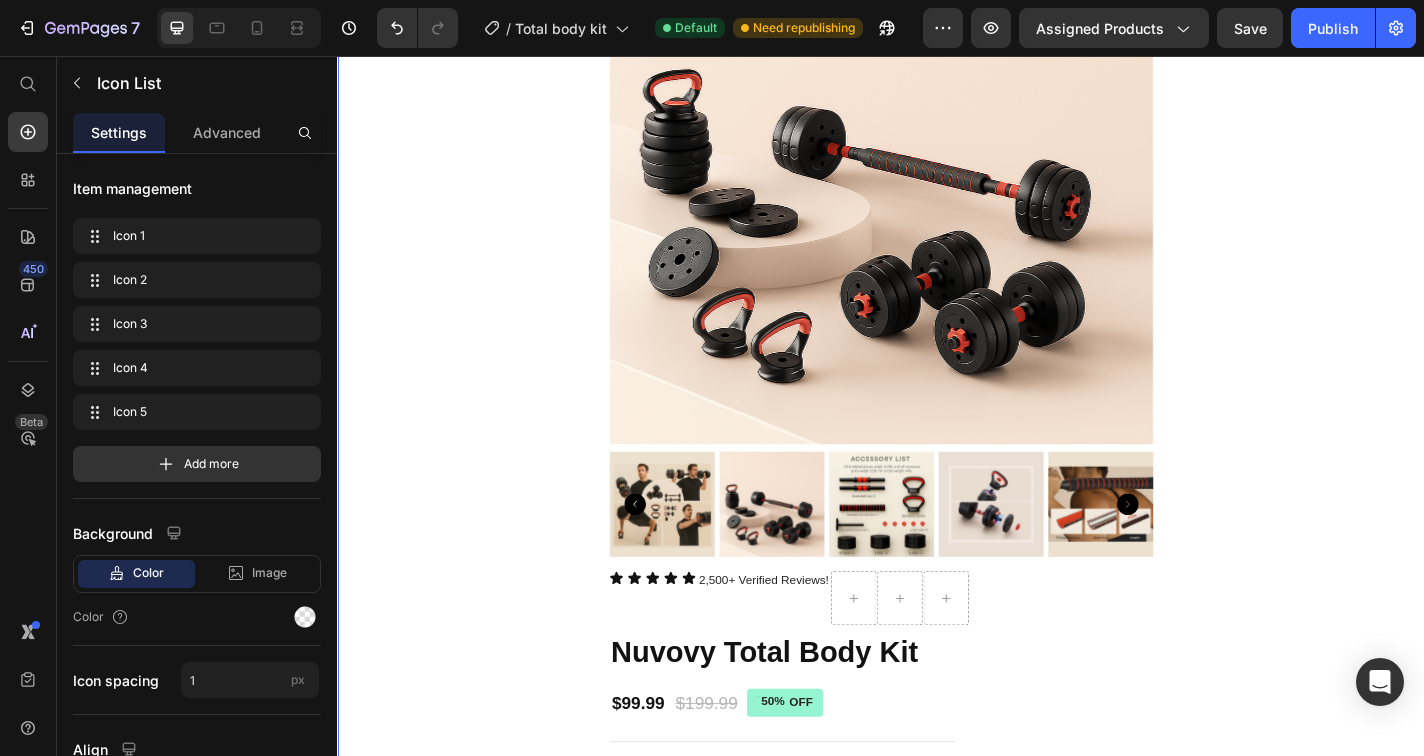 click on "Product Images Icon Icon Icon Icon
Icon Icon List 2,500+ Verified Reviews! Text Block
Icon List Row Nuvovy Total Body Kit Product Title $99.99 Product Price $199.99 Product Price 50% OFF Discount Tag Row ☑ Full-body training in one compact set Build and tone arms, core, and legs with a single system that replaces multiple pieces of gym equipment.
☑ Quick workouts, more free time Switch between exercises in seconds and skip the commute — perfect for fitting strength training into a busy schedule.
☑ Custom resistance for all levels Easily adjust weights from 2.75 to 19.8 lbs per hand — ideal for beginners, pros, and everyone in between. Product Description 1 Product Quantity
Add to cart Add to Cart Image Free Shipping  on all orders Text Block Image Easy Returns Text Block Image Satisfaction Guarantee Text Block Row Image [FIRST] [LAST]  | Customer   Text Block Icon Icon Icon Icon Icon" at bounding box center [937, 902] 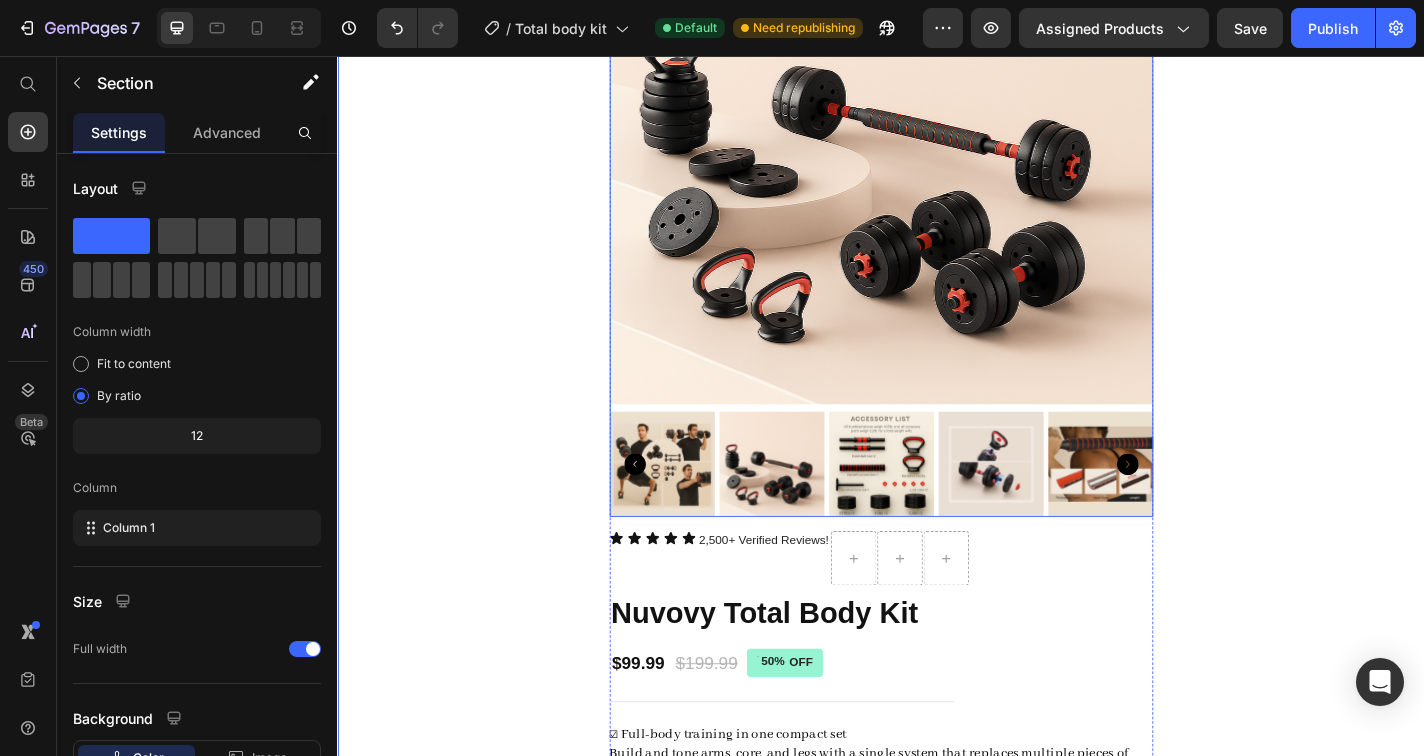 scroll, scrollTop: 456, scrollLeft: 0, axis: vertical 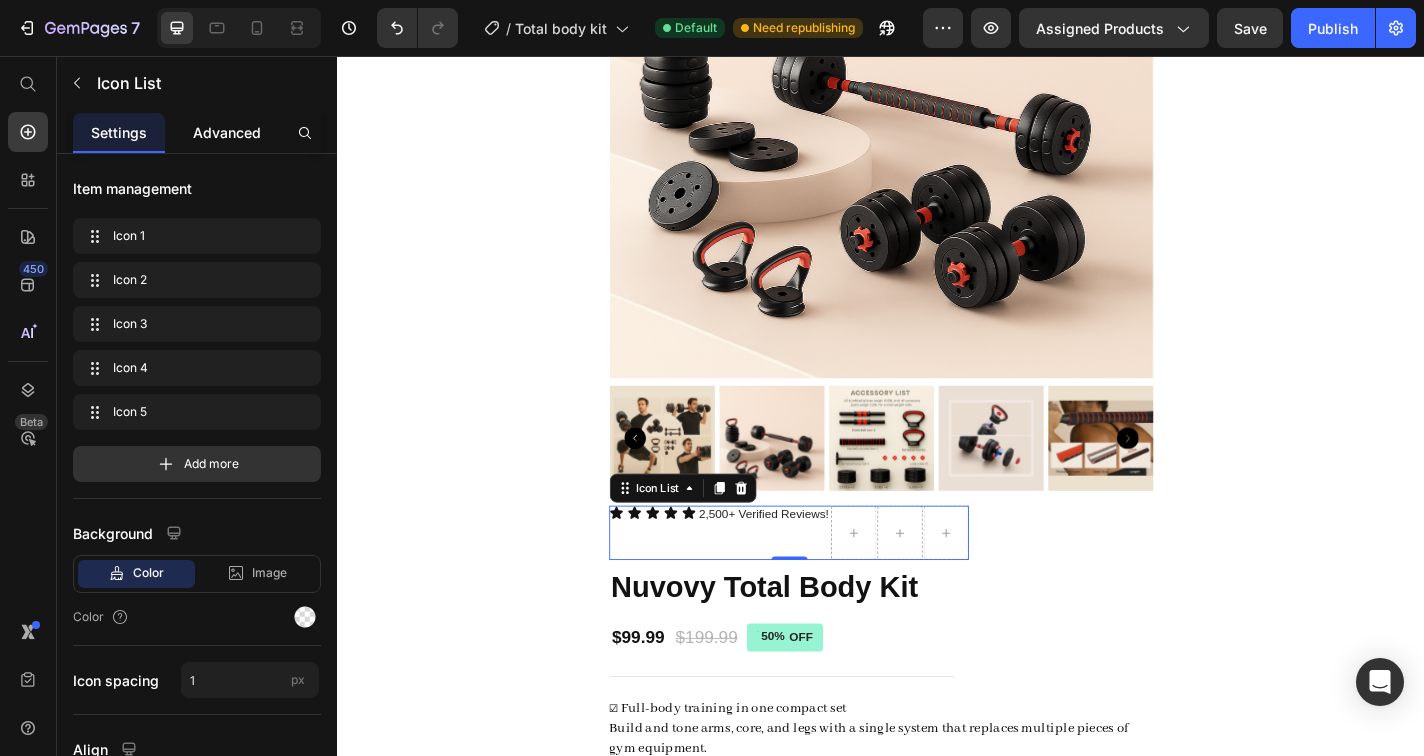 click on "Advanced" at bounding box center [227, 132] 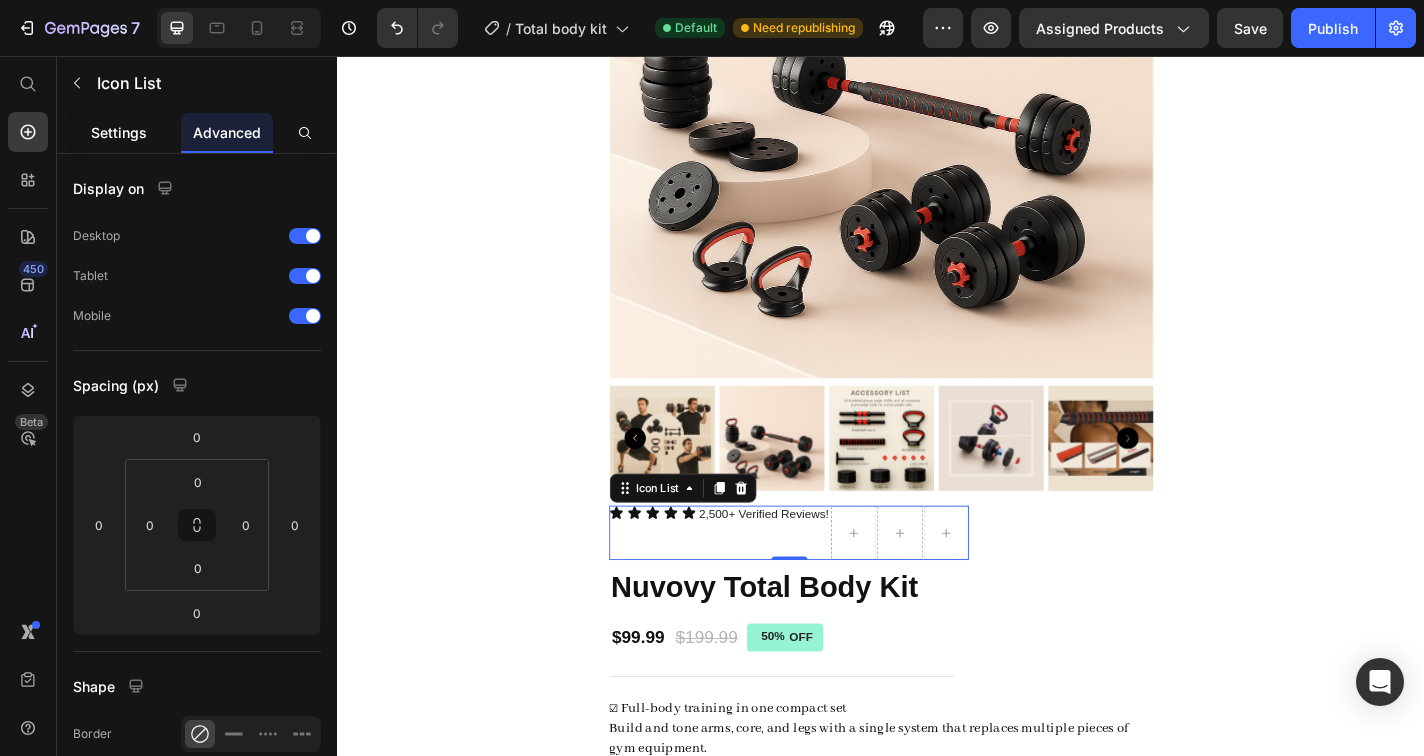 click on "Settings" 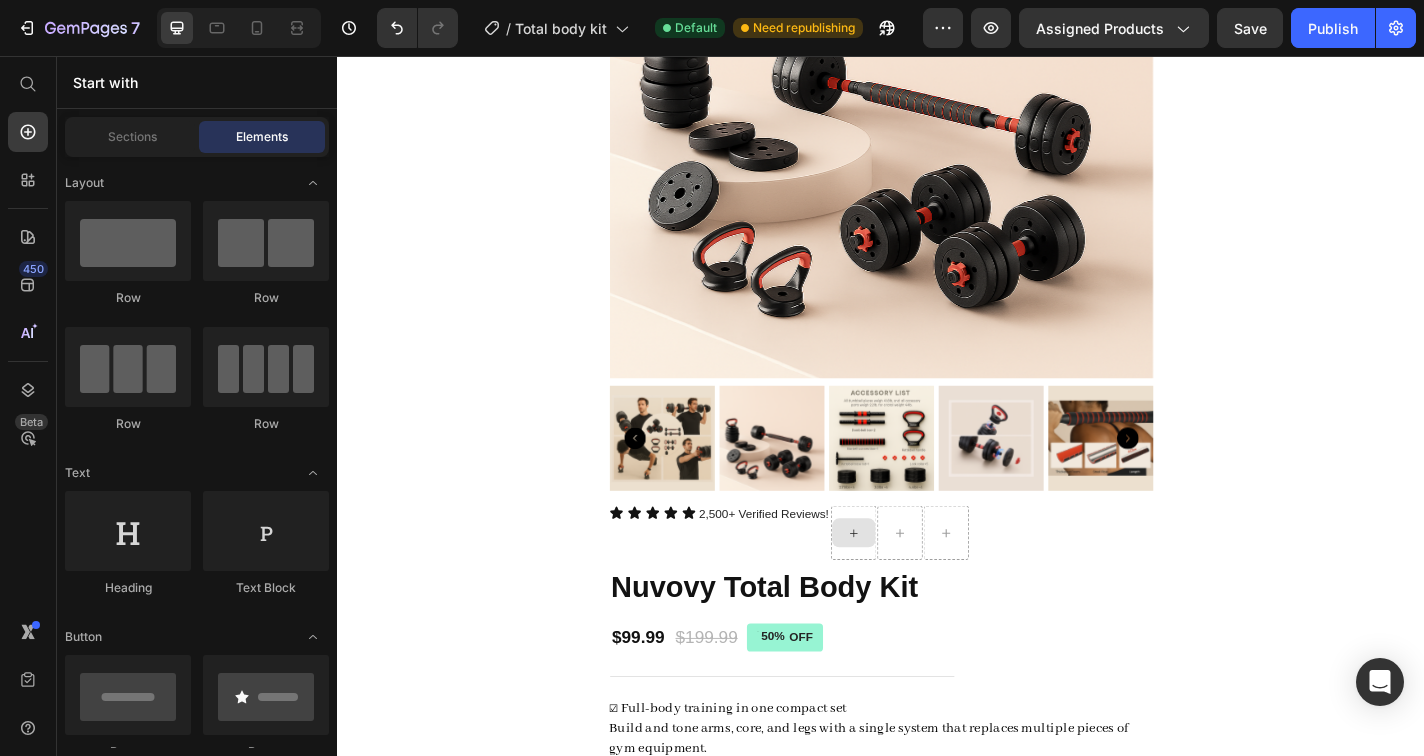click 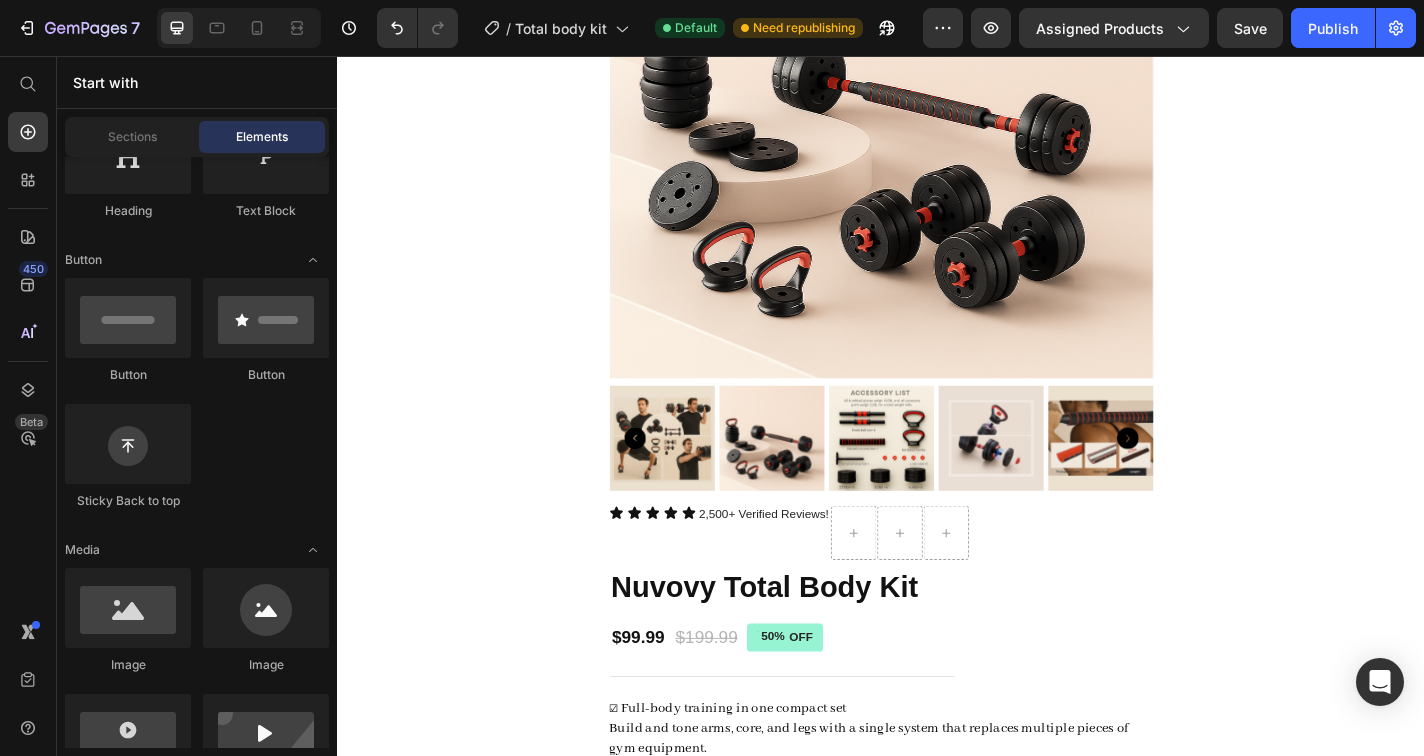 scroll, scrollTop: 0, scrollLeft: 0, axis: both 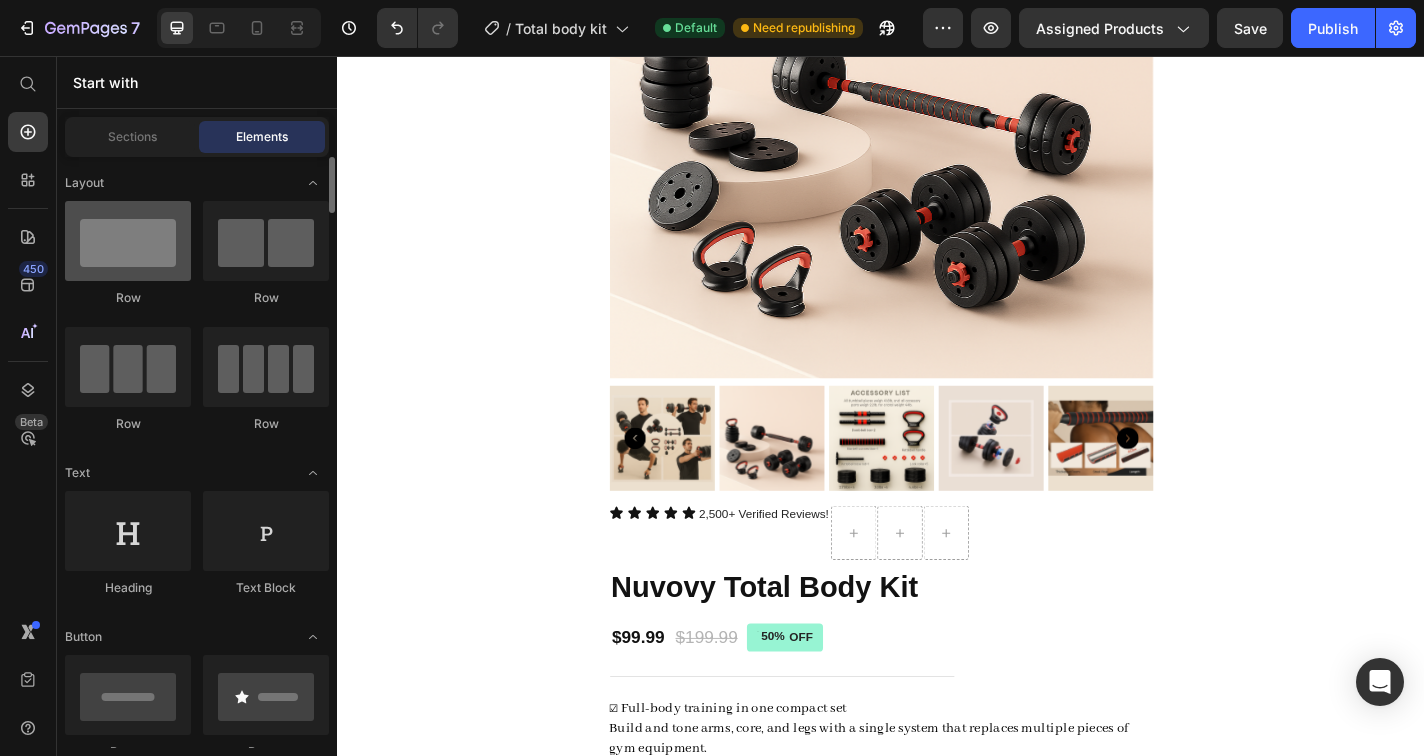 click at bounding box center (128, 241) 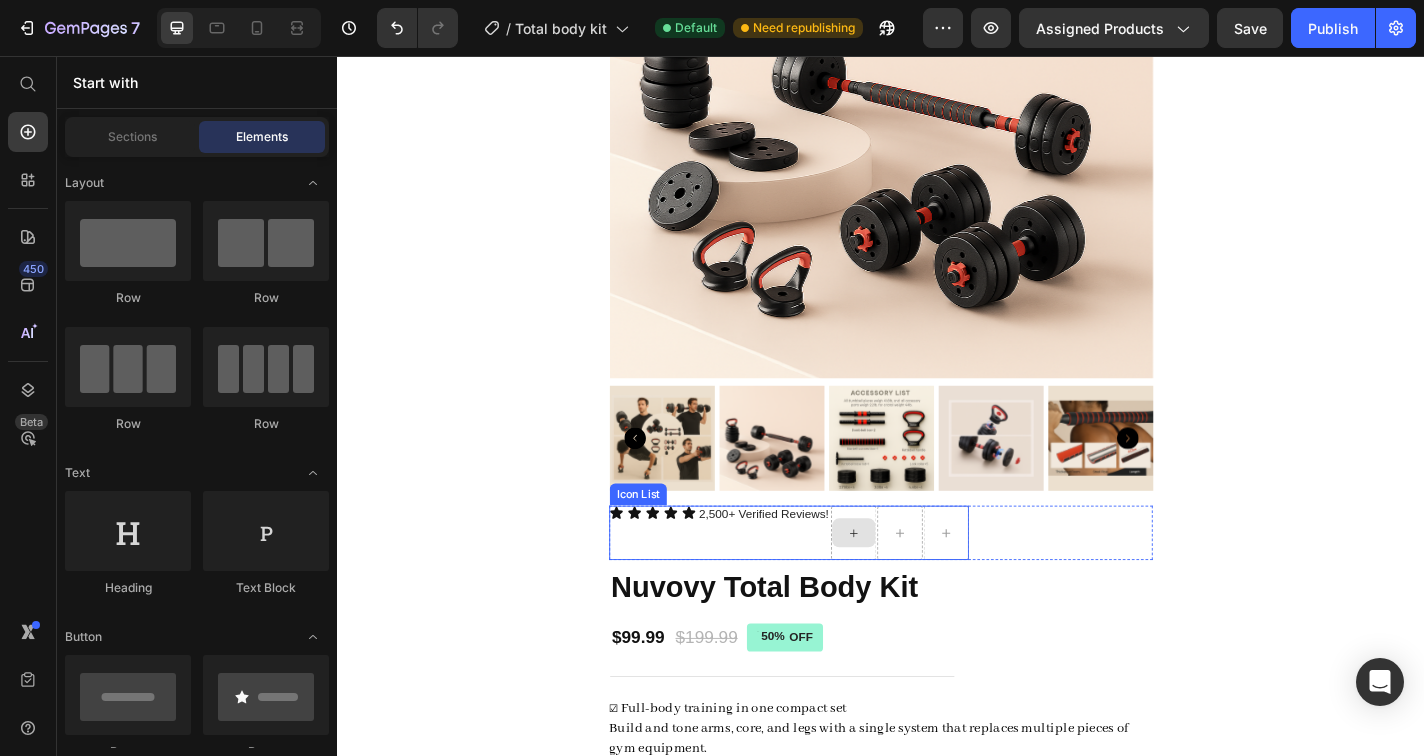 click at bounding box center (907, 582) 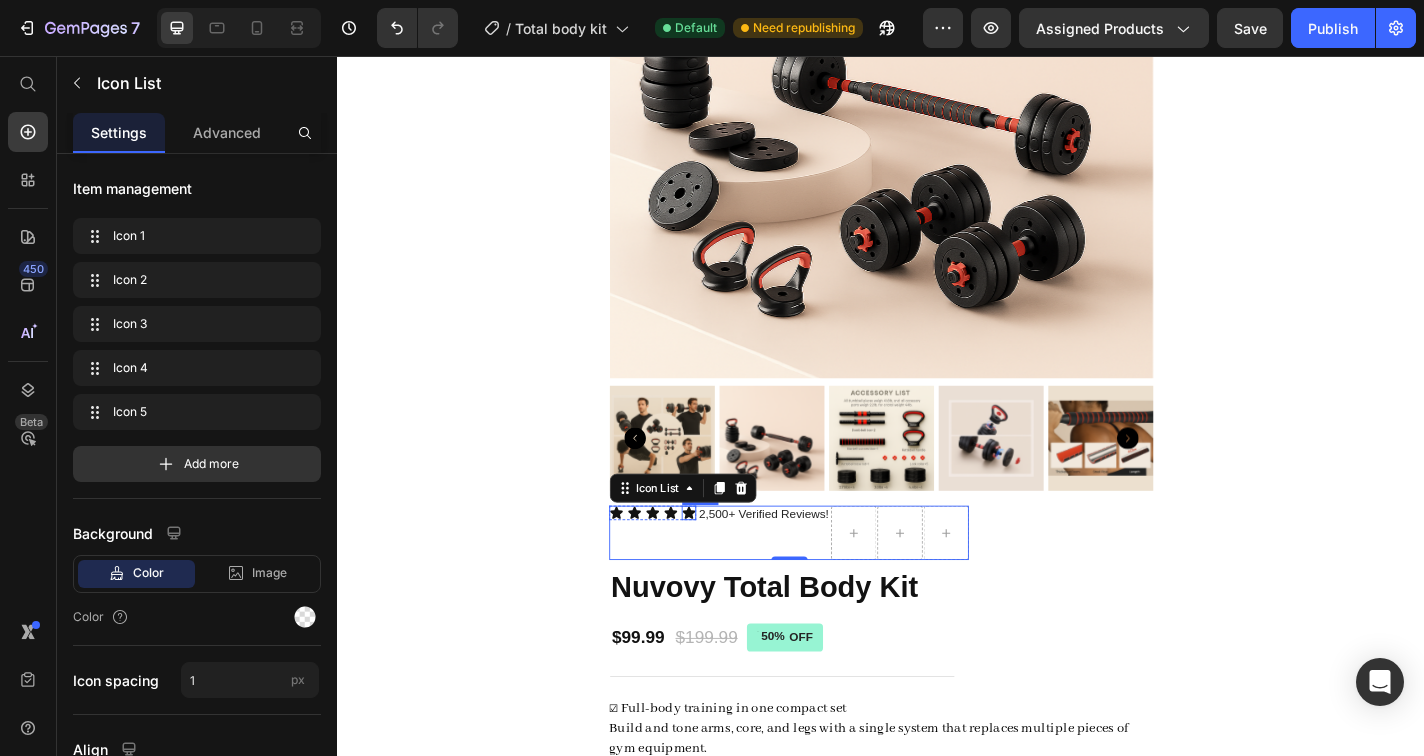 click 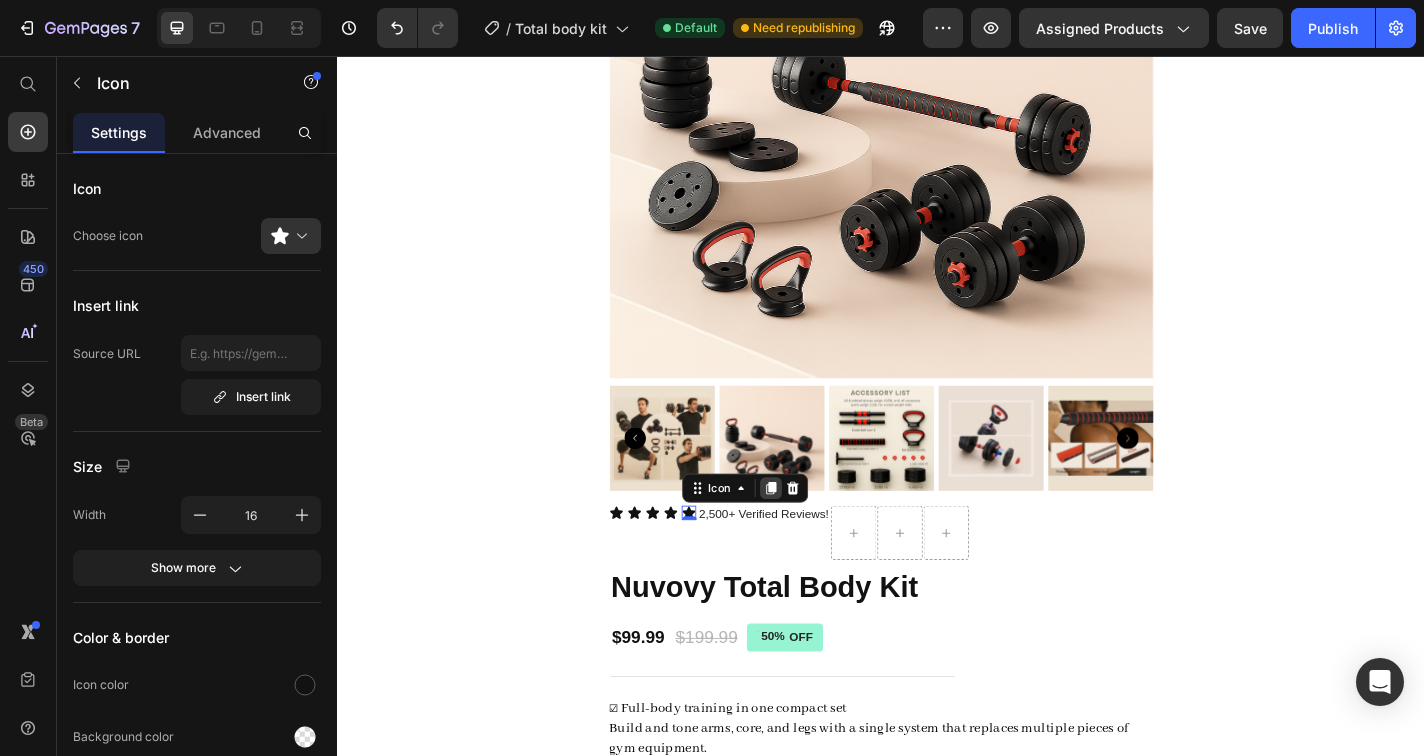 click 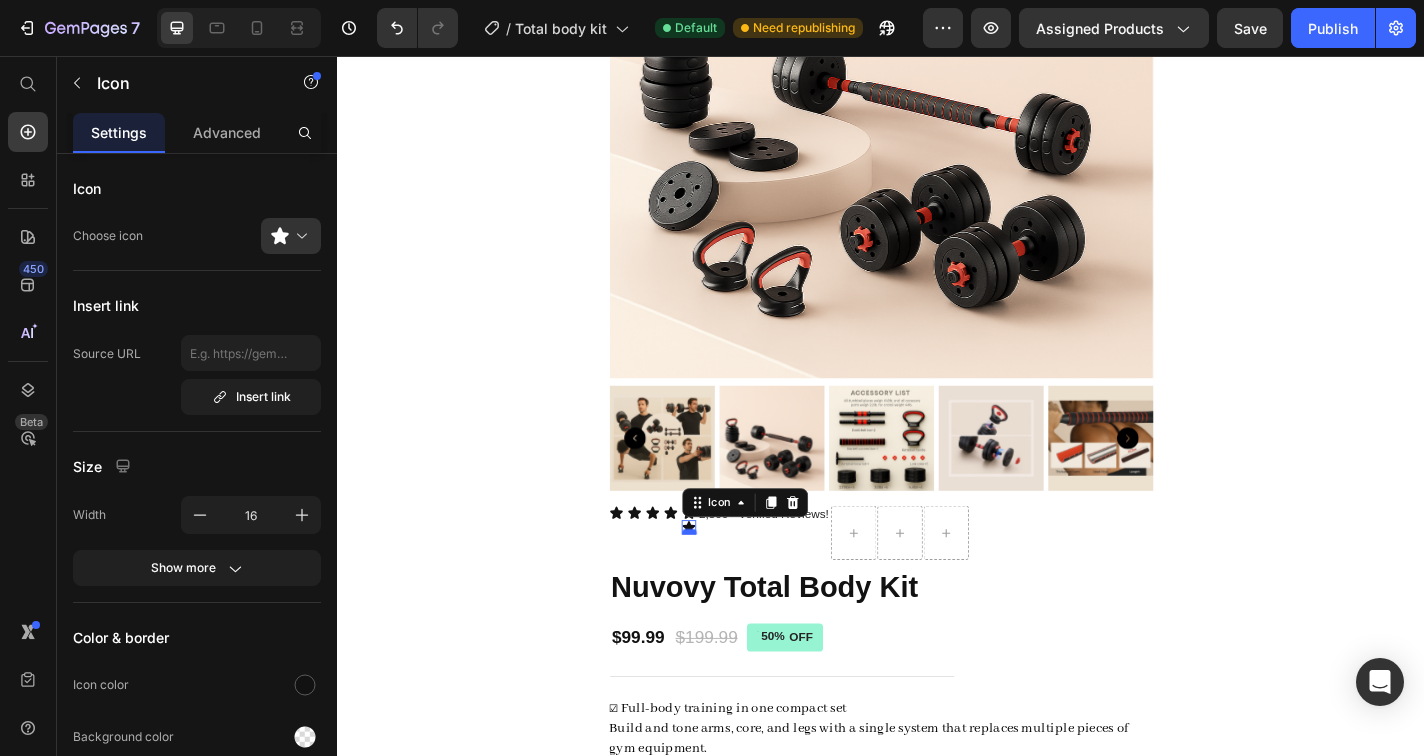 click at bounding box center [725, 581] 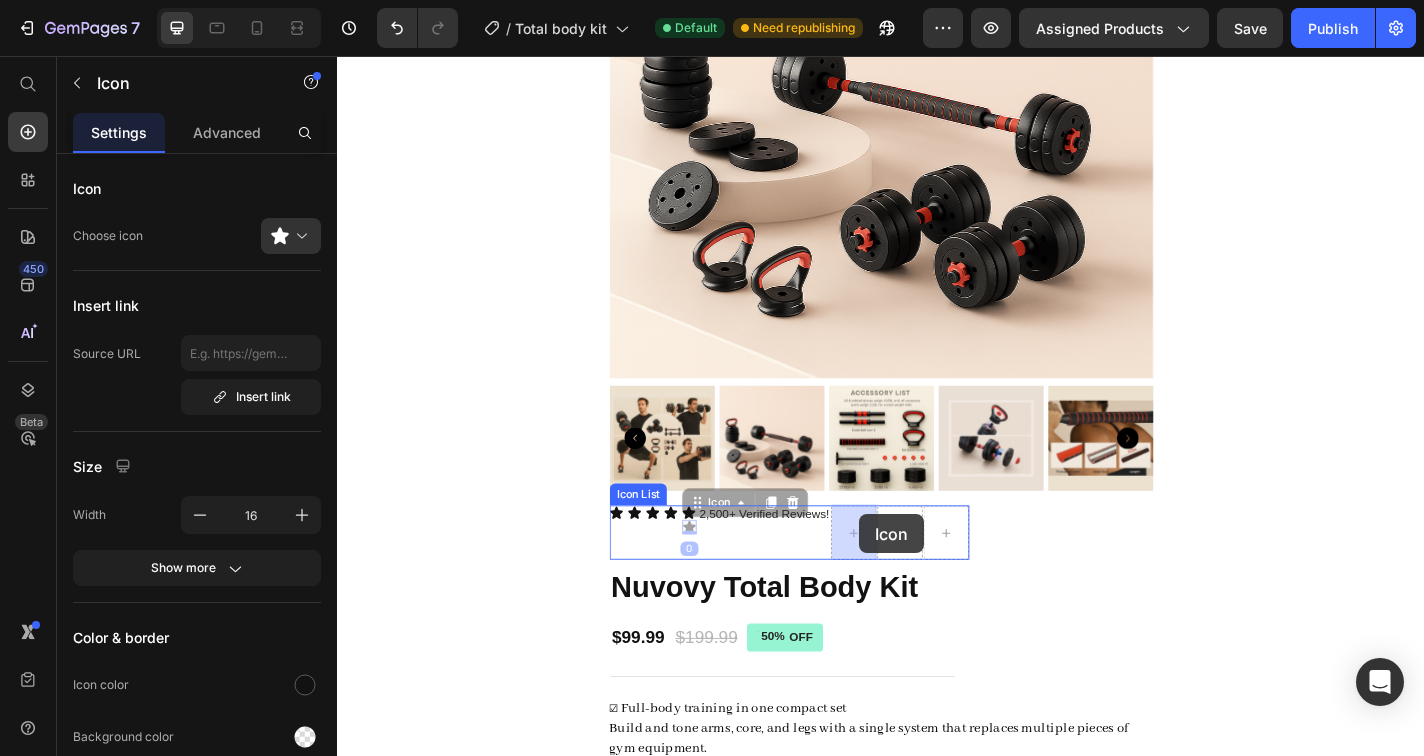 drag, startPoint x: 724, startPoint y: 570, endPoint x: 913, endPoint y: 562, distance: 189.16924 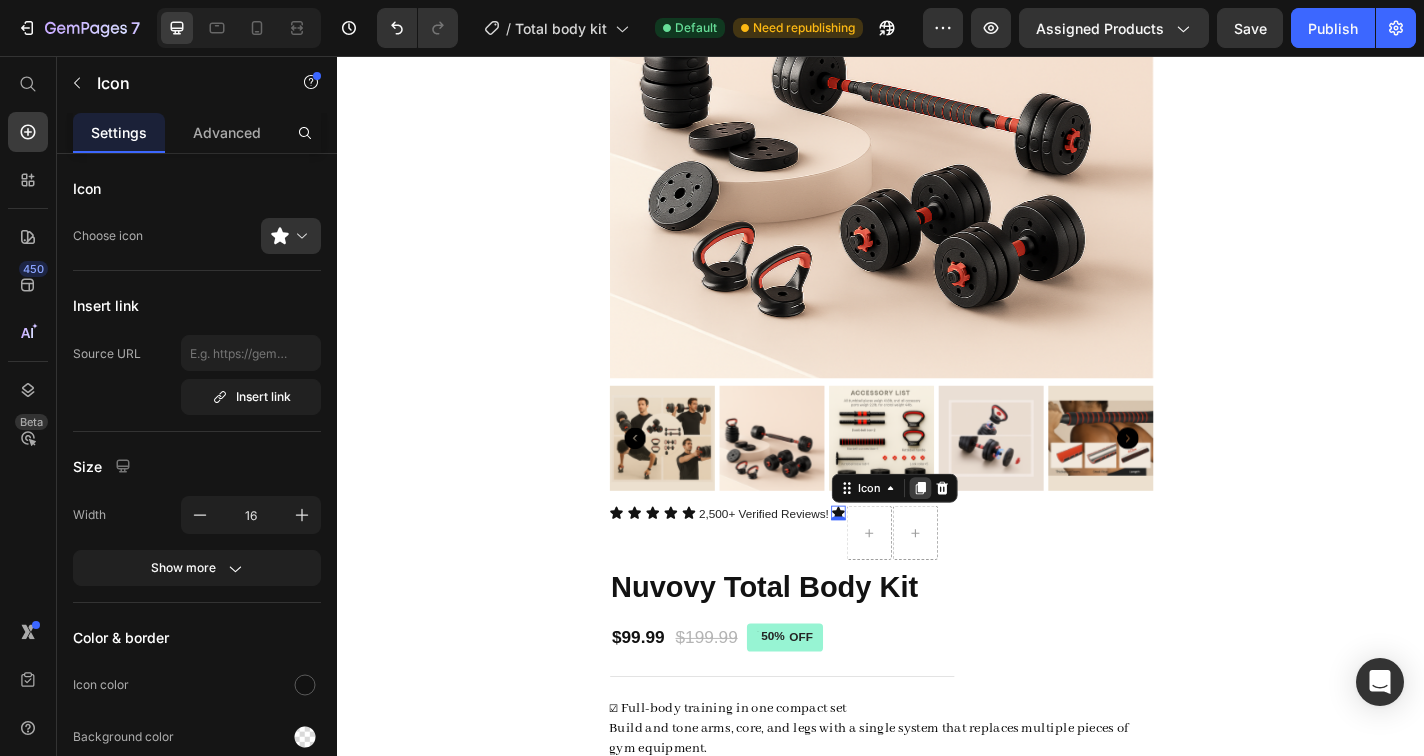 click 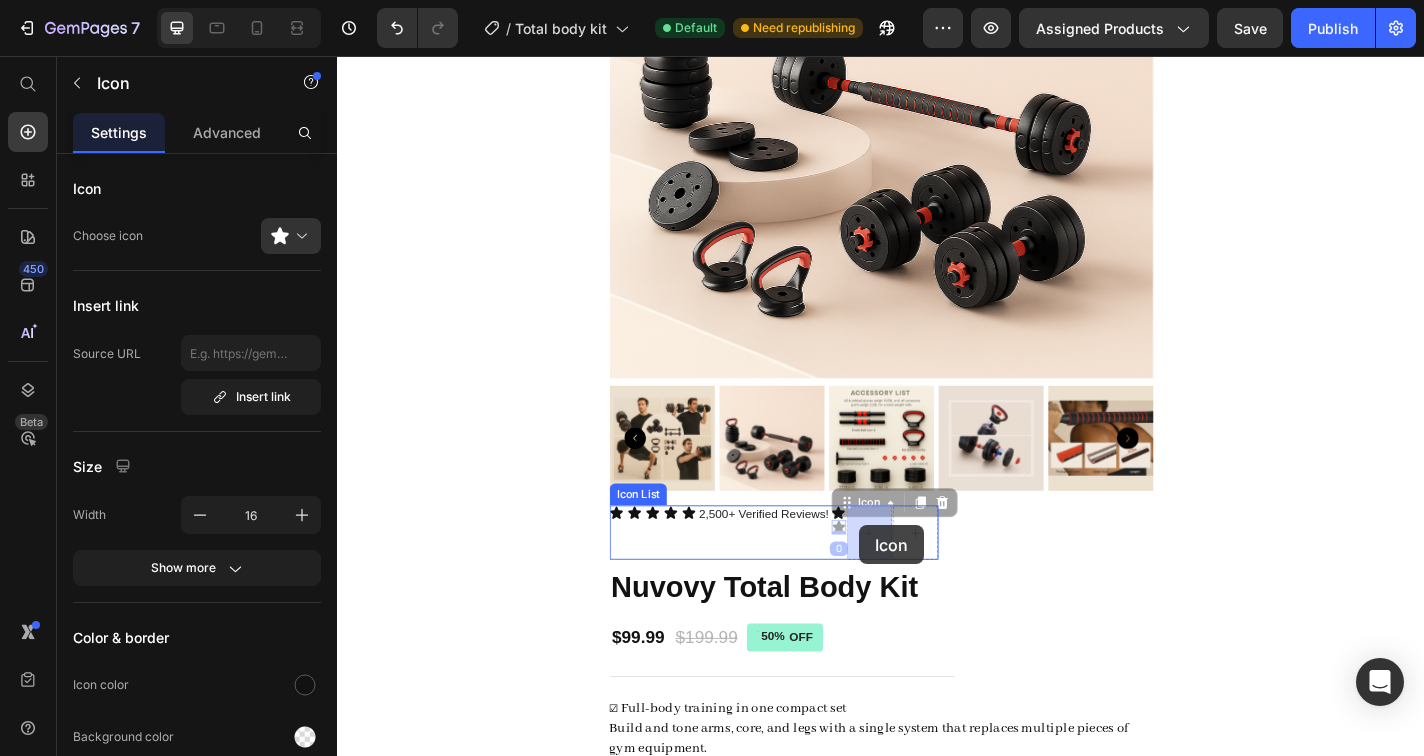 drag, startPoint x: 891, startPoint y: 574, endPoint x: 917, endPoint y: 574, distance: 26 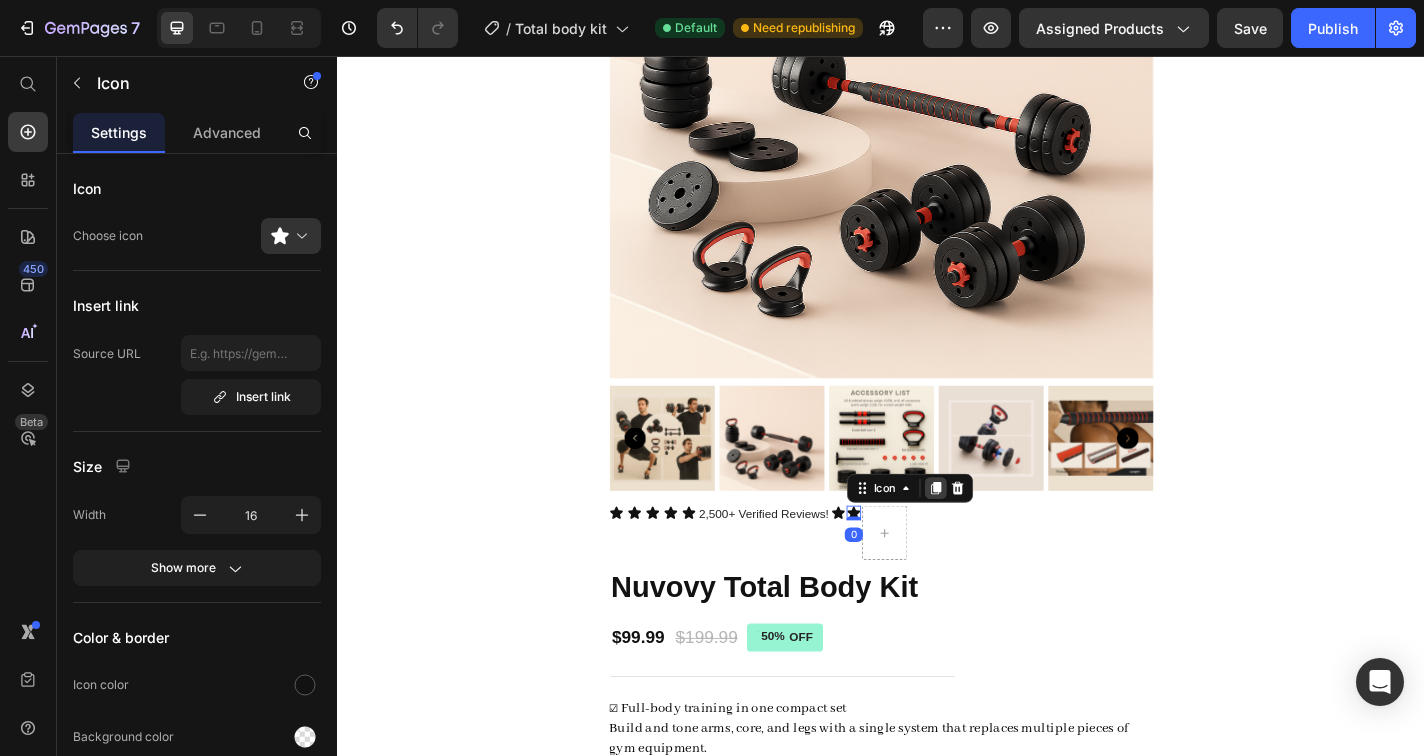click 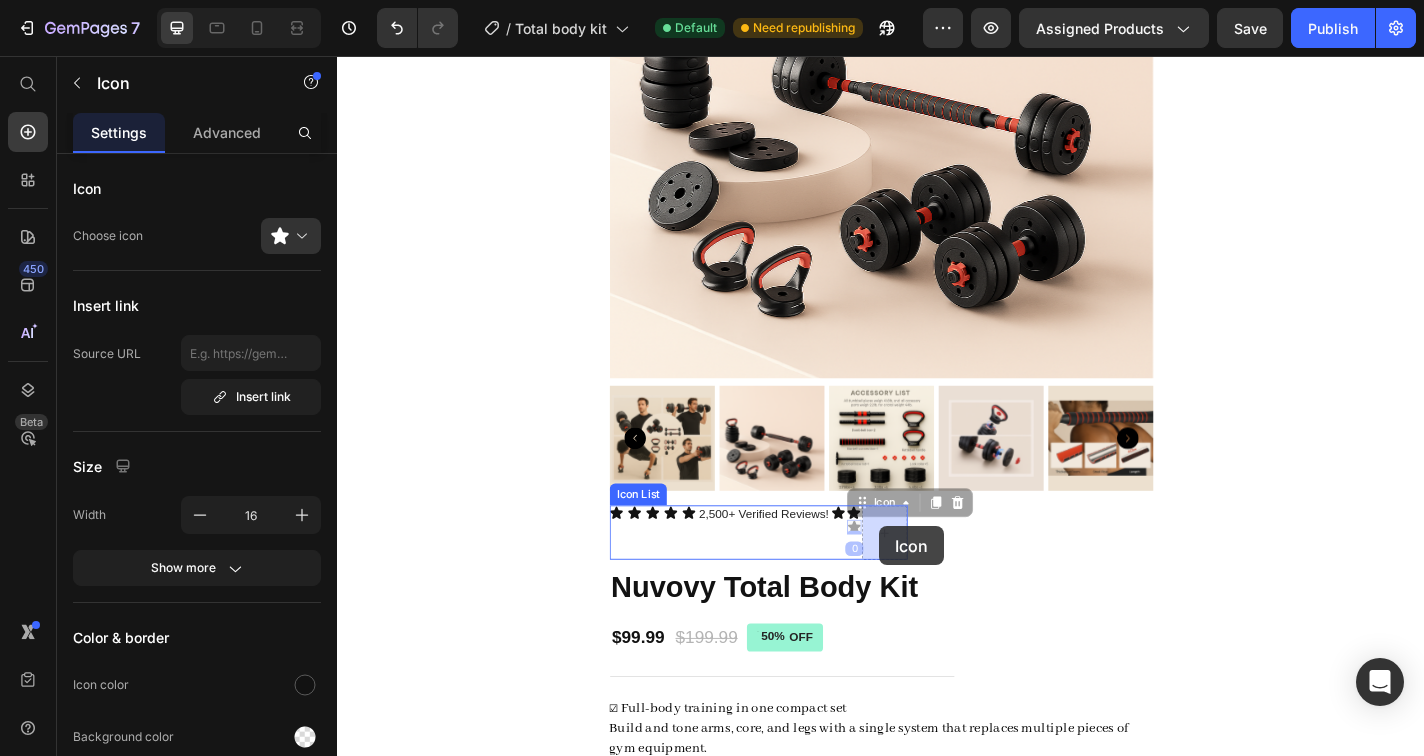 drag, startPoint x: 908, startPoint y: 575, endPoint x: 936, endPoint y: 575, distance: 28 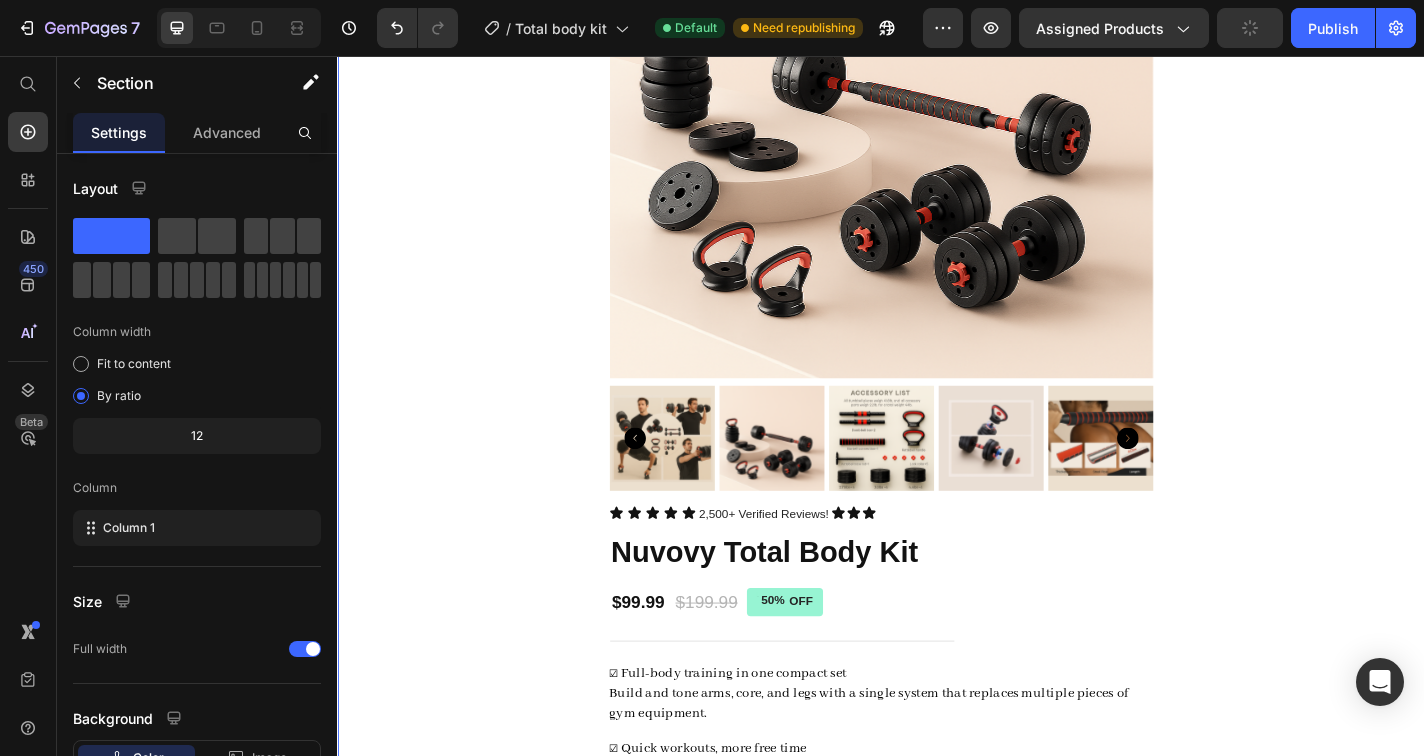 click on "Product Images Icon Icon Icon Icon
Icon Icon List 2,500+ Verified Reviews! Text Block
Icon
Icon
Icon   0 Icon List Row Nuvovy Total Body Kit Product Title $99.99 Product Price $199.99 Product Price 50% OFF Discount Tag Row ☑ Full-body training in one compact set Build and tone arms, core, and legs with a single system that replaces multiple pieces of gym equipment.
☑ Quick workouts, more free time Switch between exercises in seconds and skip the commute — perfect for fitting strength training into a busy schedule.
☑ Custom resistance for all levels Easily adjust weights from 2.75 to 19.8 lbs per hand — ideal for beginners, pros, and everyone in between. Product Description 1 Product Quantity
Add to cart Add to Cart Image Free Shipping  on all orders Text Block Image Easy Returns Text Block Image Satisfaction Guarantee Text Block Row Image [FIRST] [LAST]  | Customer   Text Block Icon Icon Icon" at bounding box center (937, 811) 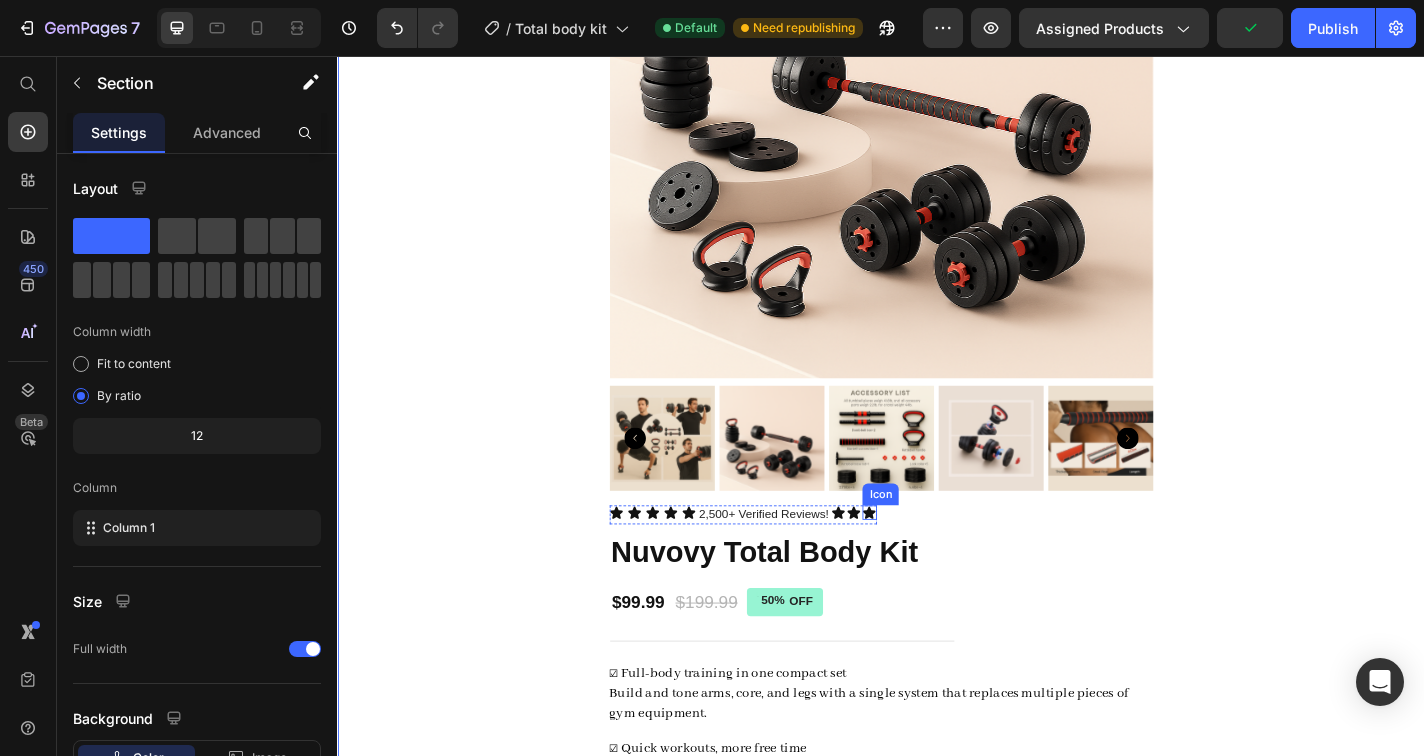 click 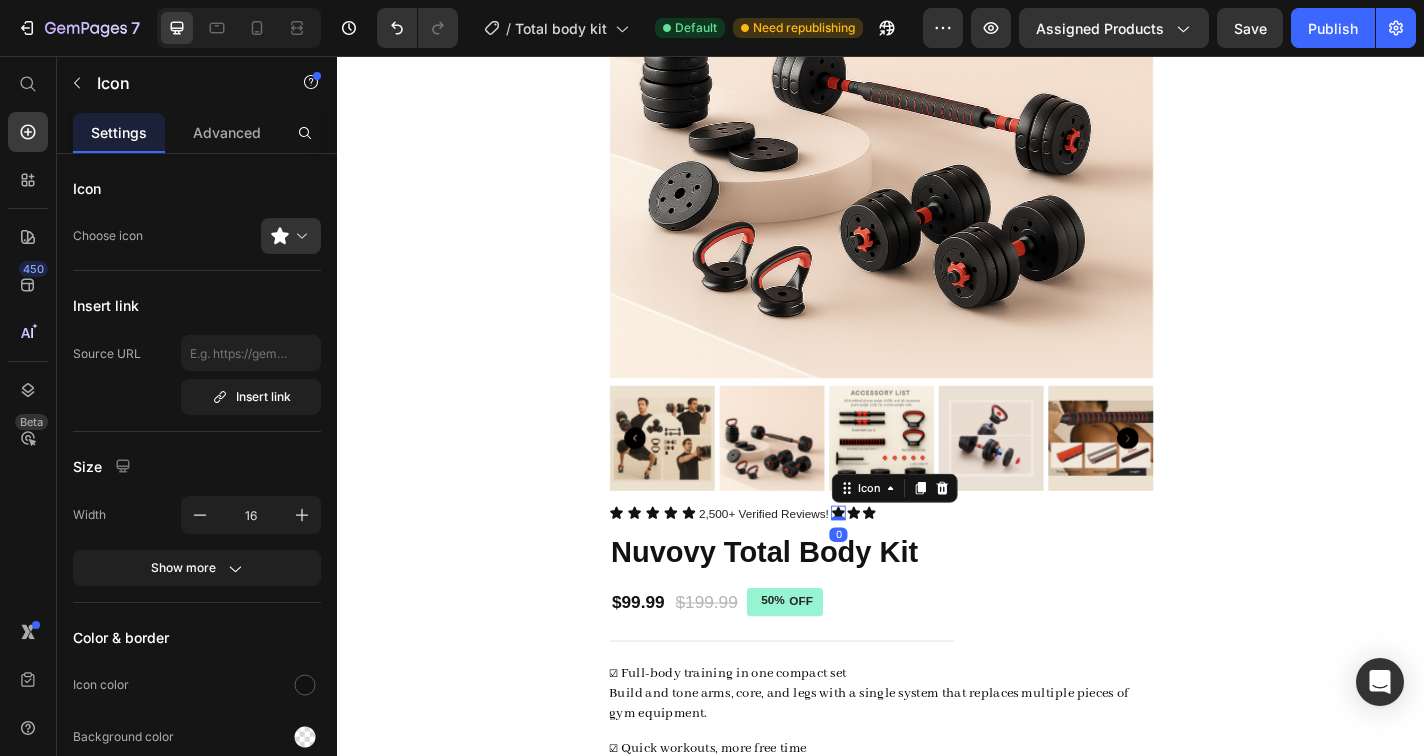 click 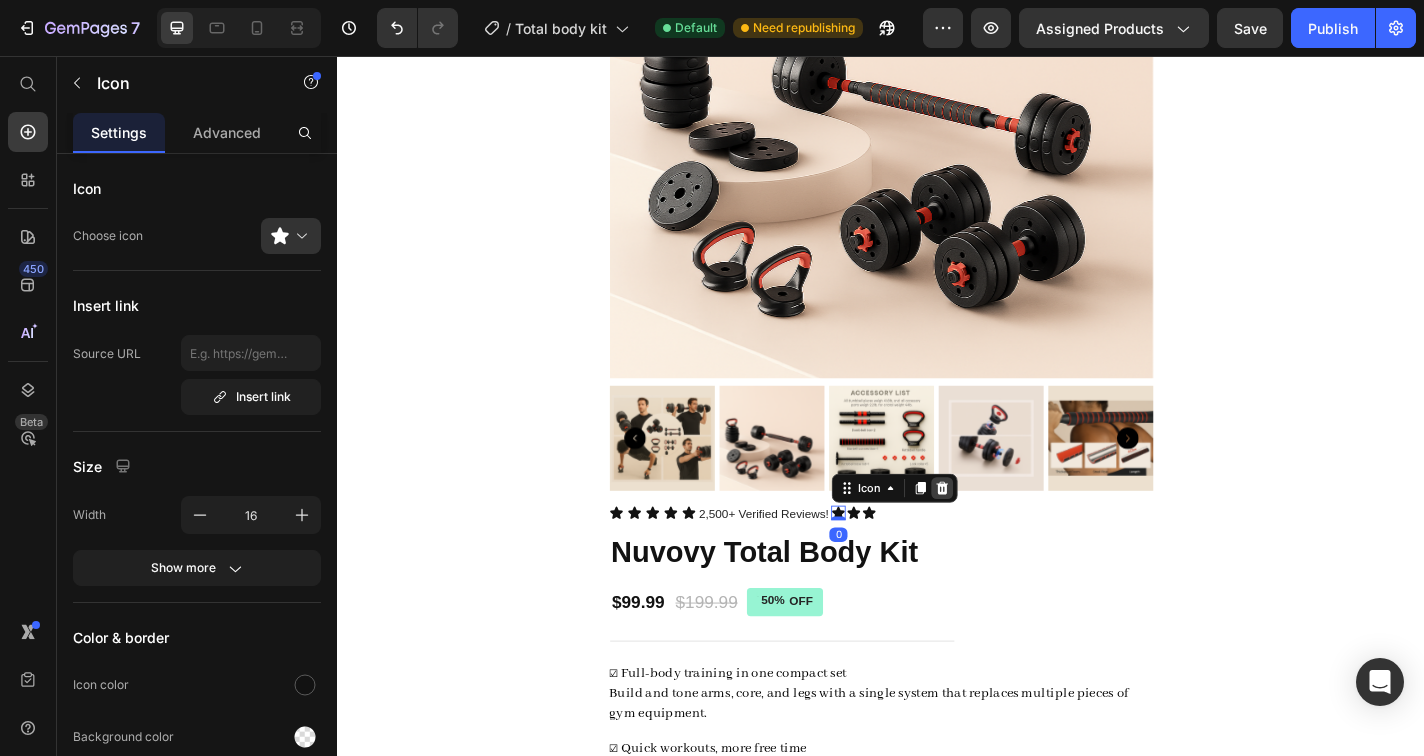 click 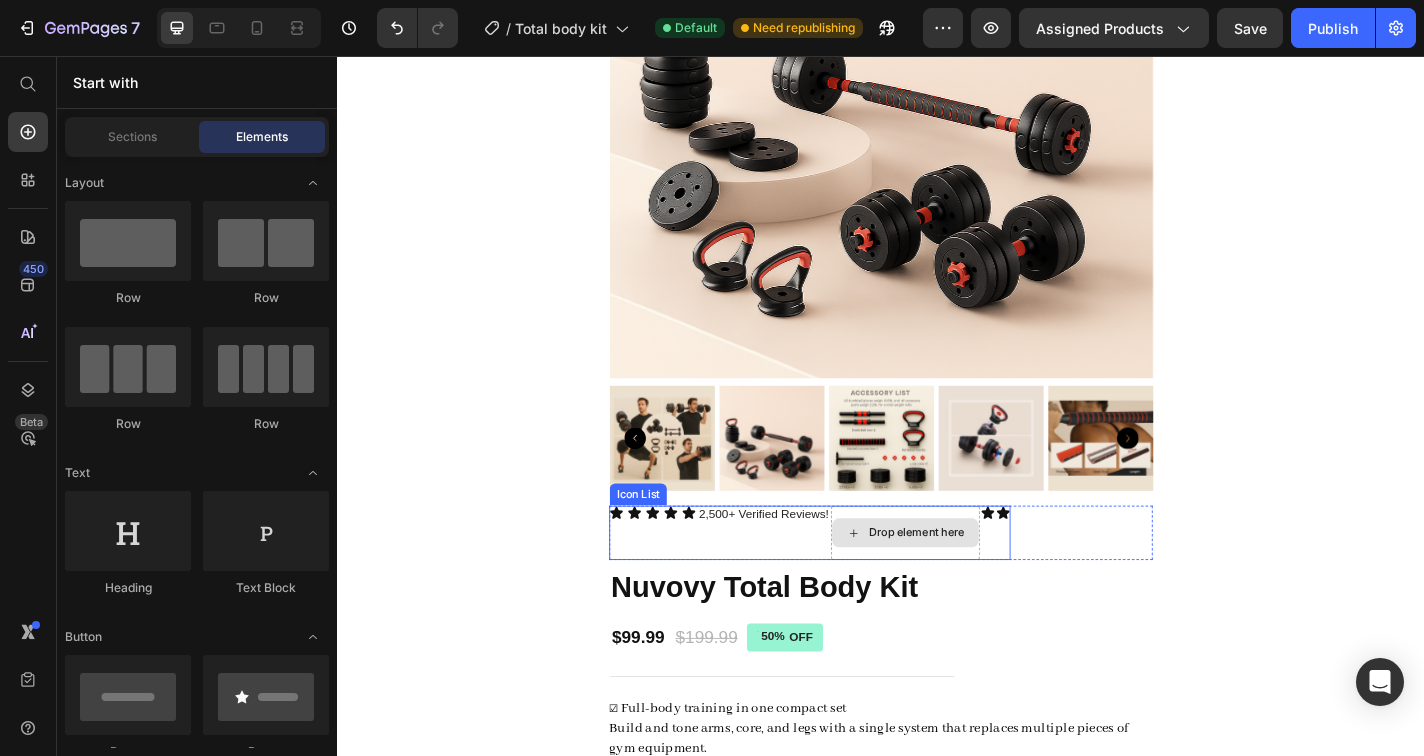 click on "Drop element here" at bounding box center [976, 582] 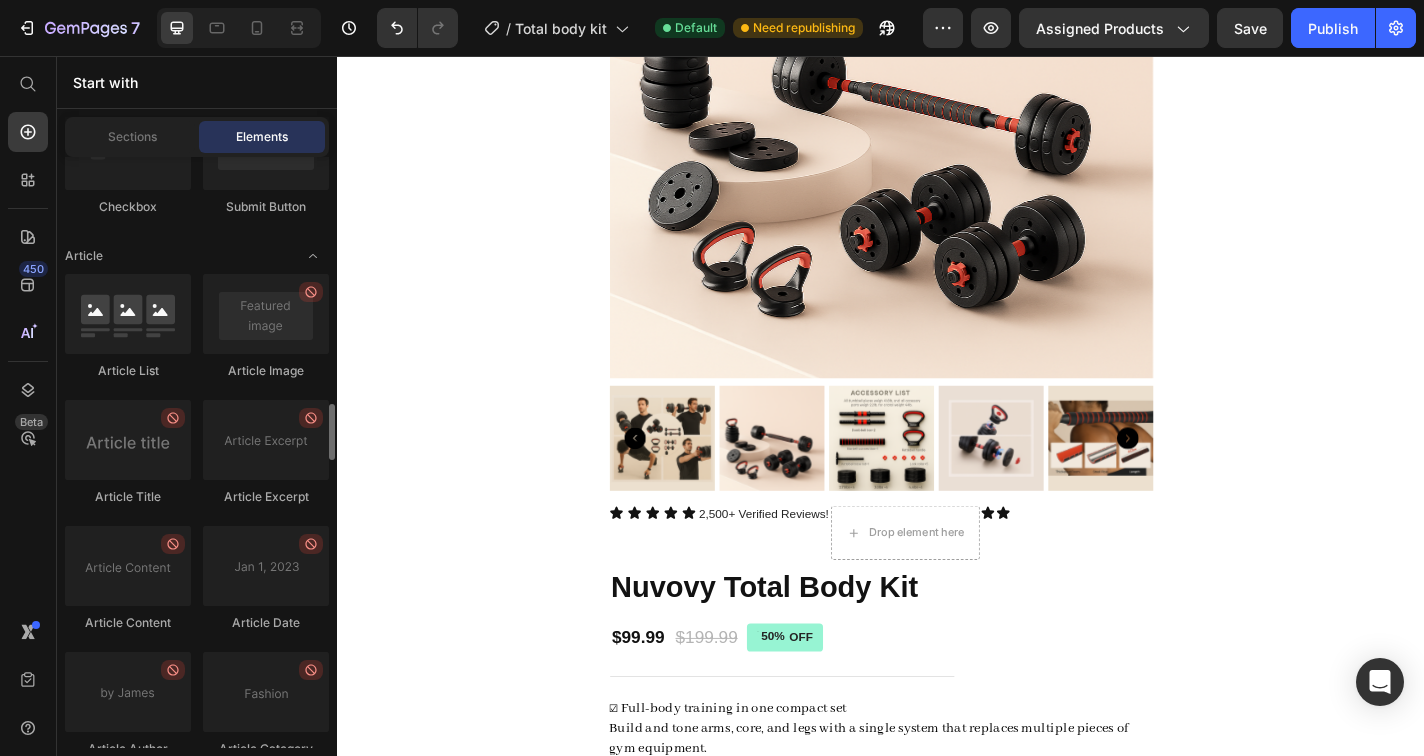 scroll, scrollTop: 5599, scrollLeft: 0, axis: vertical 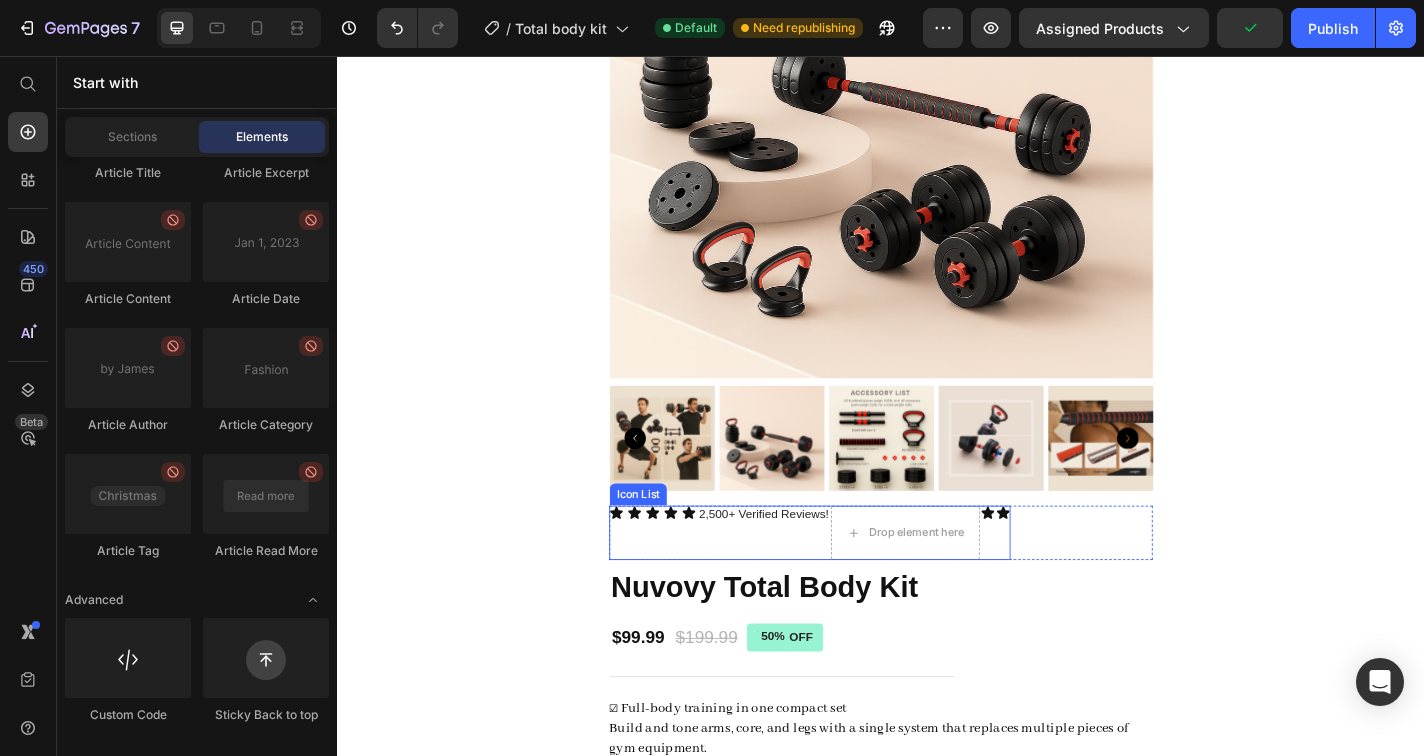 click on "2,500+ Verified Reviews! Text Block" at bounding box center (807, 582) 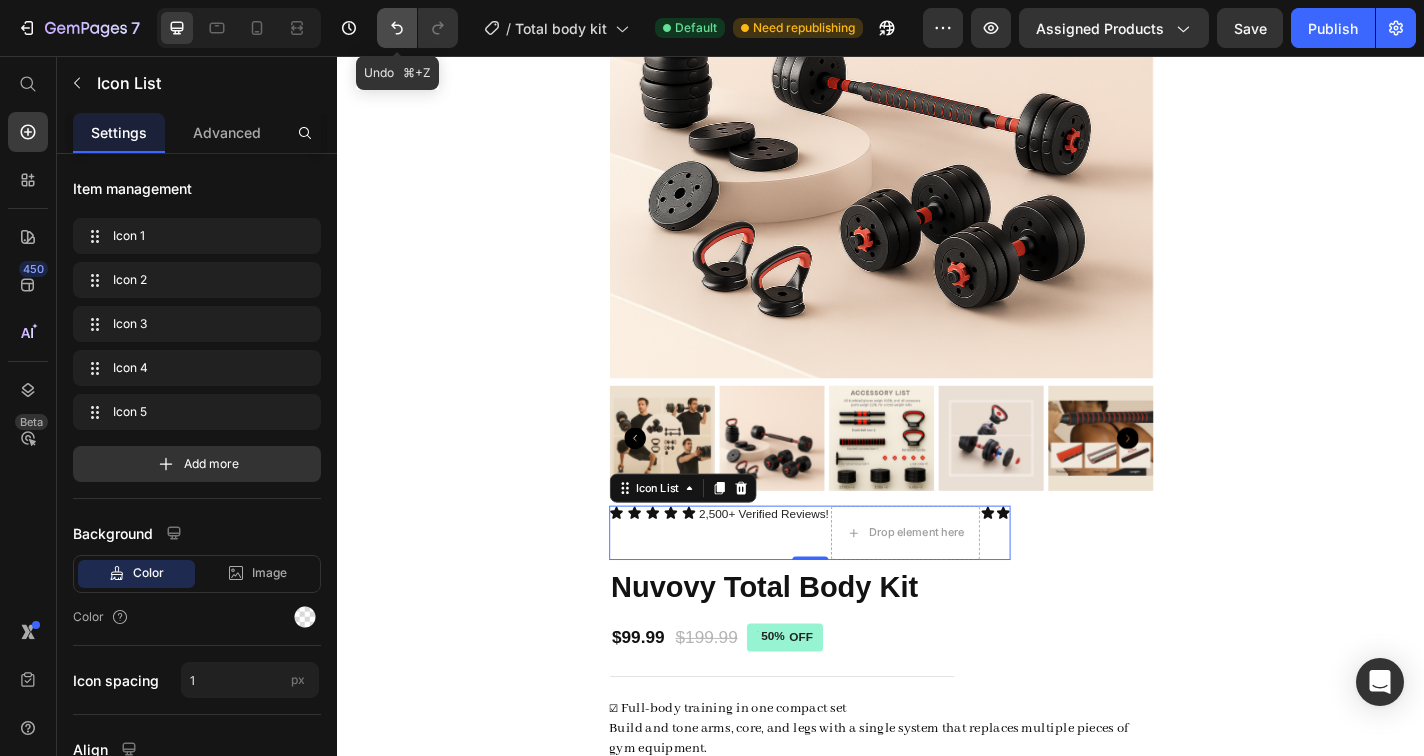 click 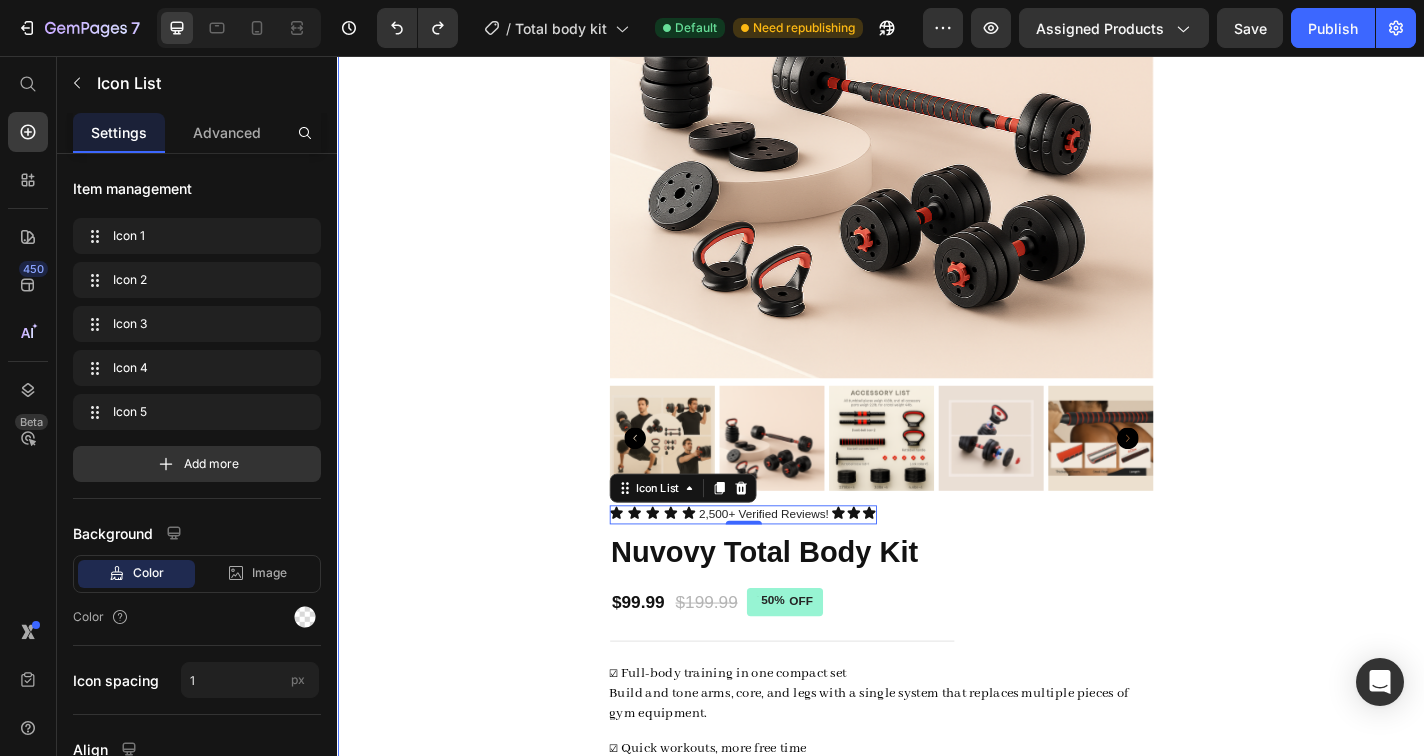 click on "Product Images Icon Icon Icon Icon
Icon Icon List 2,500+ Verified Reviews! Text Block
Icon
Icon
Icon Icon List   0 Row Nuvovy Total Body Kit Product Title $99.99 Product Price $199.99 Product Price 50% OFF Discount Tag Row ☑ Full-body training in one compact set Build and tone arms, core, and legs with a single system that replaces multiple pieces of gym equipment.
☑ Quick workouts, more free time Switch between exercises in seconds and skip the commute — perfect for fitting strength training into a busy schedule.
☑ Custom resistance for all levels Easily adjust weights from 2.75 to 19.8 lbs per hand — ideal for beginners, pros, and everyone in between. Product Description 1 Product Quantity
Add to cart Add to Cart Image Free Shipping  on all orders Text Block Image Easy Returns Text Block Image Satisfaction Guarantee Text Block Row Image [FIRST] [LAST]  | Customer   Text Block Icon Icon Icon" at bounding box center (937, 811) 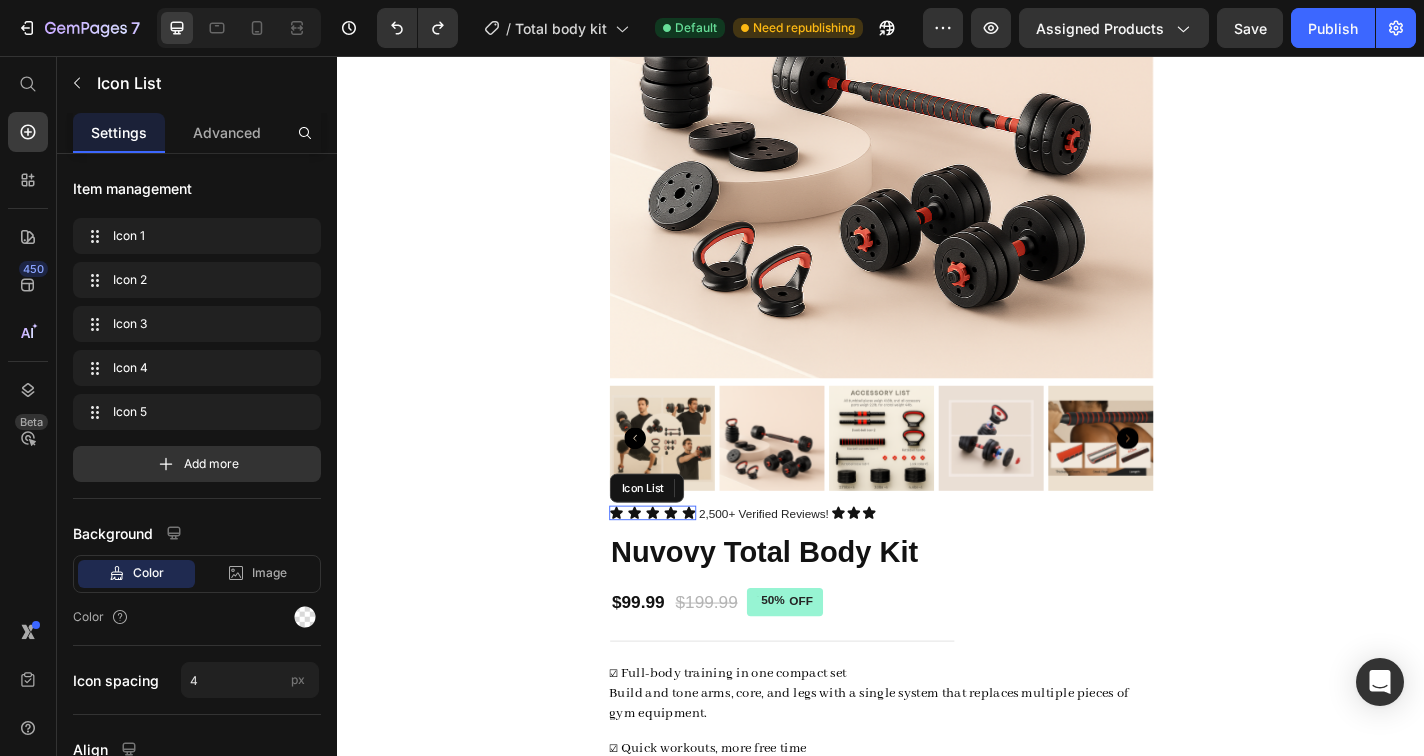click on "Icon Icon Icon Icon
Icon" at bounding box center [685, 560] 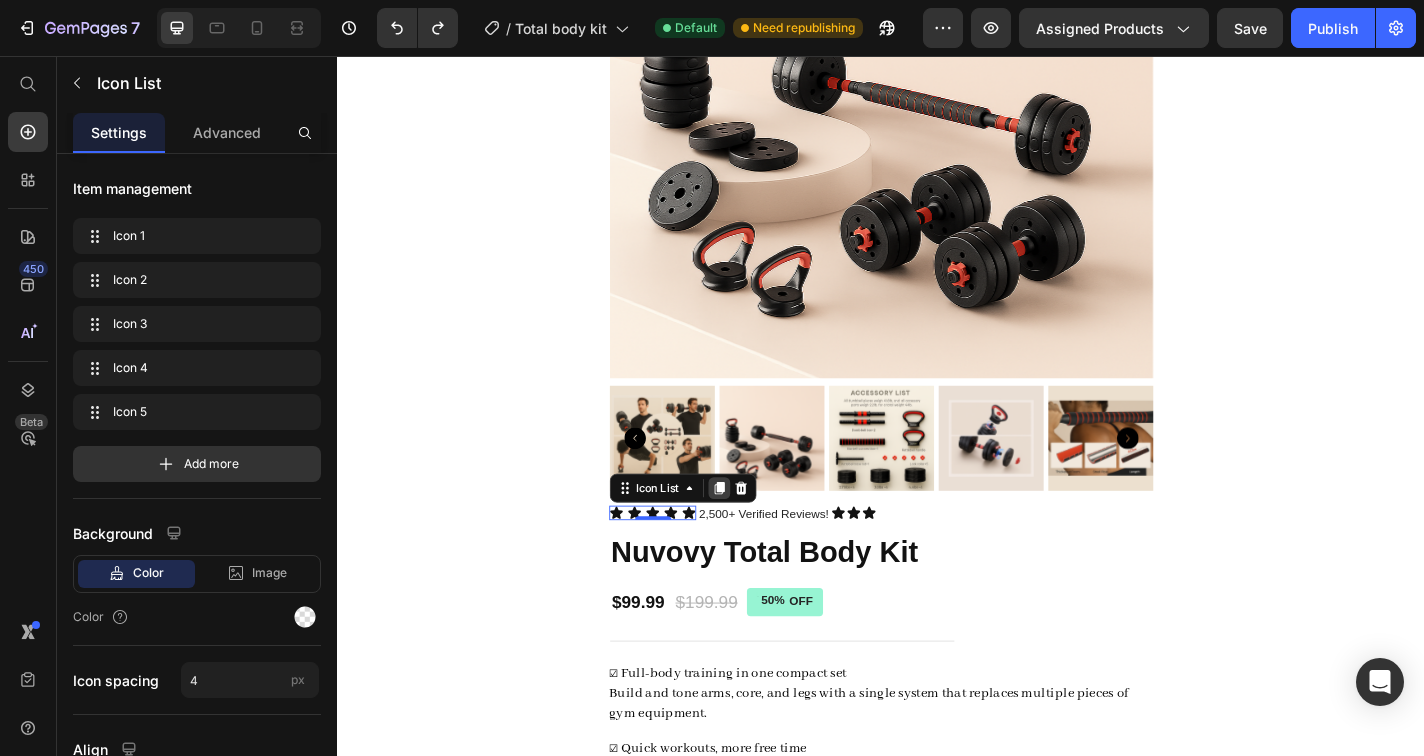 click 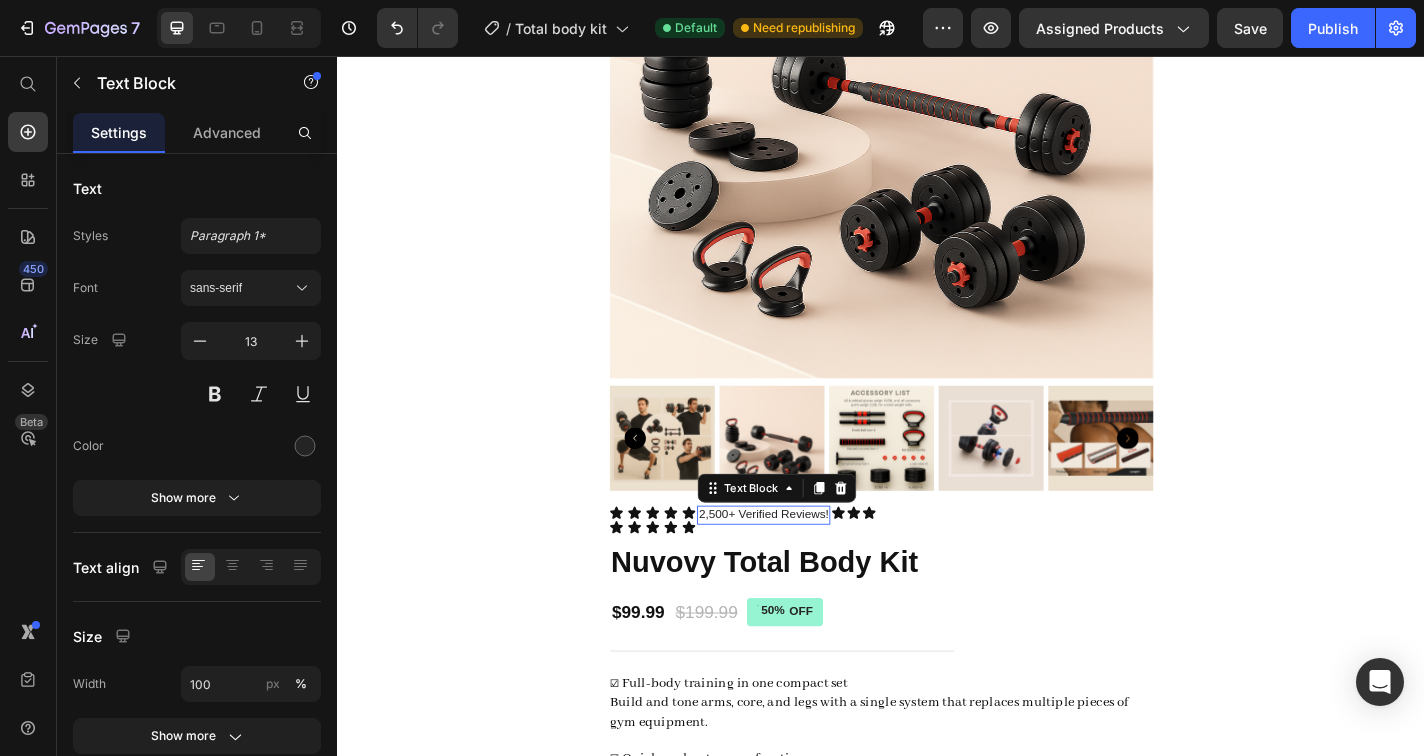 click on "2,500+ Verified Reviews!" at bounding box center [807, 562] 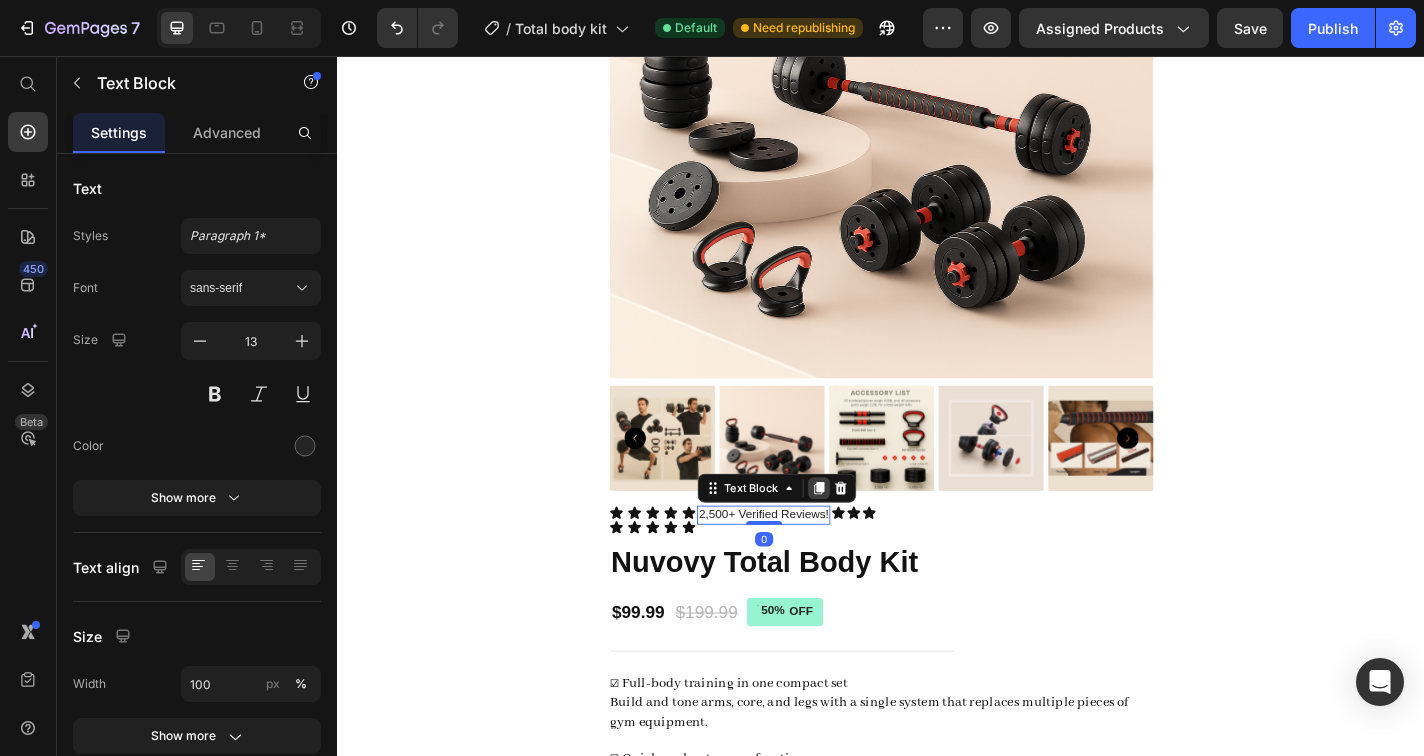 click 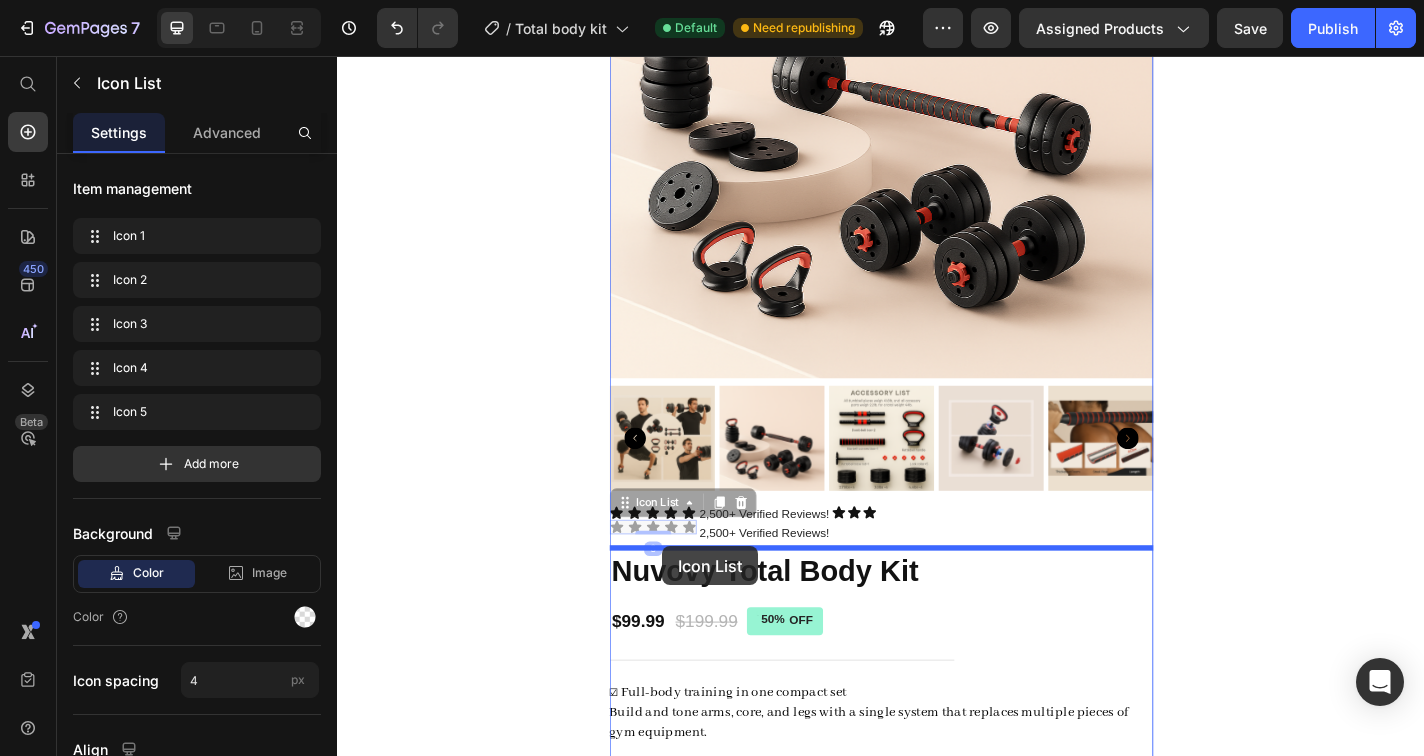 drag, startPoint x: 695, startPoint y: 578, endPoint x: 696, endPoint y: 597, distance: 19.026299 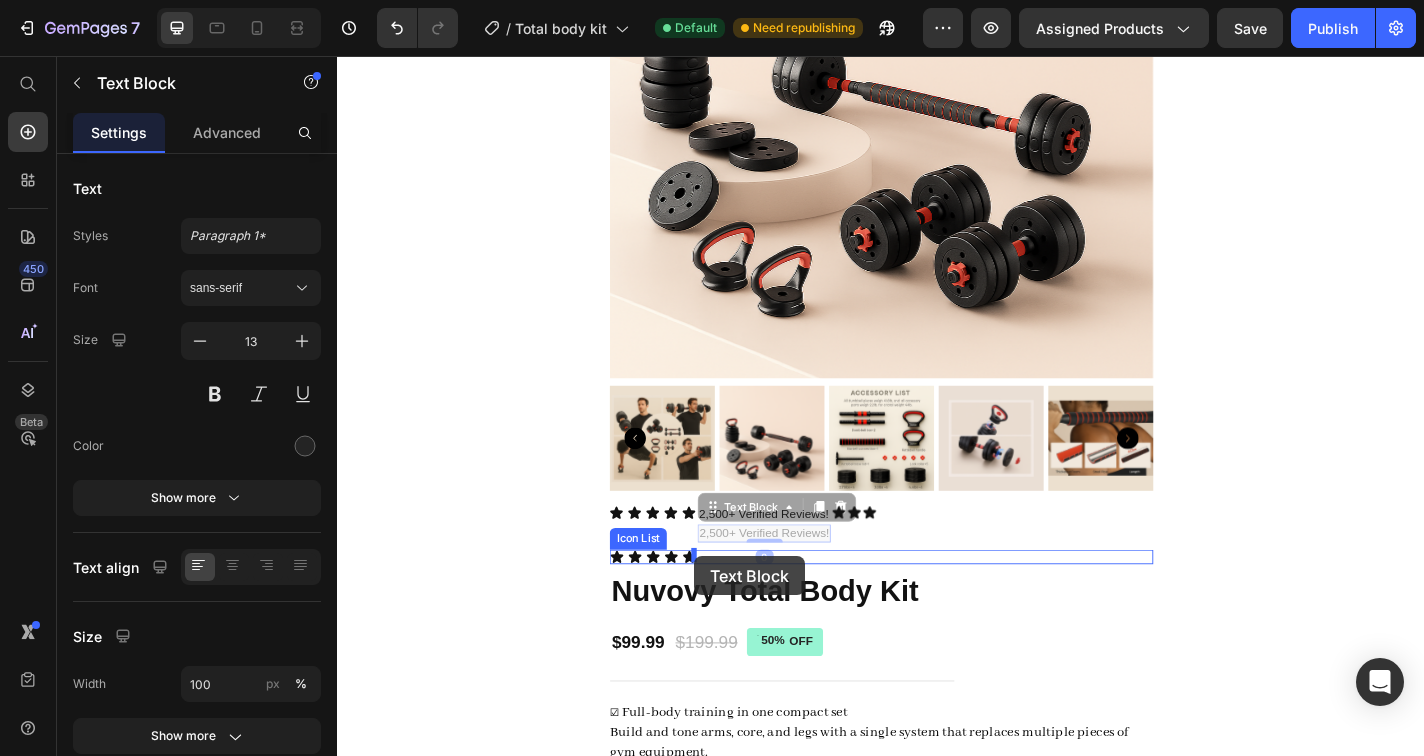 drag, startPoint x: 838, startPoint y: 576, endPoint x: 731, endPoint y: 608, distance: 111.68259 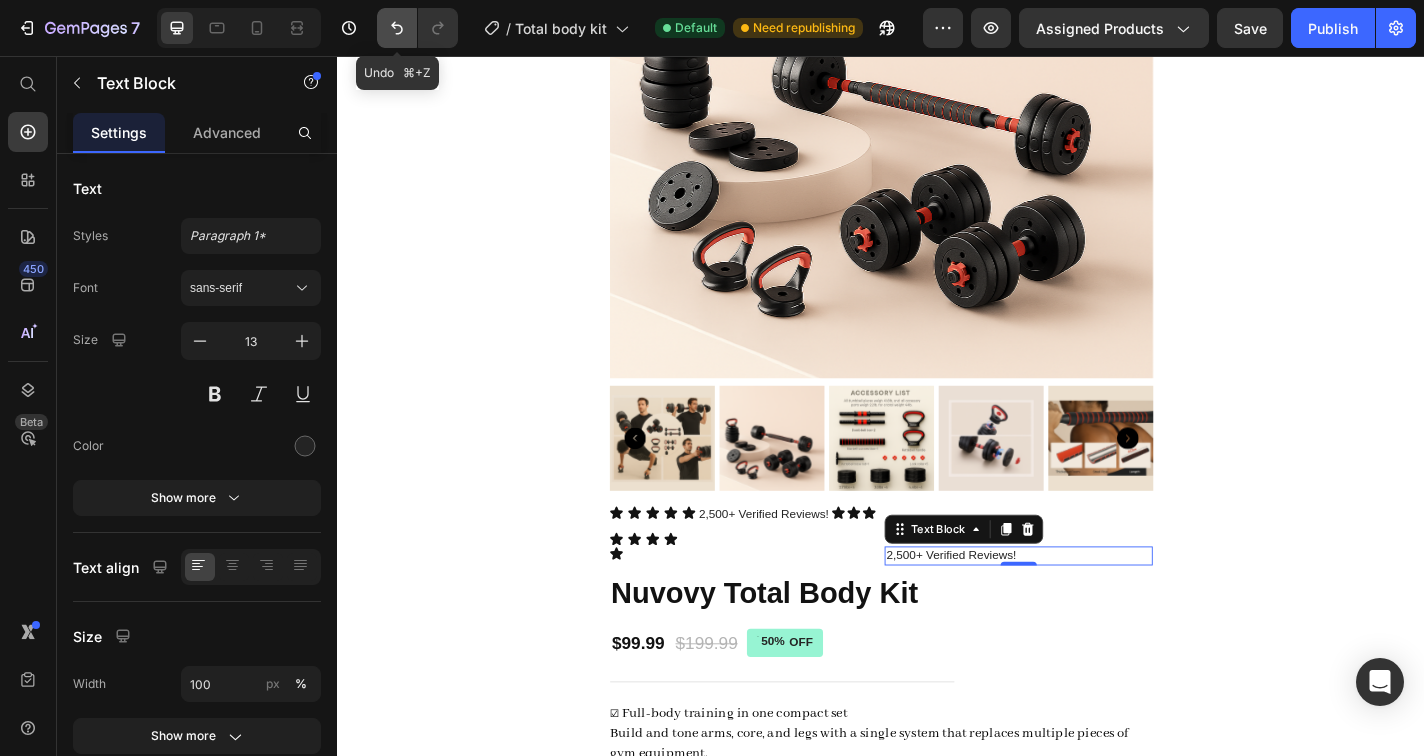click 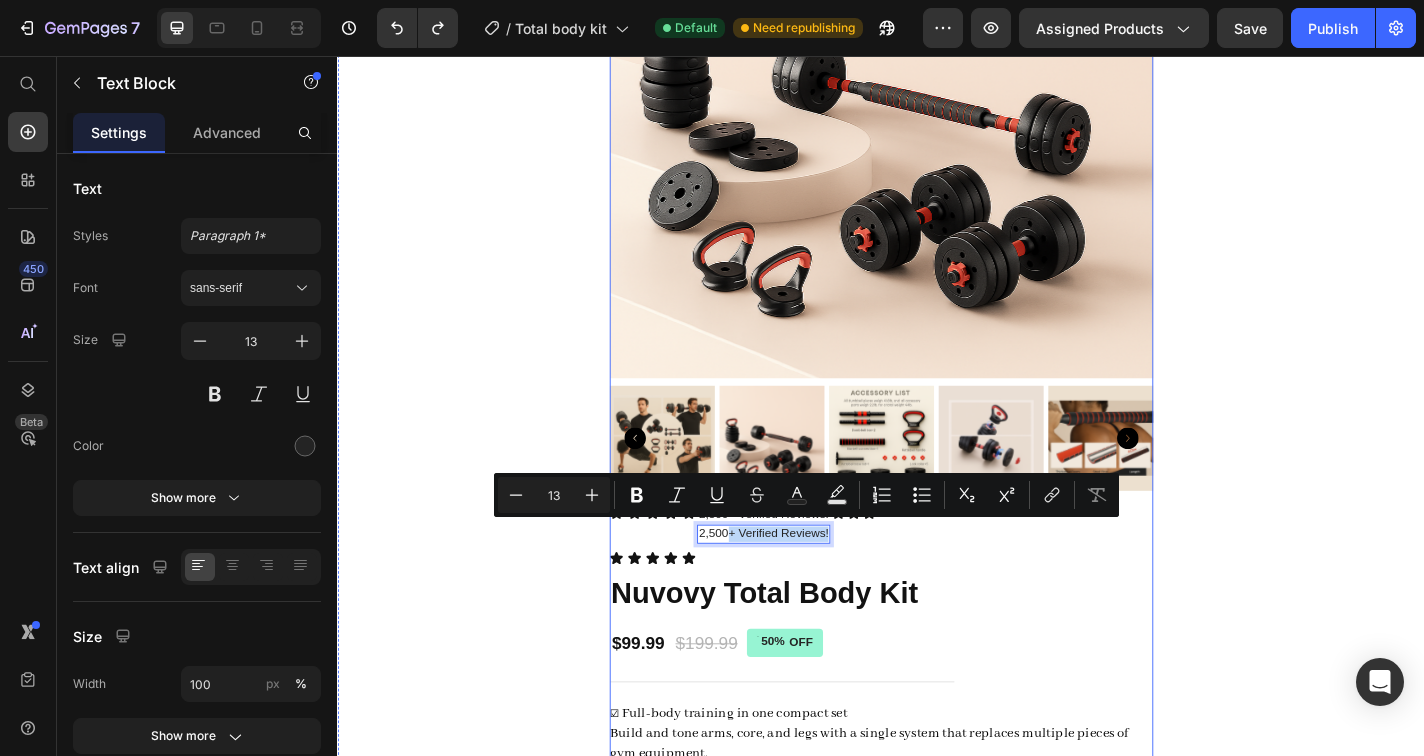 drag, startPoint x: 770, startPoint y: 581, endPoint x: 783, endPoint y: 616, distance: 37.336308 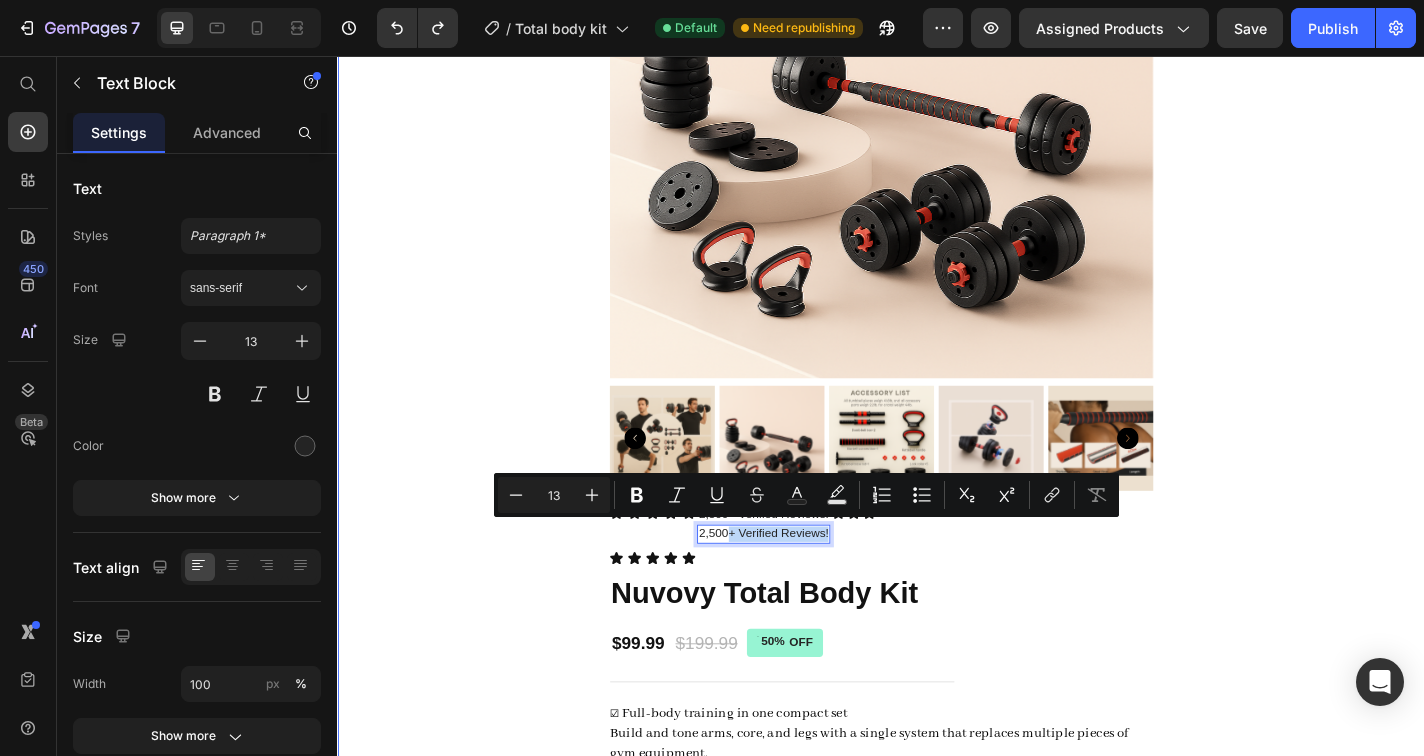 drag, startPoint x: 1411, startPoint y: 575, endPoint x: 1344, endPoint y: 575, distance: 67 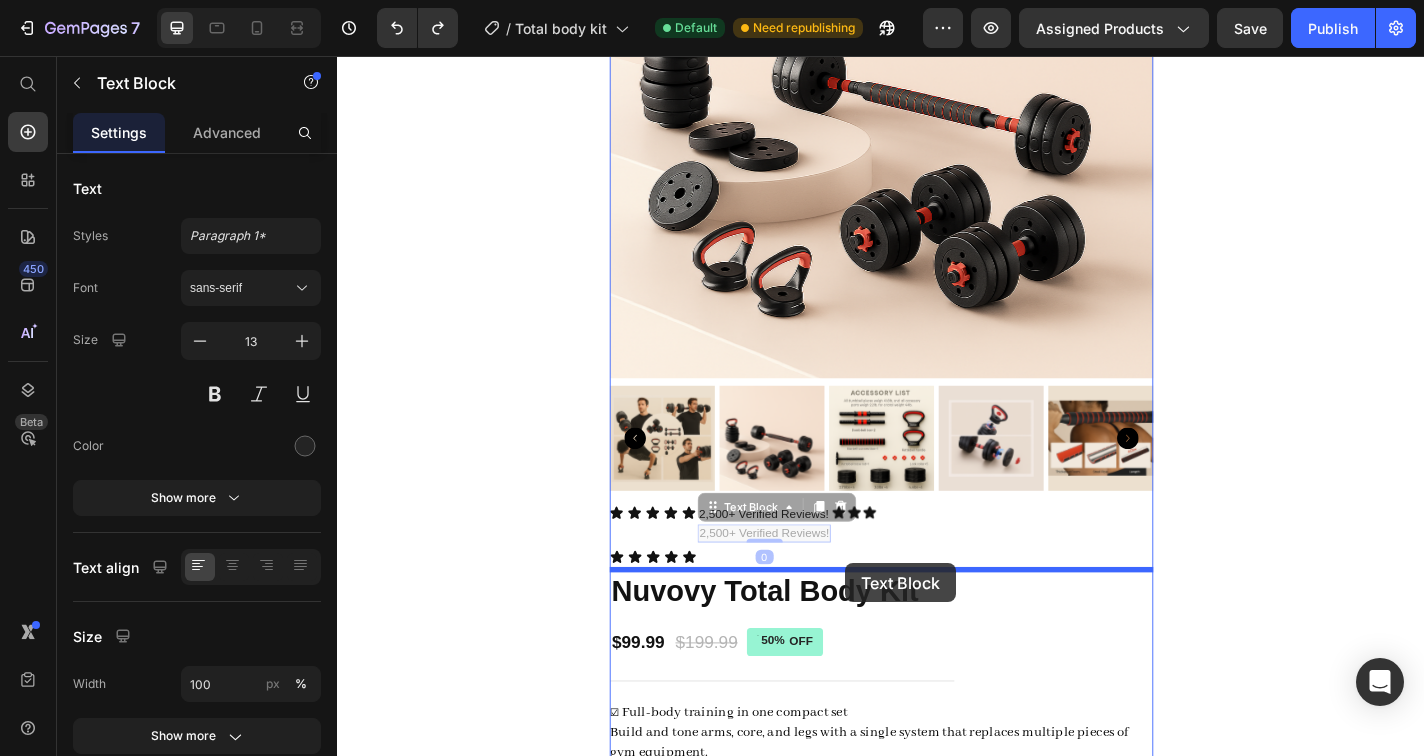 drag, startPoint x: 763, startPoint y: 580, endPoint x: 898, endPoint y: 616, distance: 139.71758 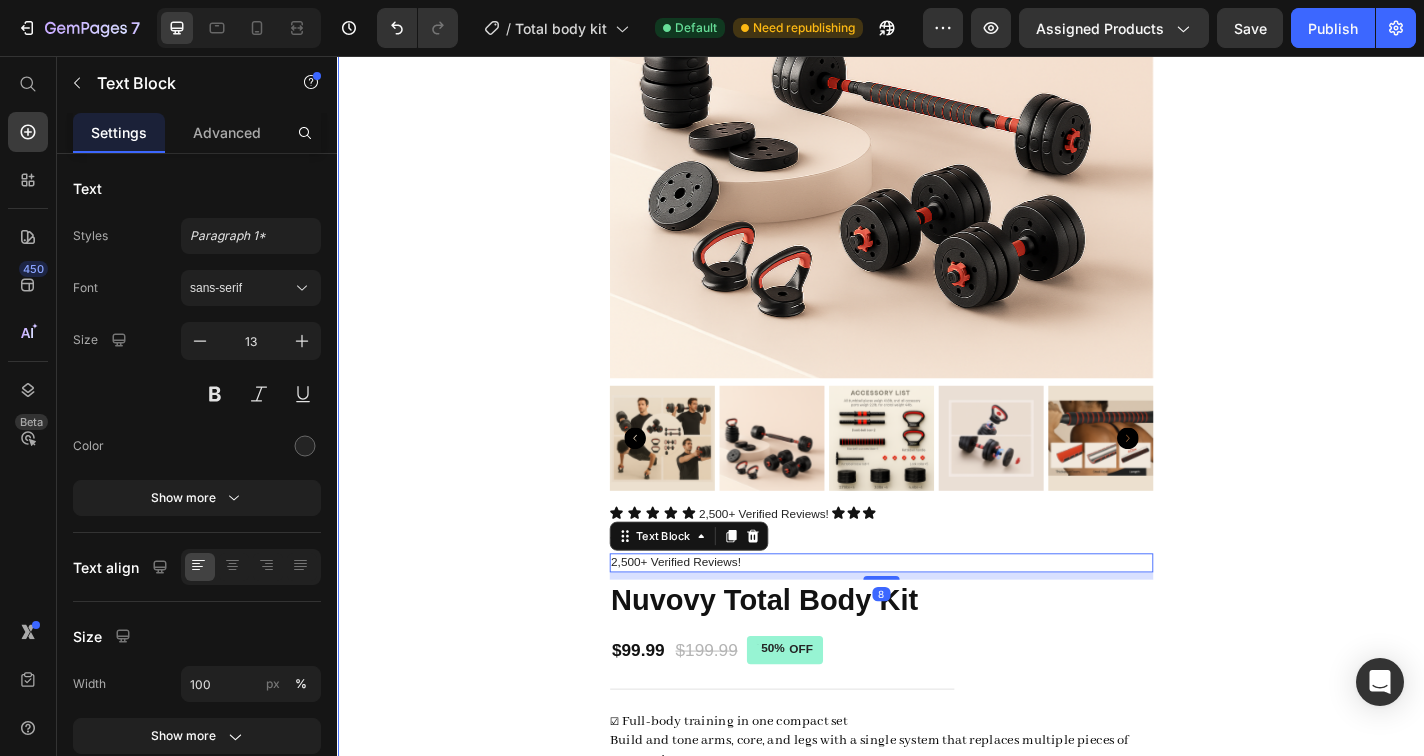 click on "Product Images Icon Icon Icon Icon
Icon Icon List 2,500+ Verified Reviews! Text Block
Icon
Icon
Icon Icon List Row Icon Icon Icon Icon
Icon Icon List 2,500+ Verified Reviews! Text Block   8 Nuvovy Total Body Kit Product Title $99.99 Product Price $199.99 Product Price 50% OFF Discount Tag Row ☑ Full-body training in one compact set Build and tone arms, core, and legs with a single system that replaces multiple pieces of gym equipment.
☑ Quick workouts, more free time Switch between exercises in seconds and skip the commute — perfect for fitting strength training into a busy schedule.
☑ Custom resistance for all levels Easily adjust weights from 2.75 to 19.8 lbs per hand — ideal for beginners, pros, and everyone in between. Product Description 1 Product Quantity
Add to cart Add to Cart Image Free Shipping  on all orders Text Block Image Easy Returns Text Block Image Guarantee" at bounding box center [937, 837] 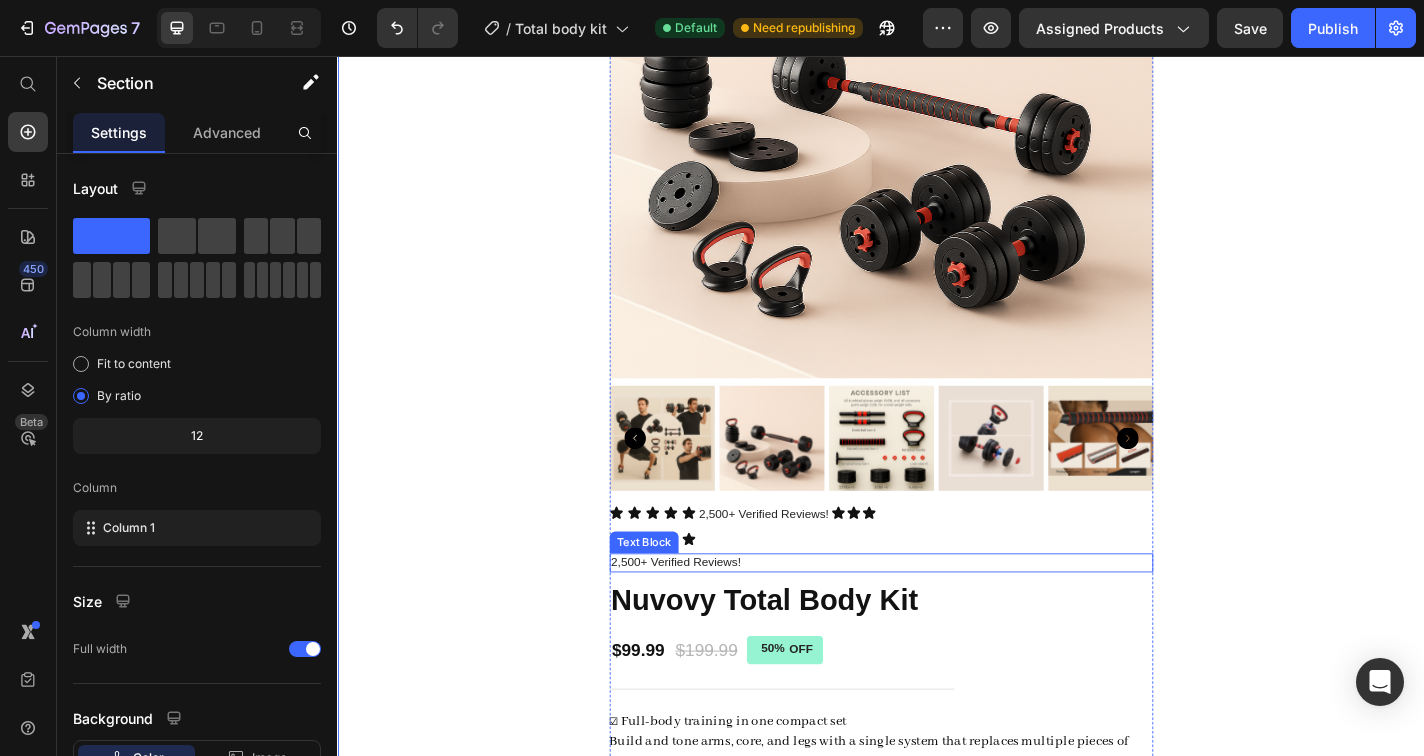 click on "2,500+ Verified Reviews!" at bounding box center (937, 615) 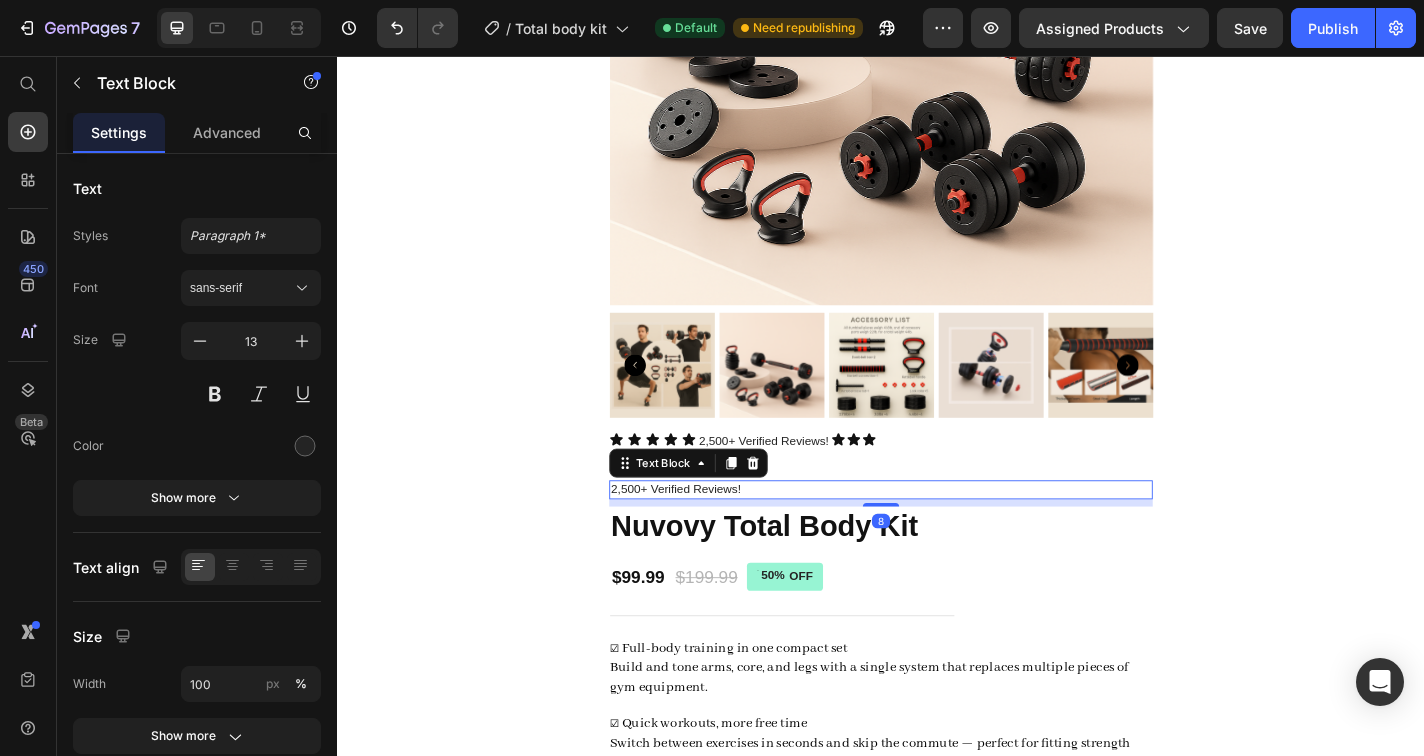 scroll, scrollTop: 544, scrollLeft: 0, axis: vertical 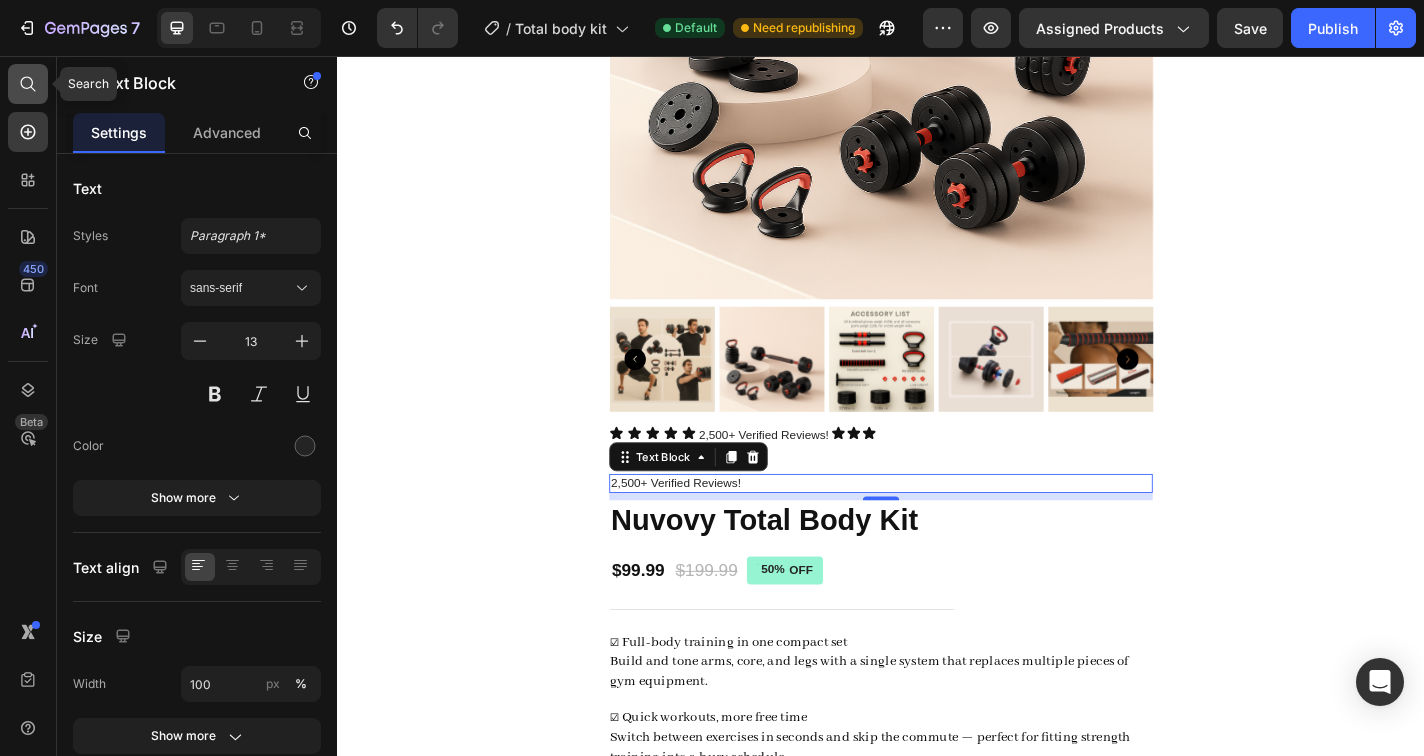 click 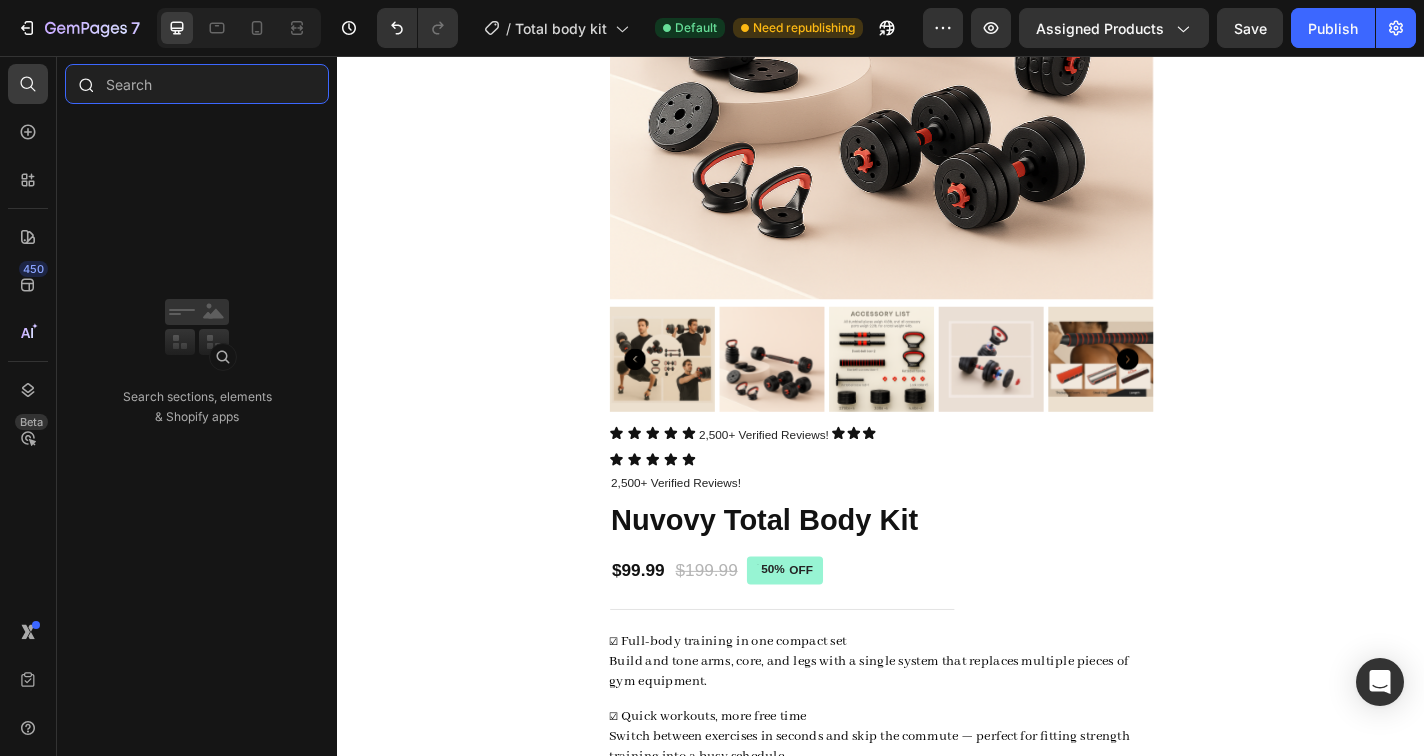 click at bounding box center (197, 84) 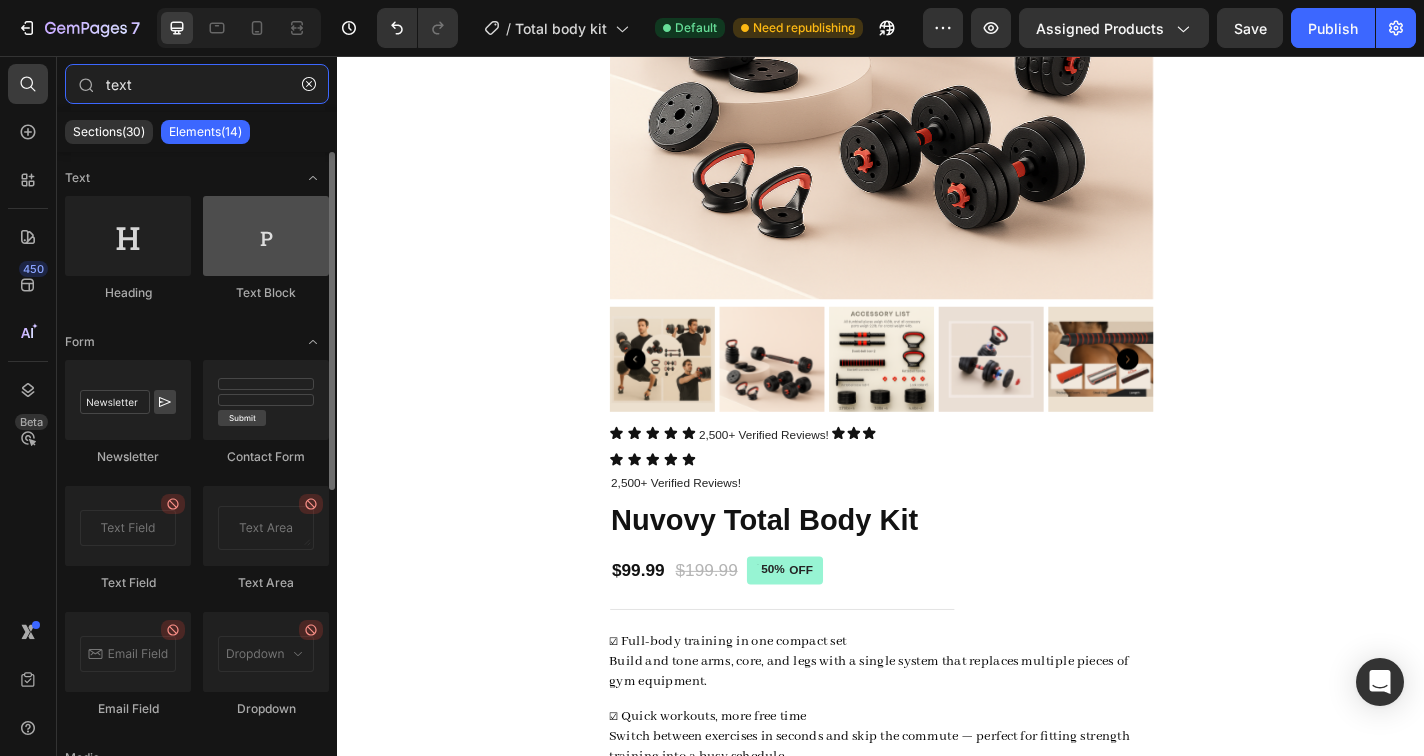 type on "text" 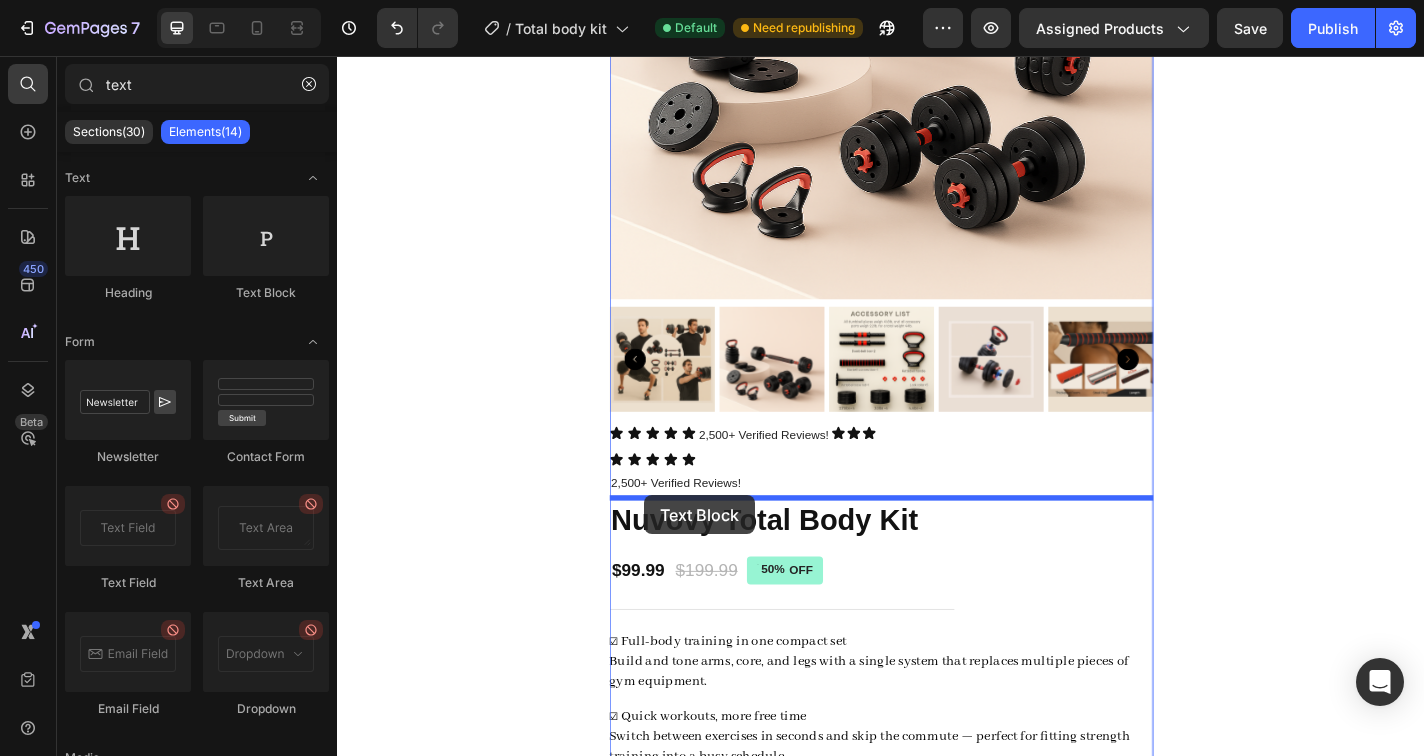 drag, startPoint x: 596, startPoint y: 308, endPoint x: 676, endPoint y: 541, distance: 246.35138 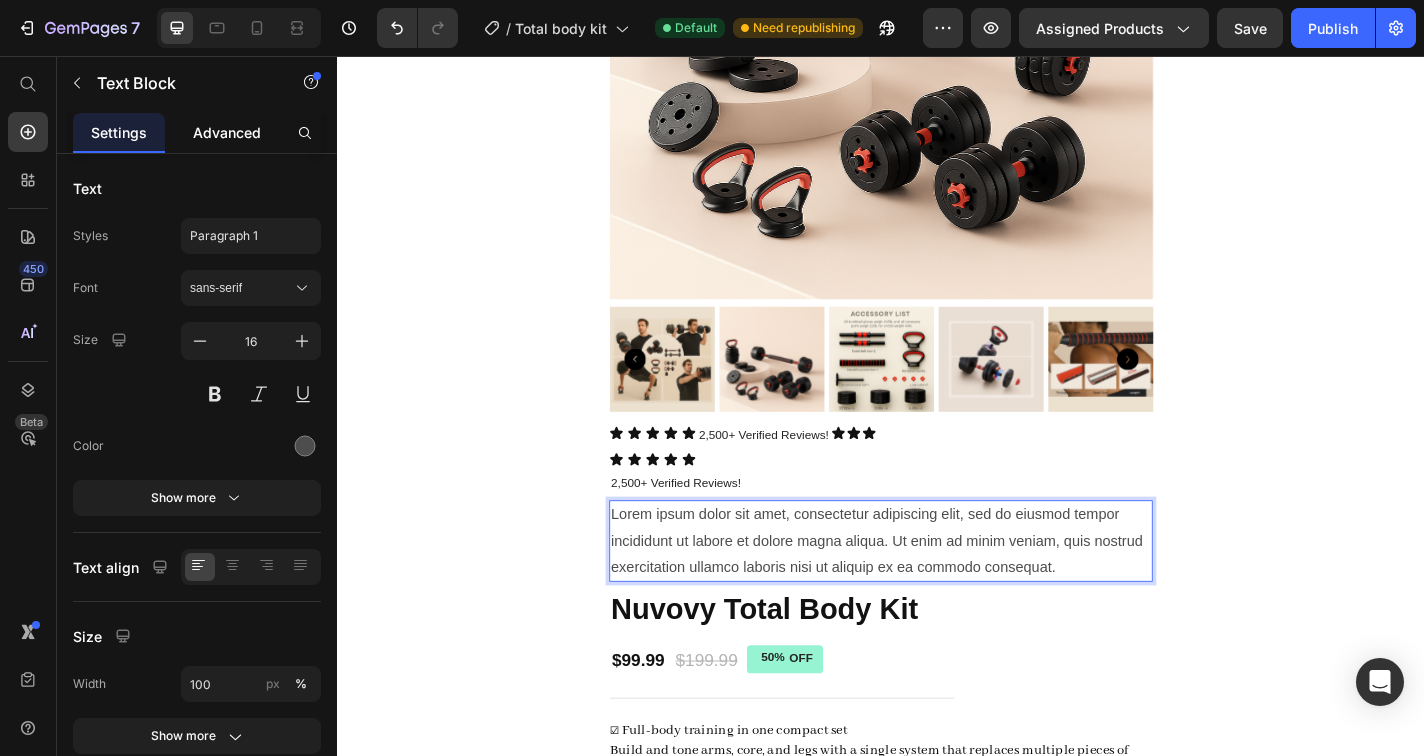 click on "Advanced" 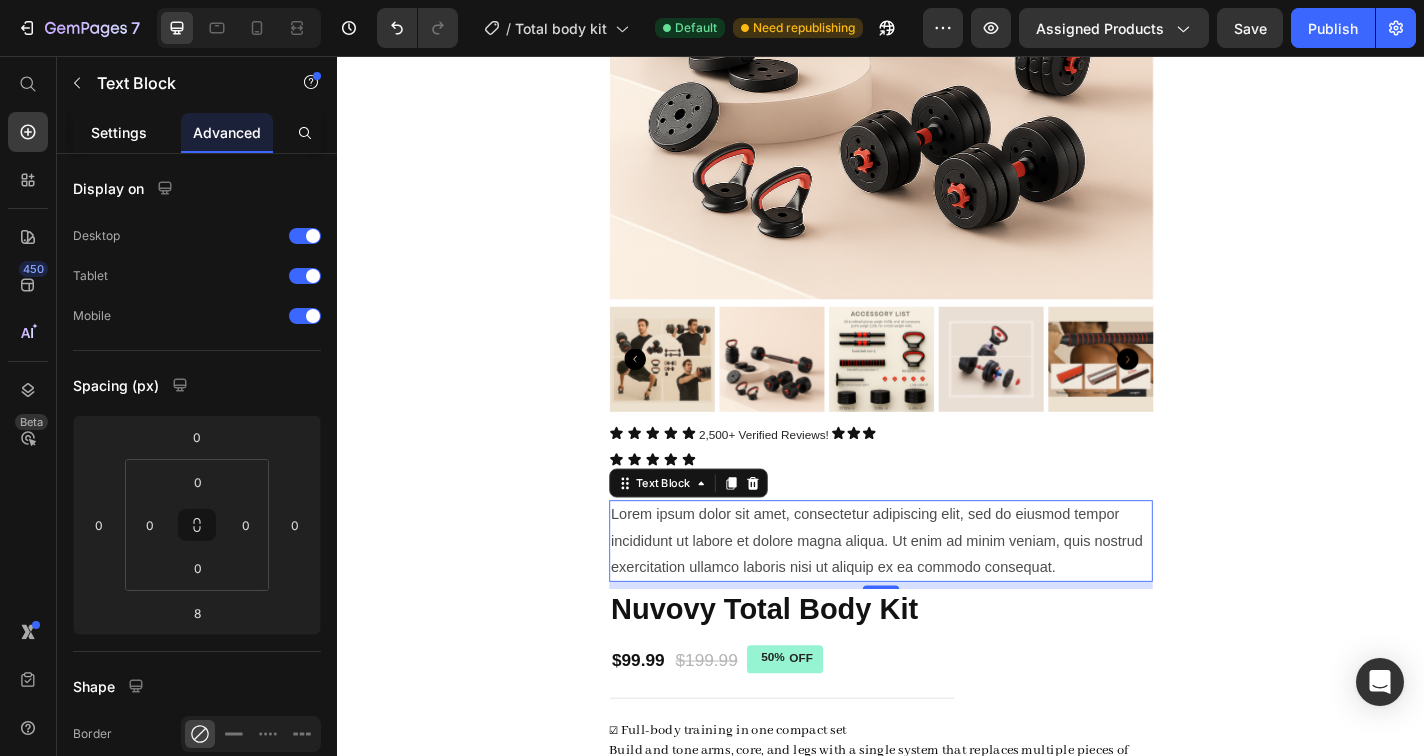 click on "Settings" 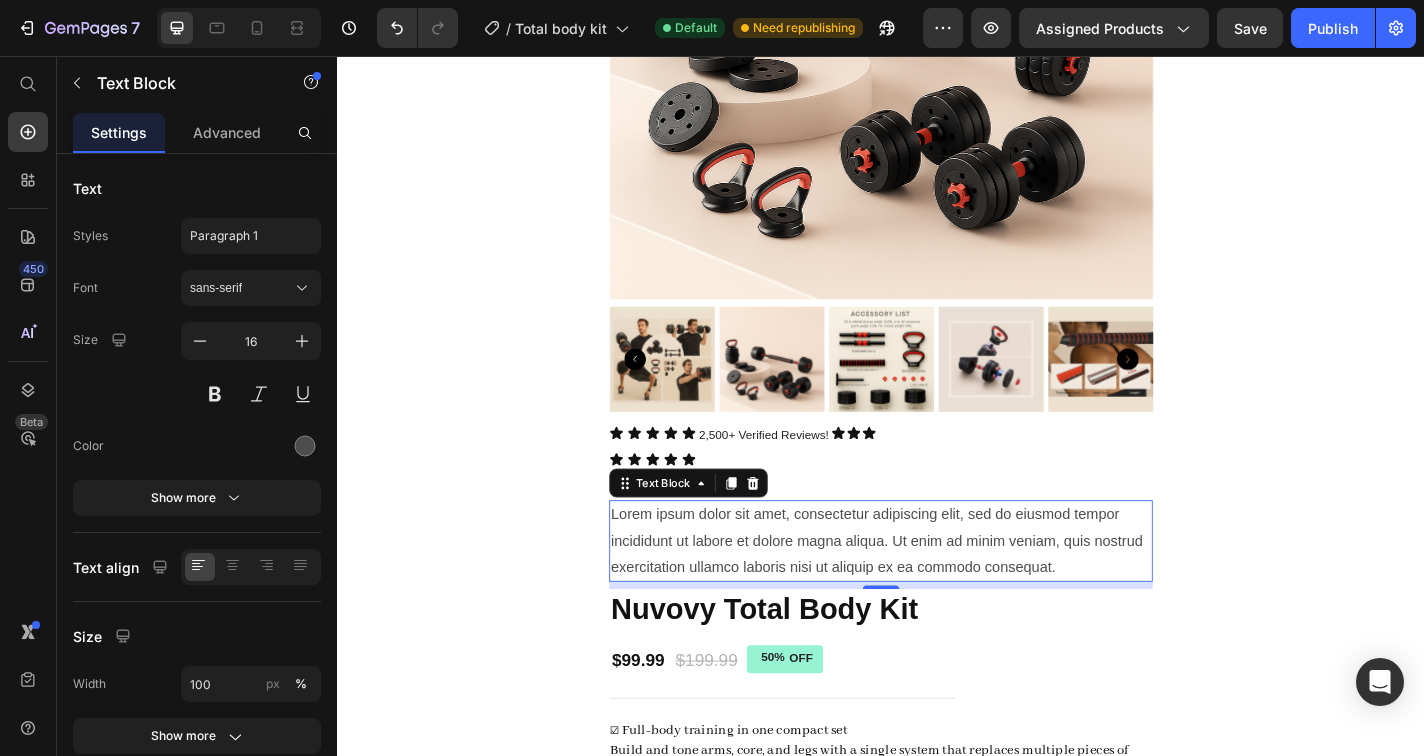 click on "450 Beta" at bounding box center (28, 406) 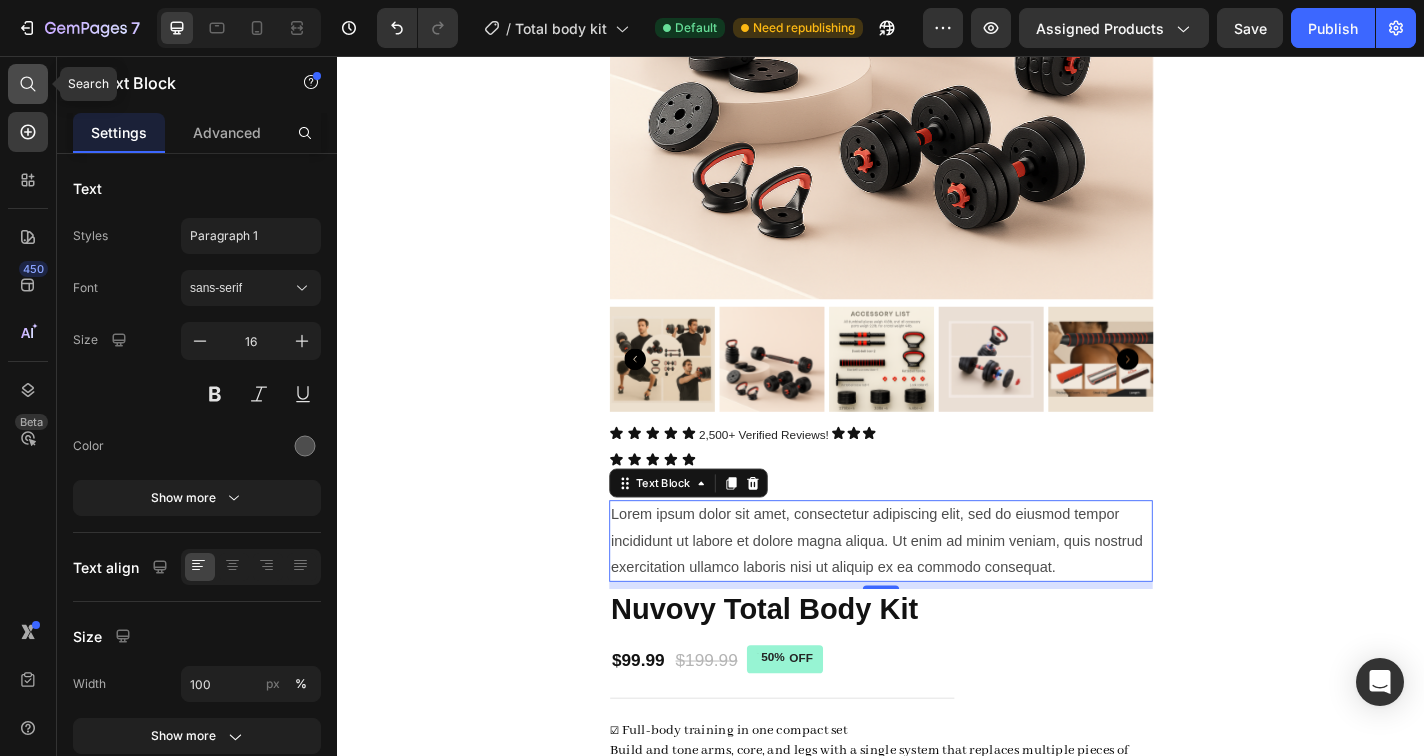 click 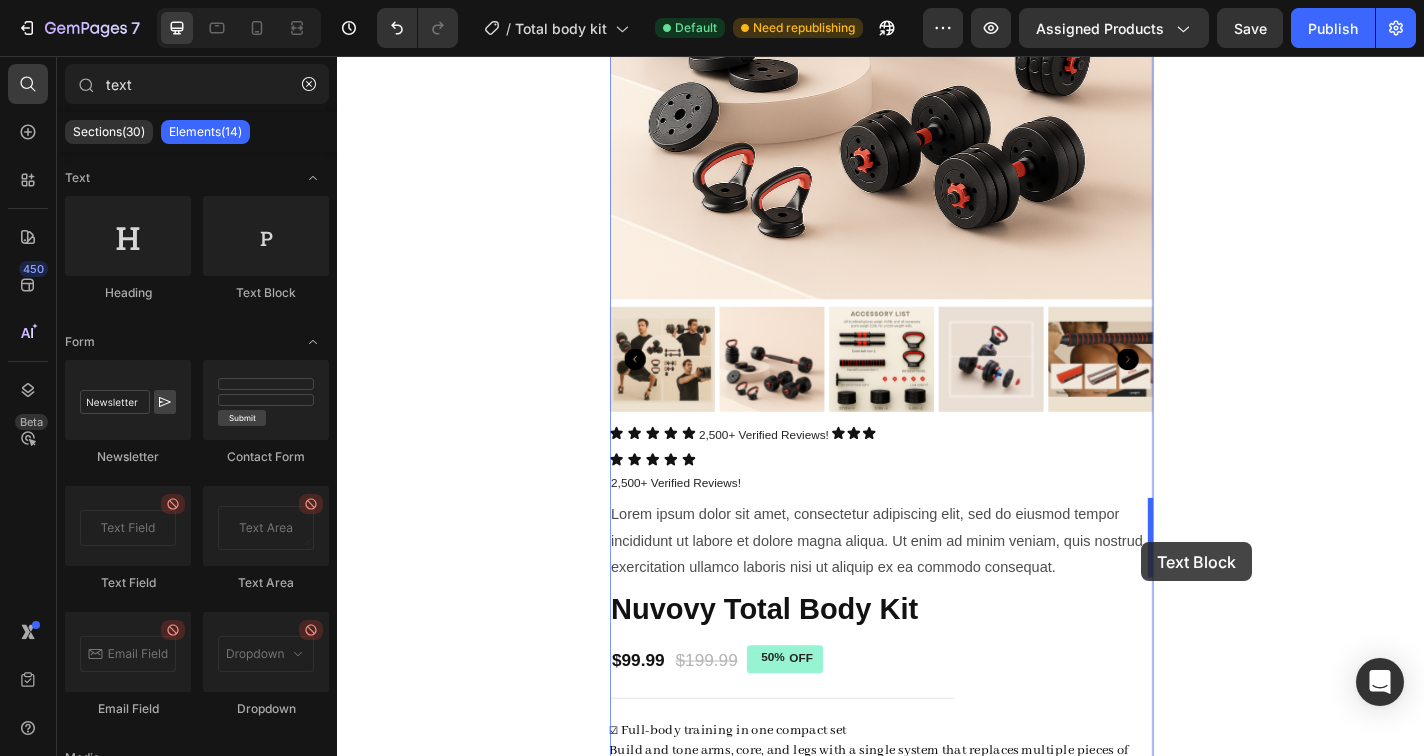 drag, startPoint x: 608, startPoint y: 315, endPoint x: 1225, endPoint y: 593, distance: 676.737 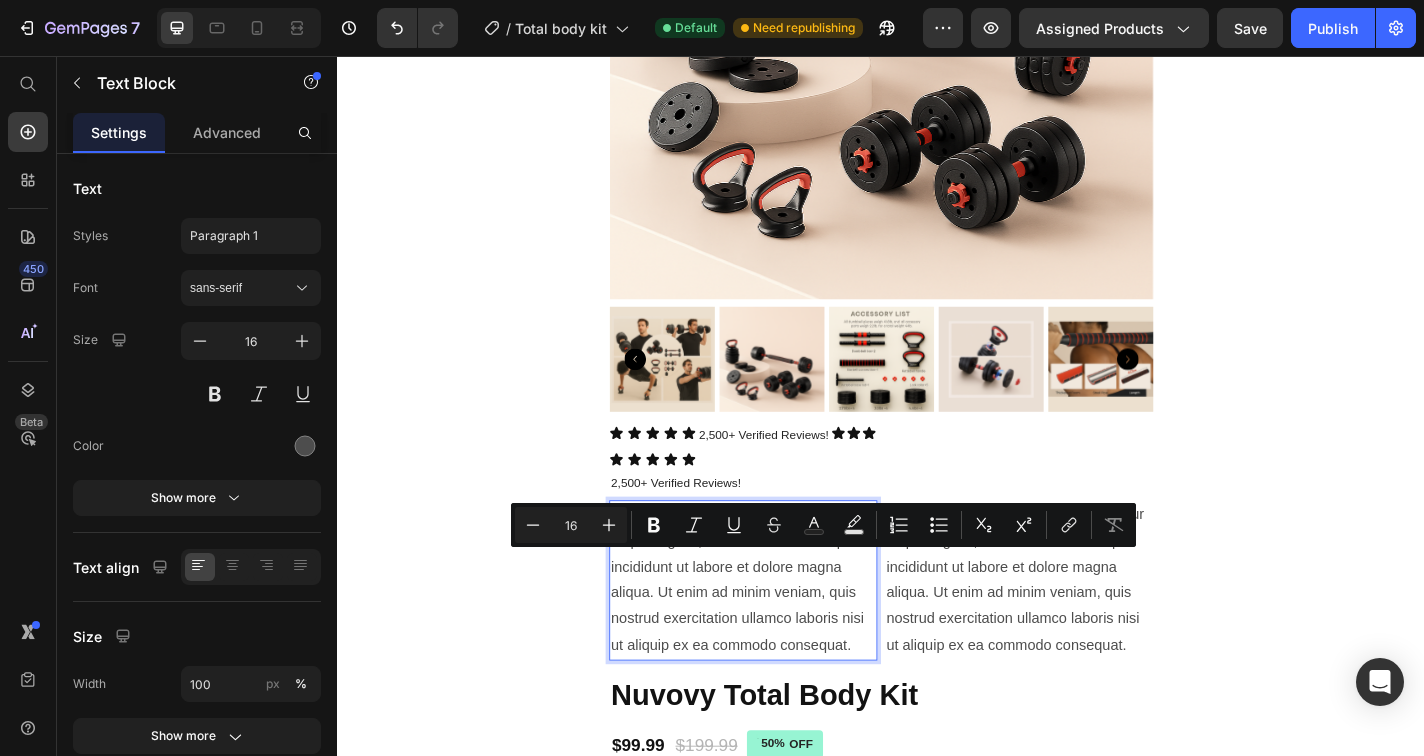 click on "Lorem ipsum dolor sit amet, consectetur adipiscing elit, sed do eiusmod tempor incididunt ut labore et dolore magna aliqua. Ut enim ad minim veniam, quis nostrud exercitation ullamco laboris nisi ut aliquip ex ea commodo consequat." at bounding box center [785, 634] 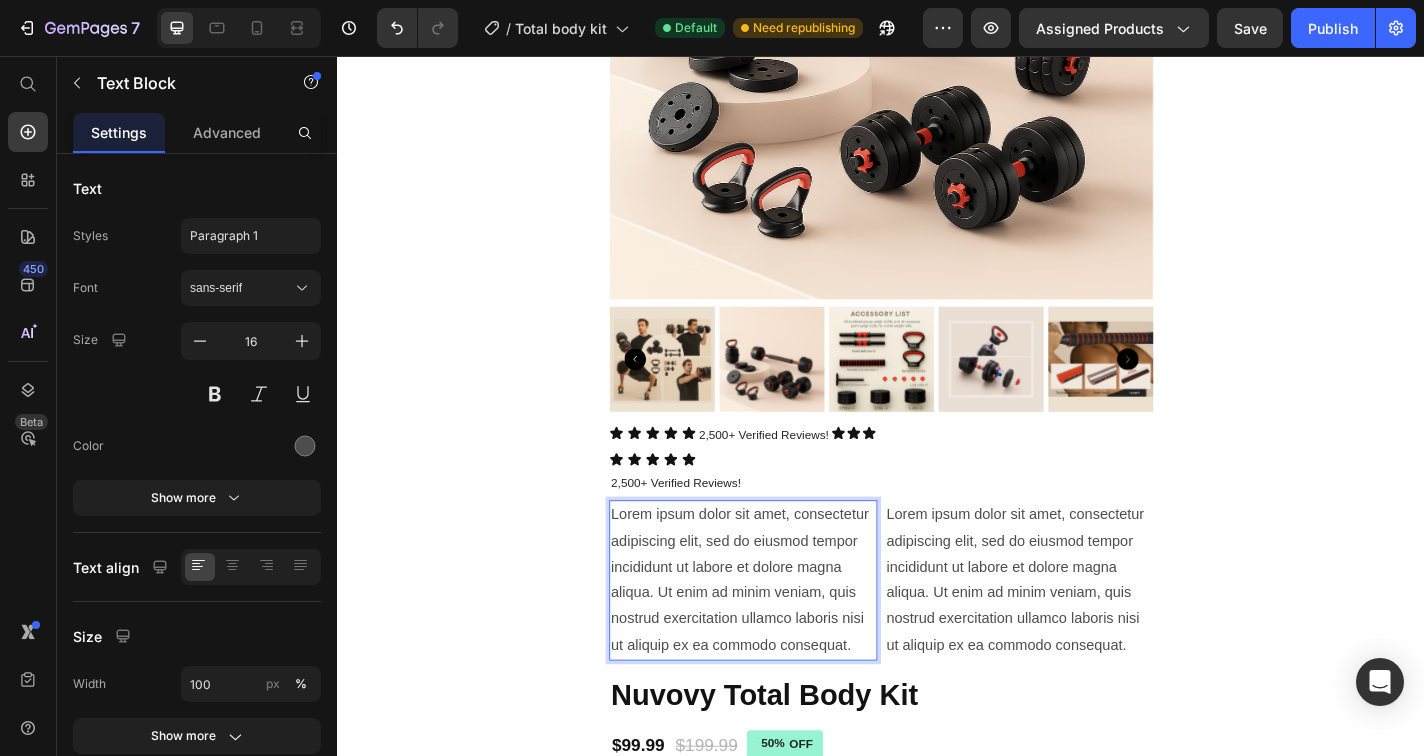 click on "Lorem ipsum dolor sit amet, consectetur adipiscing elit, sed do eiusmod tempor incididunt ut labore et dolore magna aliqua. Ut enim ad minim veniam, quis nostrud exercitation ullamco laboris nisi ut aliquip ex ea commodo consequat." at bounding box center [785, 634] 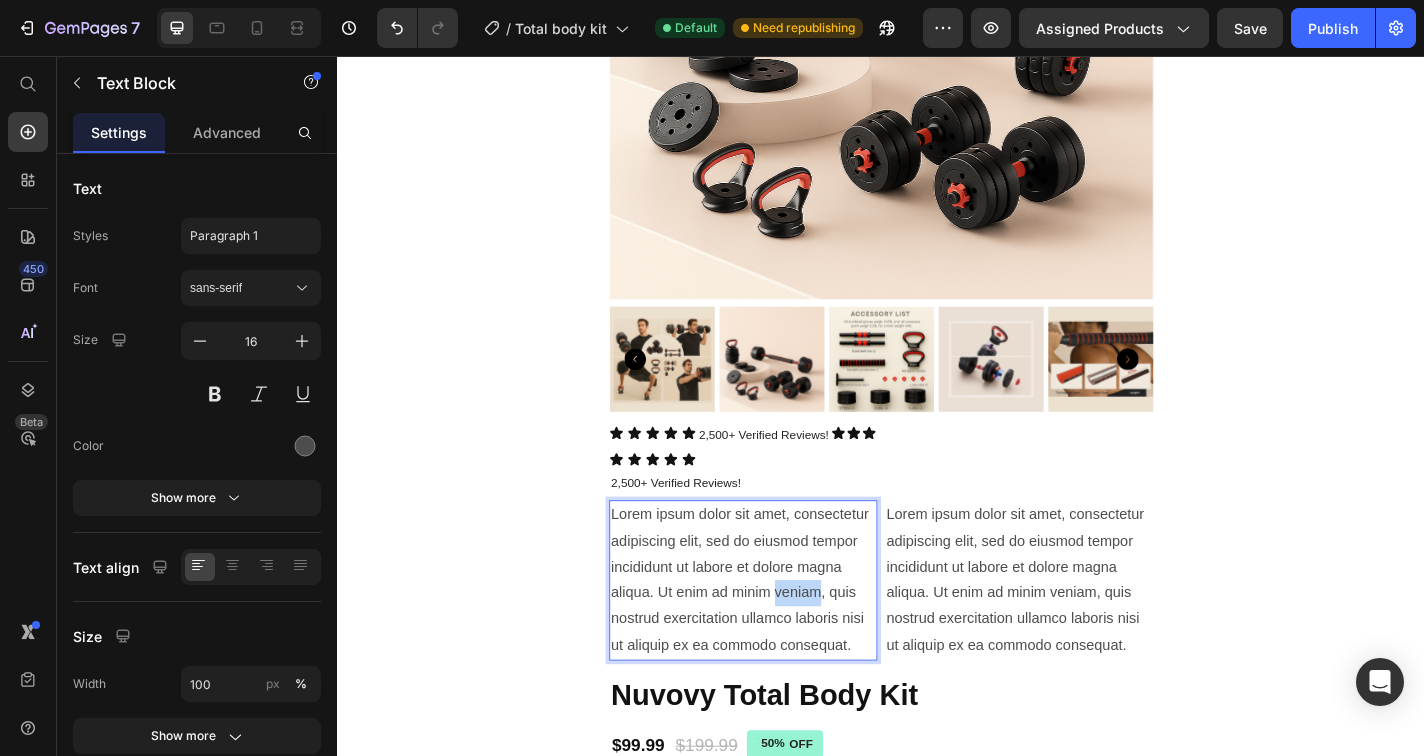 click on "Lorem ipsum dolor sit amet, consectetur adipiscing elit, sed do eiusmod tempor incididunt ut labore et dolore magna aliqua. Ut enim ad minim veniam, quis nostrud exercitation ullamco laboris nisi ut aliquip ex ea commodo consequat." at bounding box center (785, 634) 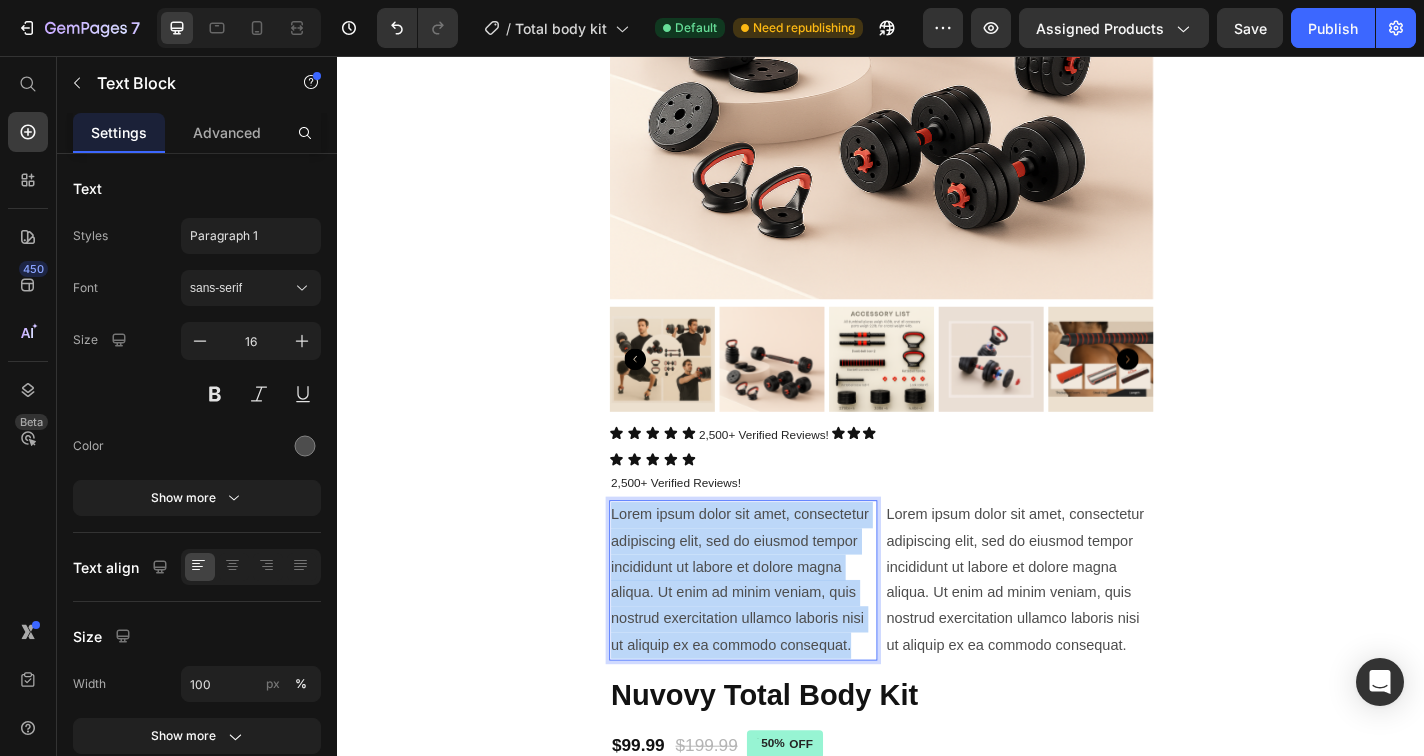click on "Lorem ipsum dolor sit amet, consectetur adipiscing elit, sed do eiusmod tempor incididunt ut labore et dolore magna aliqua. Ut enim ad minim veniam, quis nostrud exercitation ullamco laboris nisi ut aliquip ex ea commodo consequat." at bounding box center [785, 634] 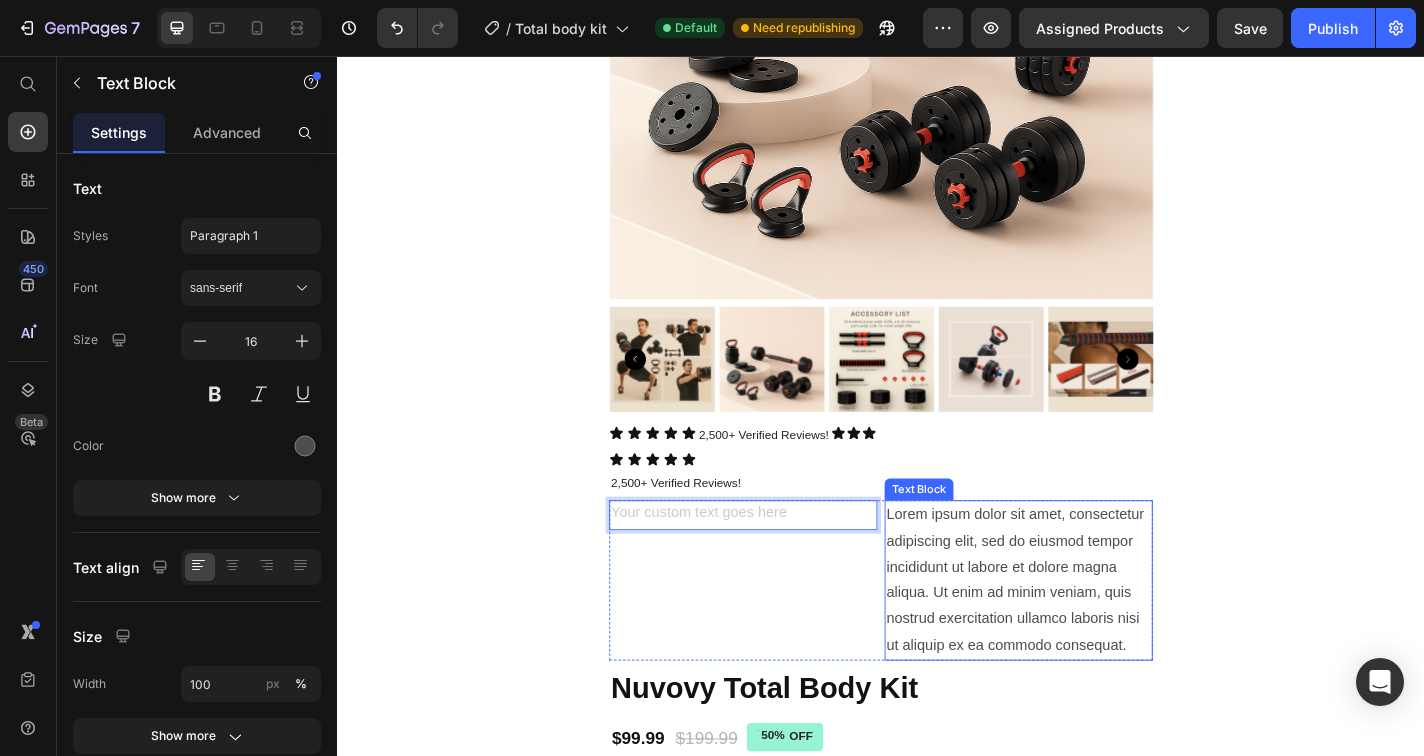 click on "Lorem ipsum dolor sit amet, consectetur adipiscing elit, sed do eiusmod tempor incididunt ut labore et dolore magna aliqua. Ut enim ad minim veniam, quis nostrud exercitation ullamco laboris nisi ut aliquip ex ea commodo consequat." at bounding box center [1089, 634] 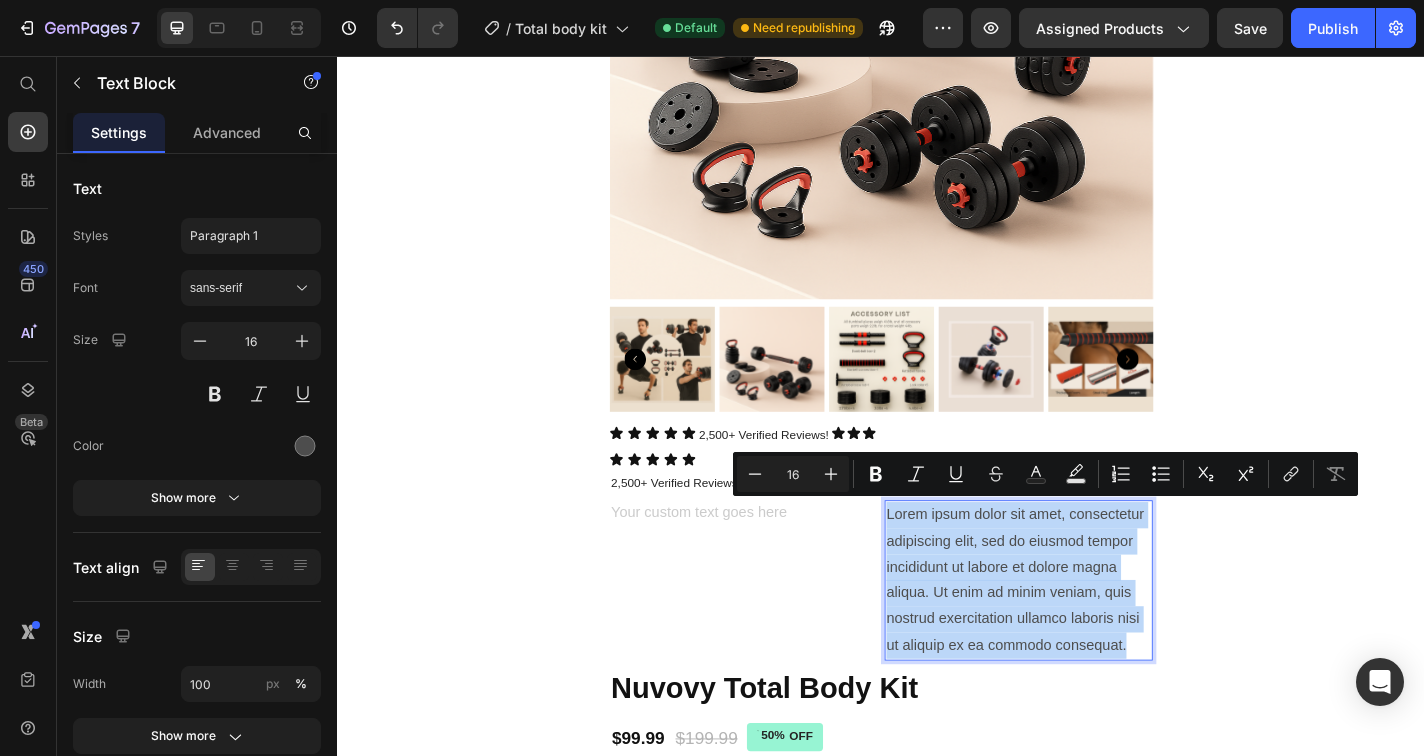 click on "Lorem ipsum dolor sit amet, consectetur adipiscing elit, sed do eiusmod tempor incididunt ut labore et dolore magna aliqua. Ut enim ad minim veniam, quis nostrud exercitation ullamco laboris nisi ut aliquip ex ea commodo consequat." at bounding box center (1089, 634) 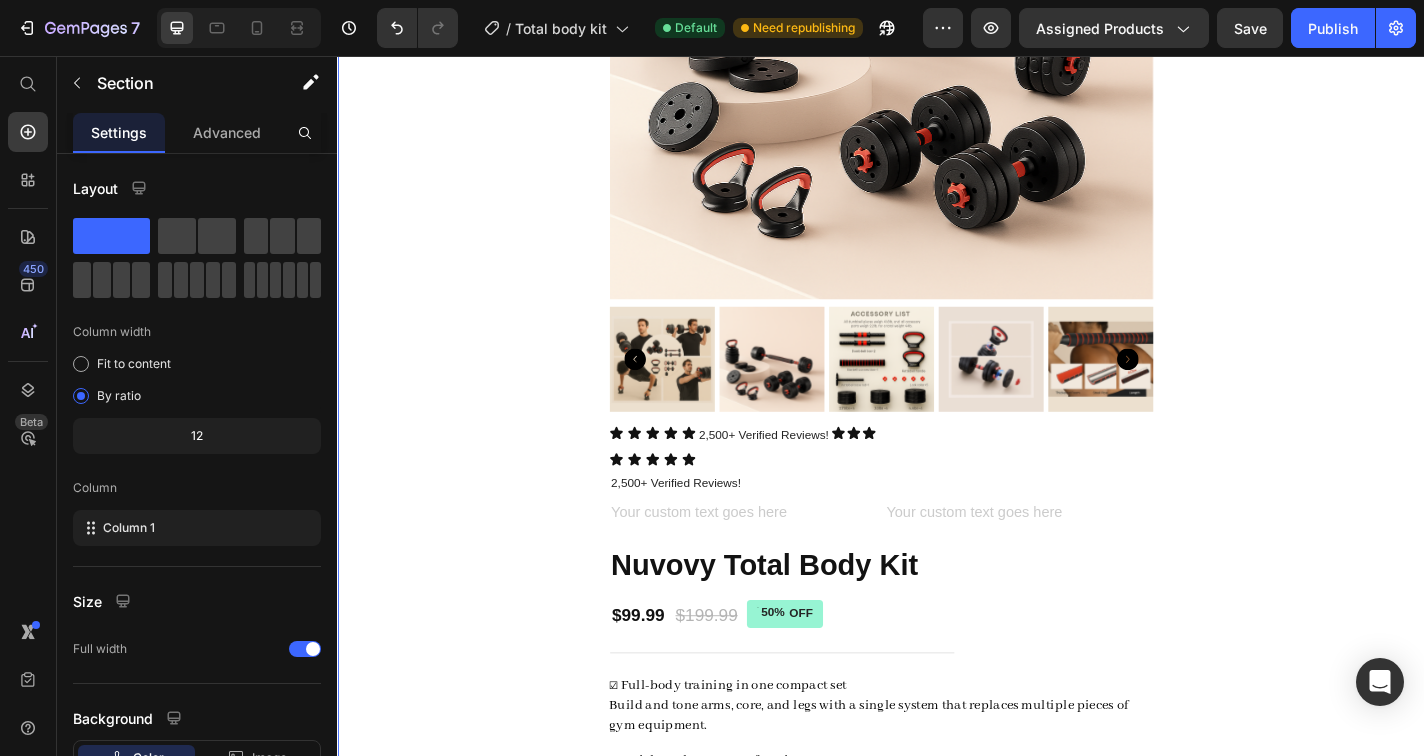 click on "Product Images Icon Icon Icon Icon
Icon Icon List 2,500+ Verified Reviews! Text Block
Icon
Icon
Icon Icon List Row Icon Icon Icon Icon
Icon Icon List 2,500+ Verified Reviews! Text Block   8 Nuvovy Total Body Kit Product Title $99.99 Product Price $199.99 Product Price 50% OFF Discount Tag Row ☑ Full-body training in one compact set Build and tone arms, core, and legs with a single system that replaces multiple pieces of gym equipment.
☑ Quick workouts, more free time Switch between exercises in seconds and skip the commute — perfect for fitting strength training into a busy schedule.
☑ Custom resistance for all levels Easily adjust weights from 2.75 to 19.8 lbs per hand — ideal for beginners, pros, and everyone in between. Product Description 1 Product Quantity
Add to cart Add to Cart Image Free Shipping  on all orders Text Block Image Easy Returns Text Block Image Guarantee" at bounding box center (937, 773) 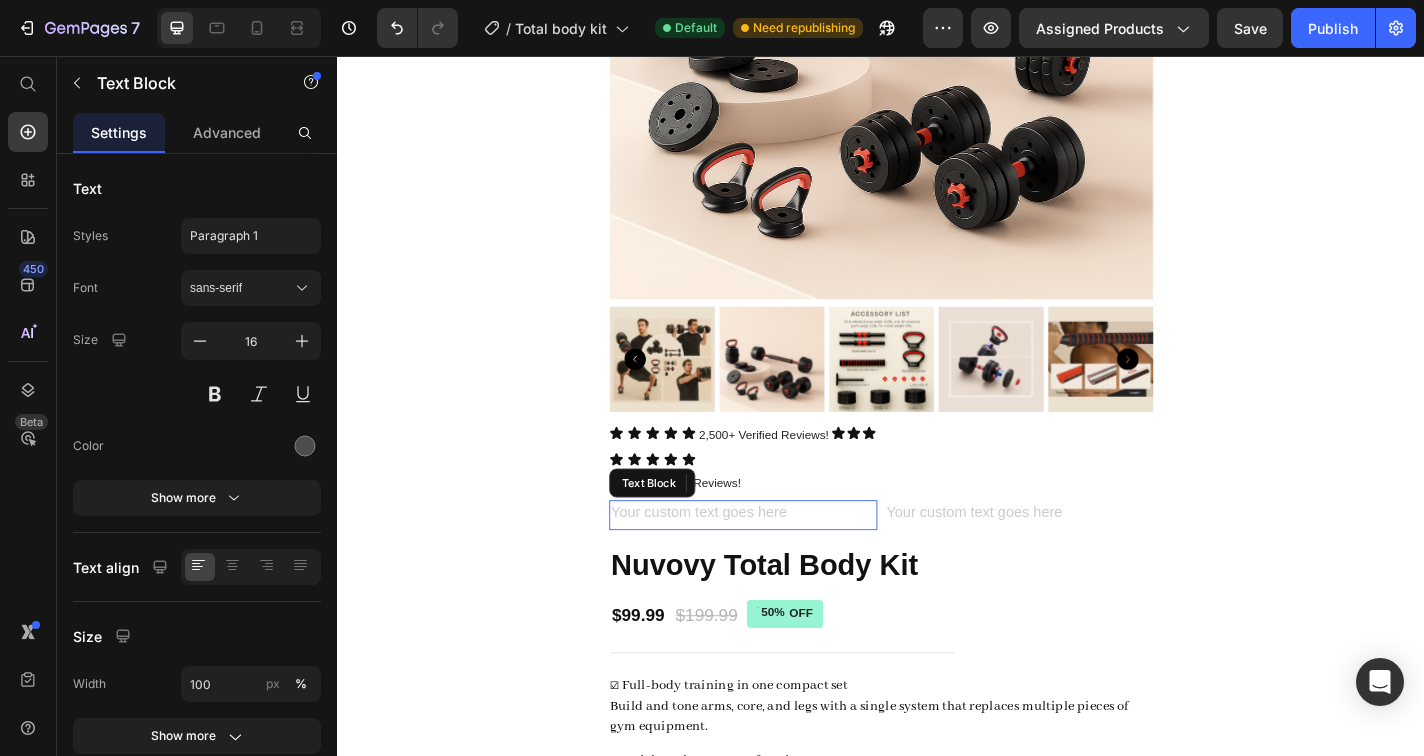 click at bounding box center [785, 562] 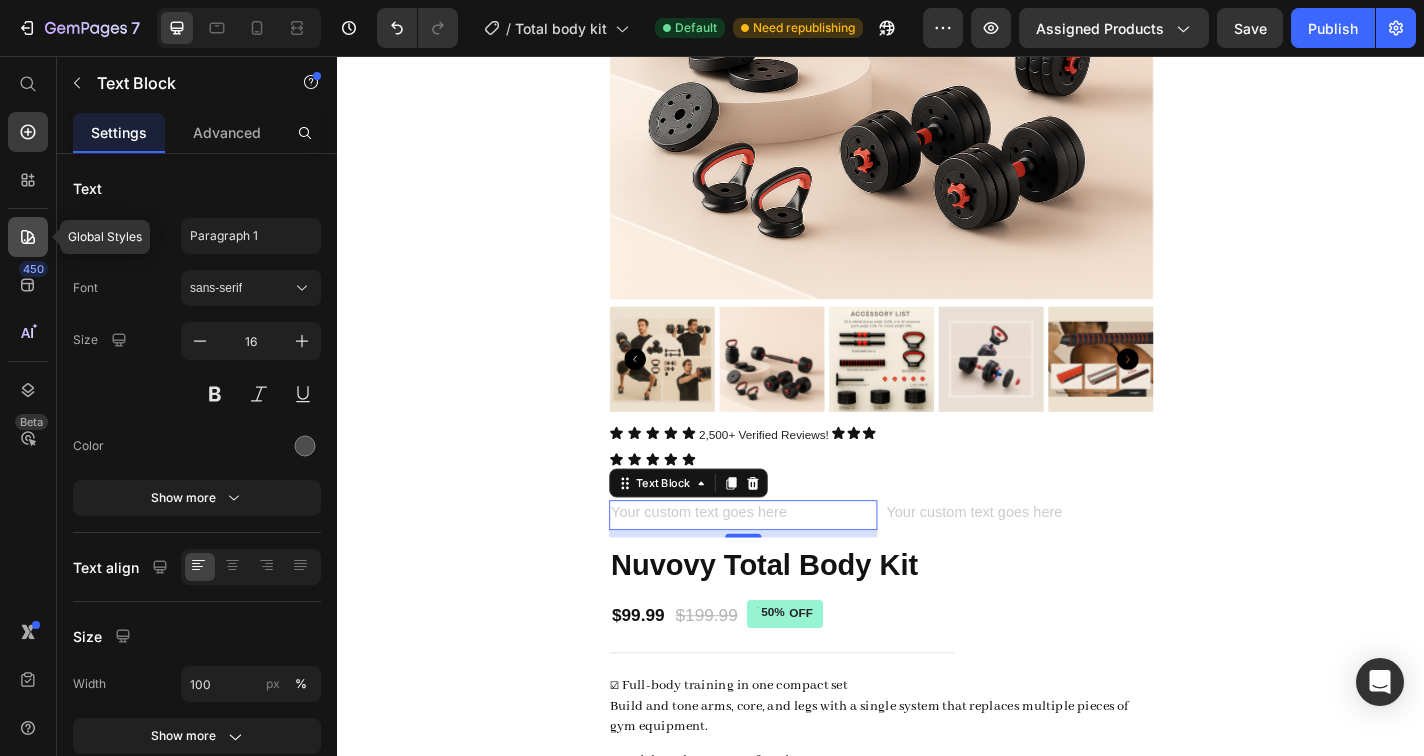 click 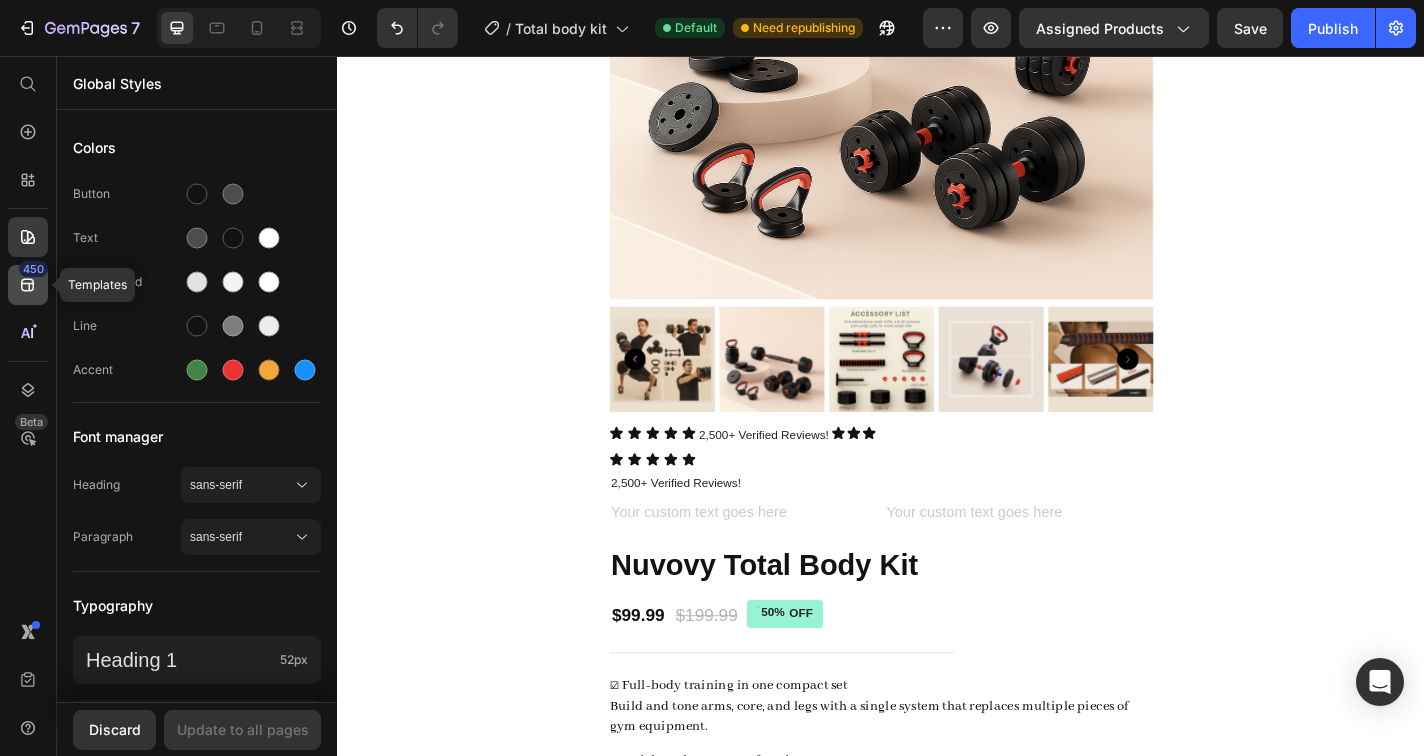 click on "450" 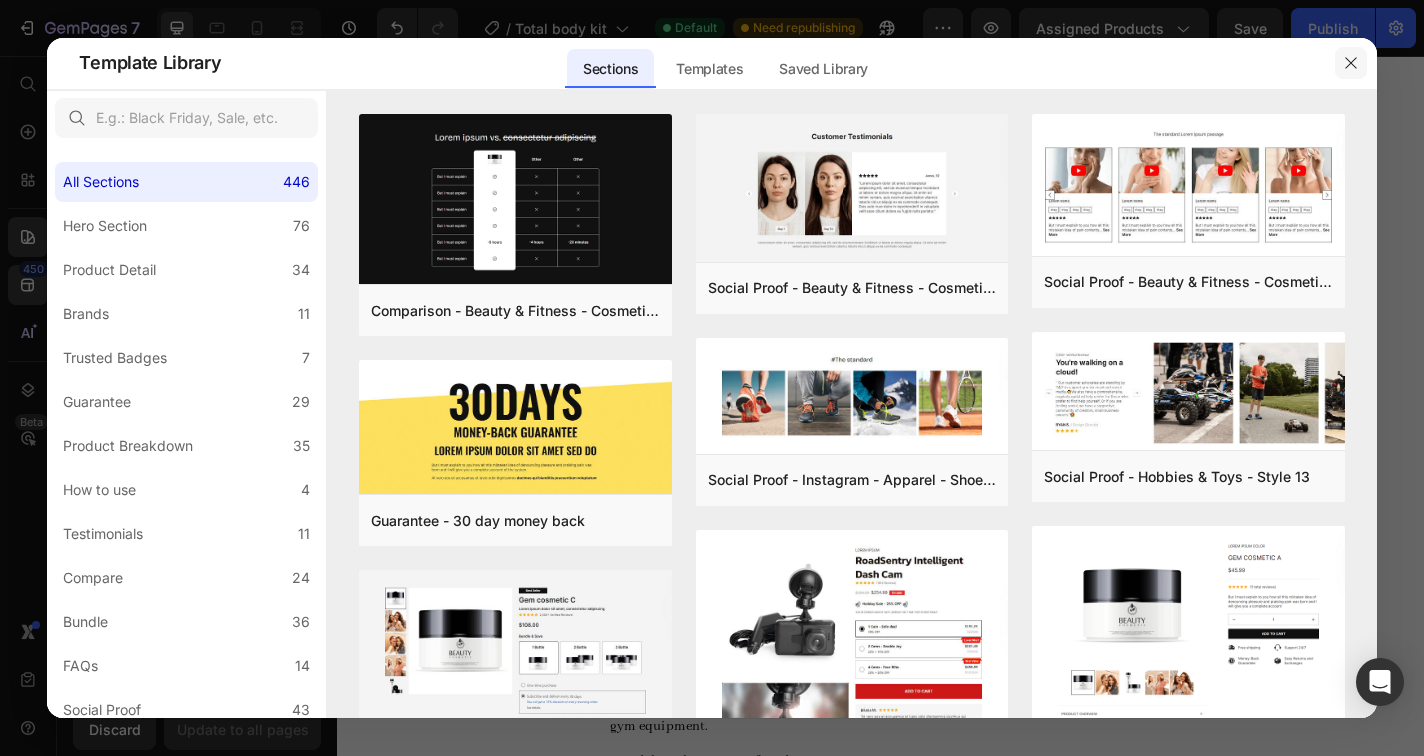 drag, startPoint x: 1354, startPoint y: 69, endPoint x: 2, endPoint y: 62, distance: 1352.0181 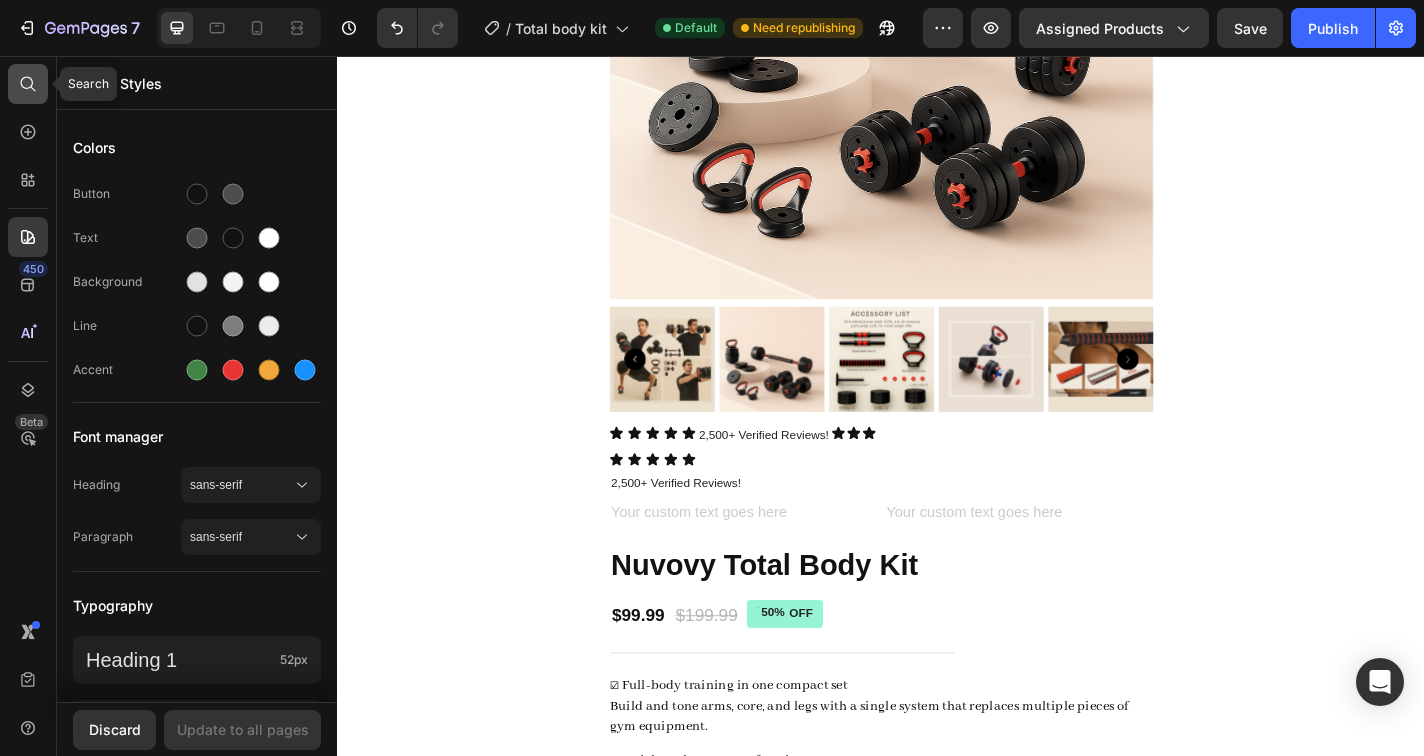 click 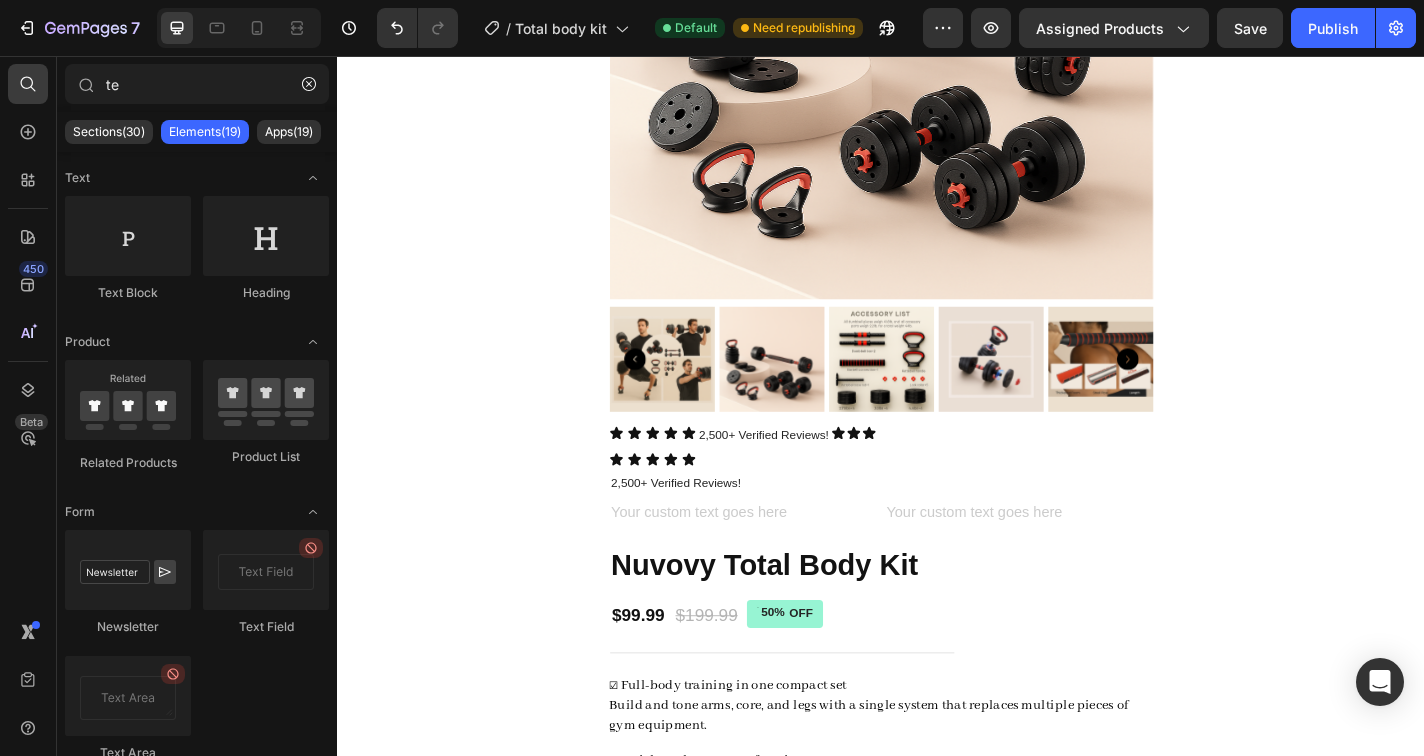 type on "t" 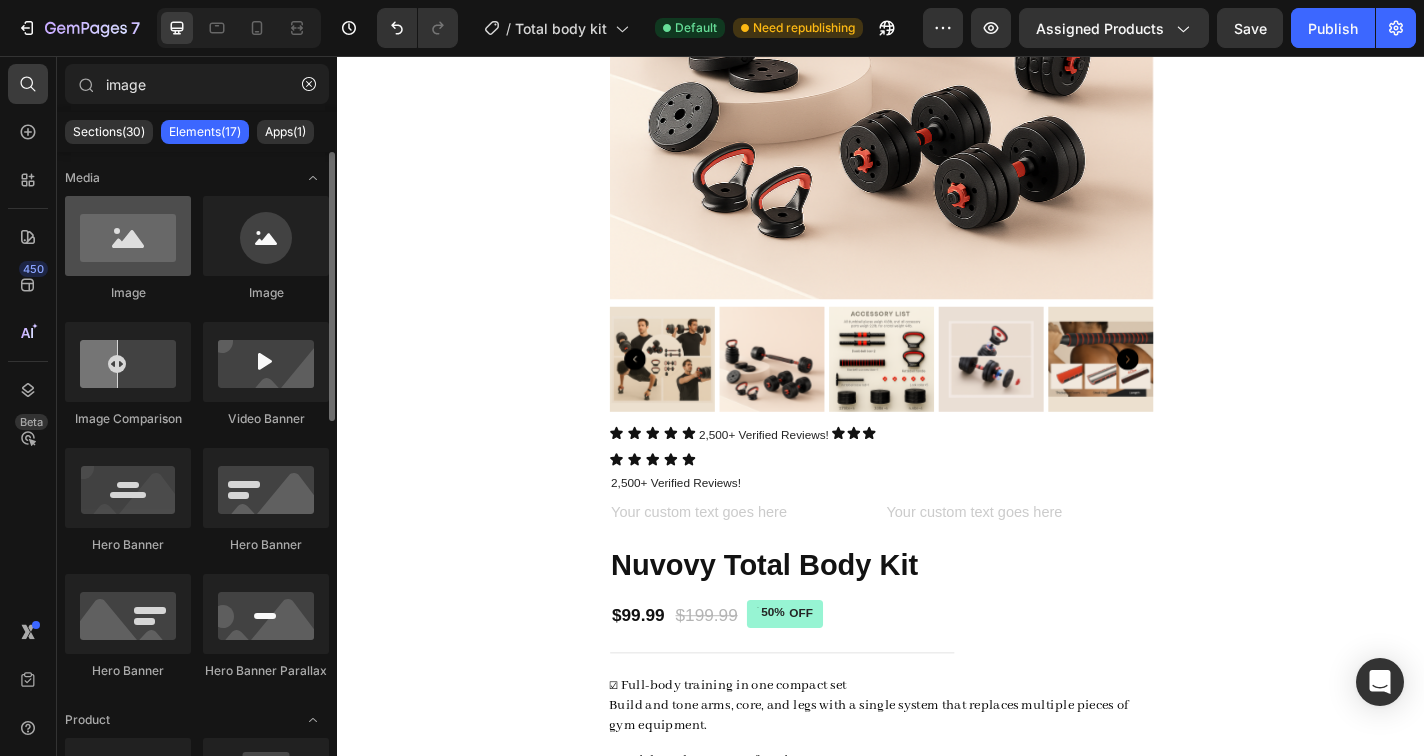 type on "image" 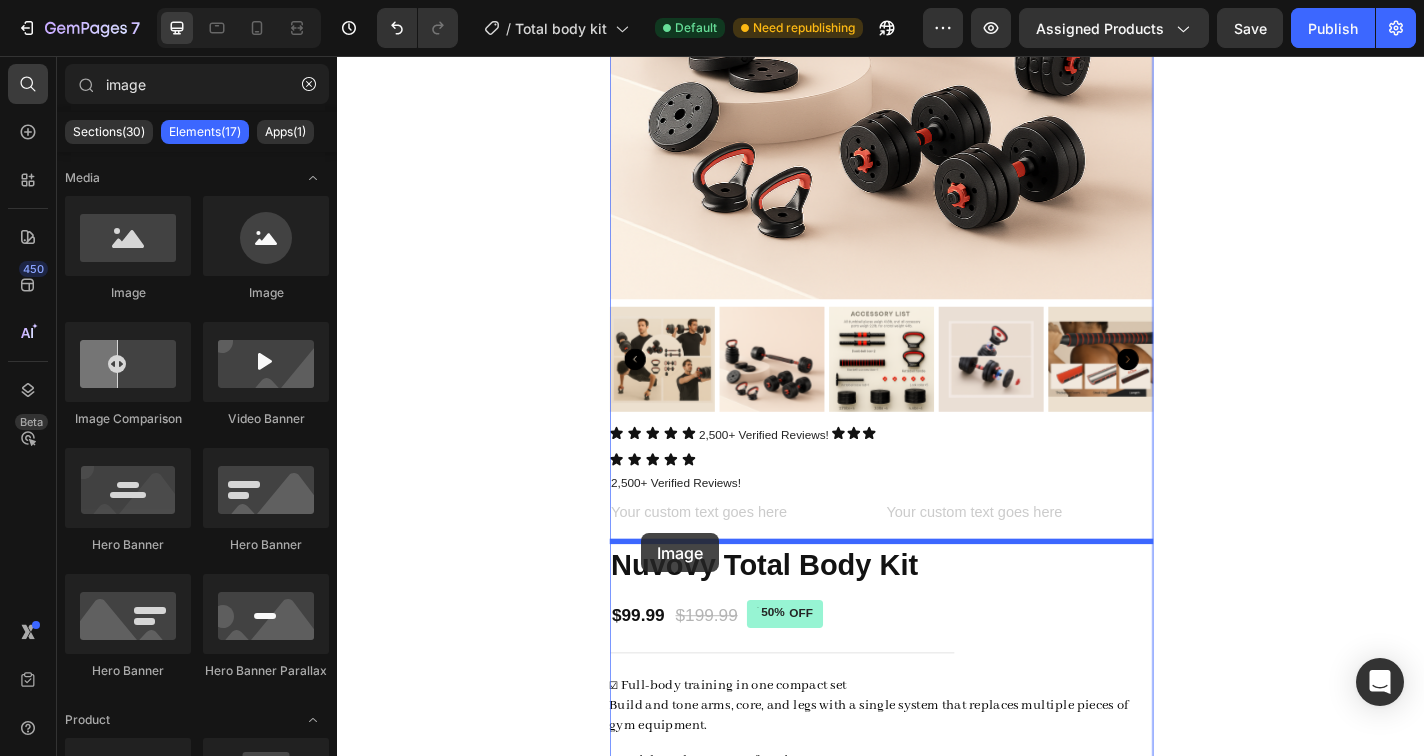 drag, startPoint x: 489, startPoint y: 304, endPoint x: 673, endPoint y: 583, distance: 334.211 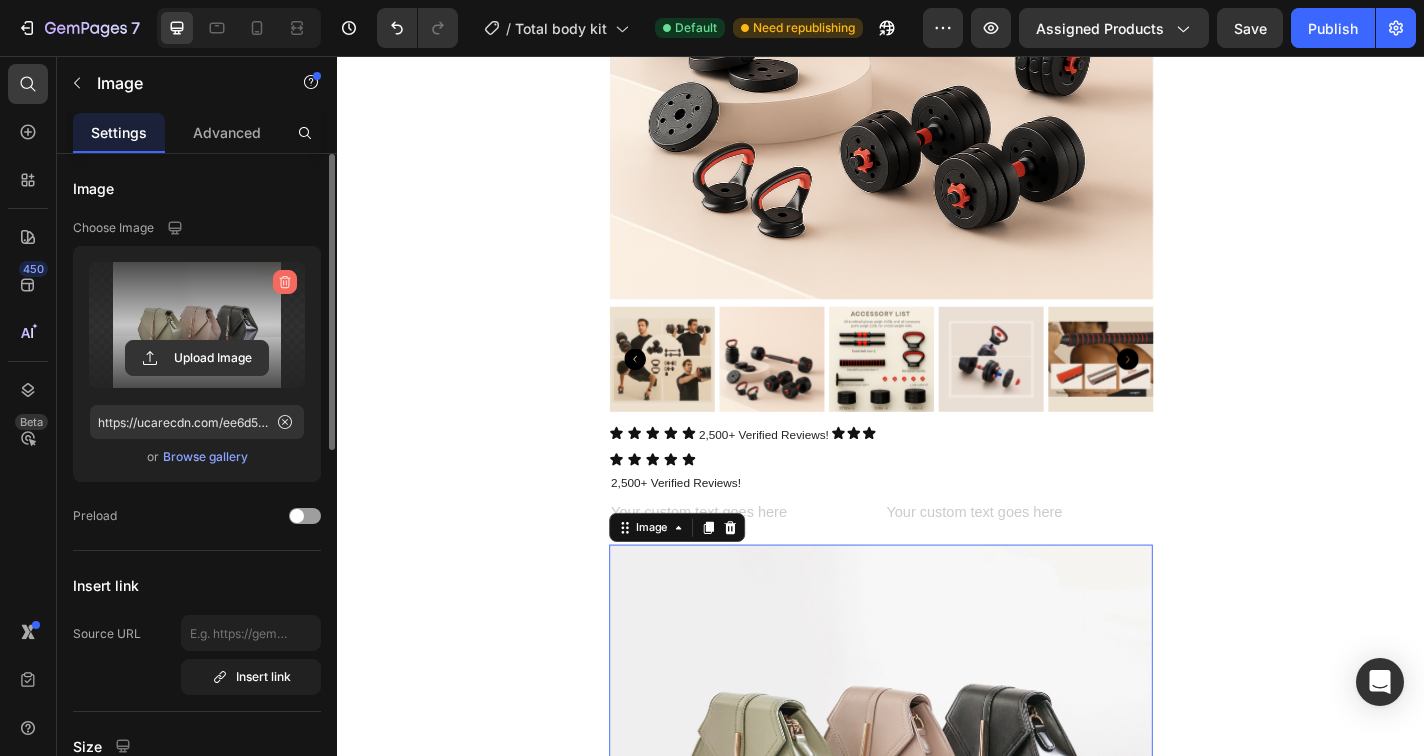 click at bounding box center (285, 282) 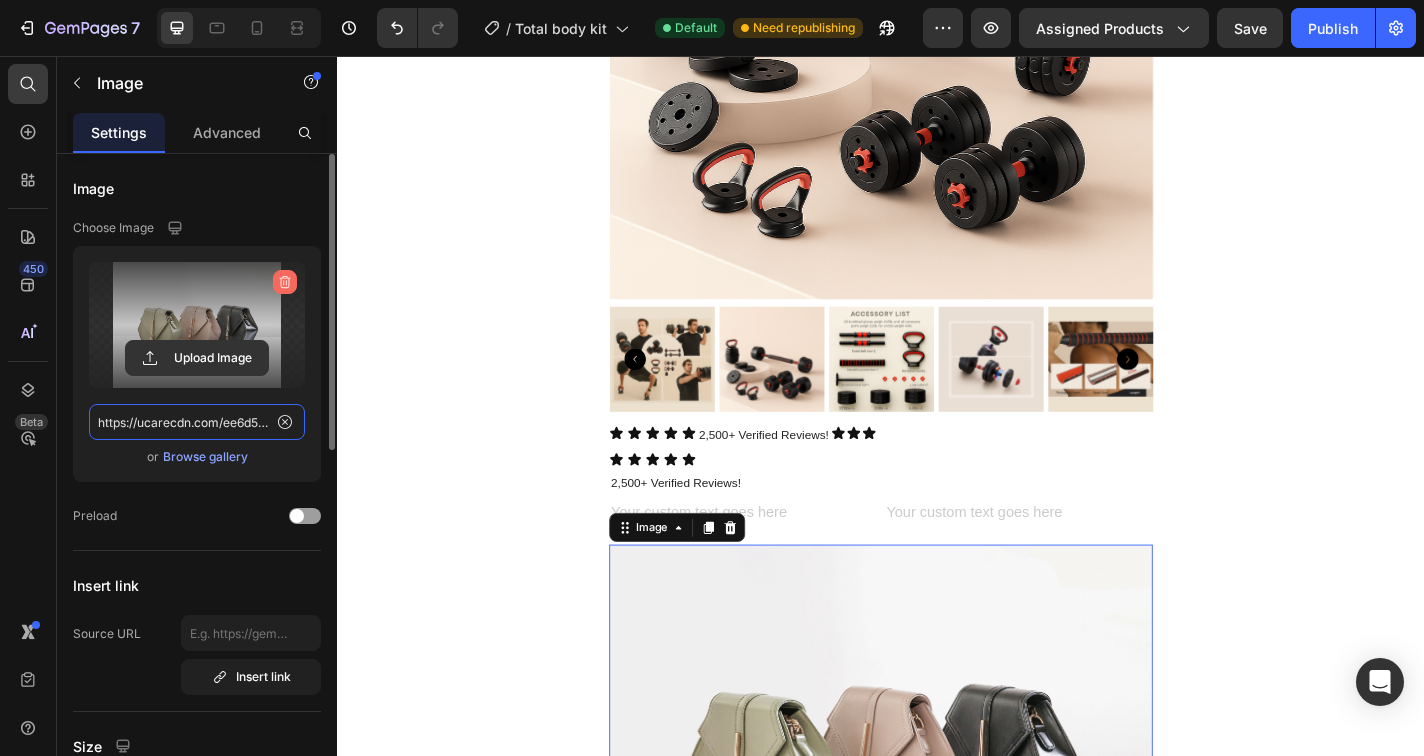 type 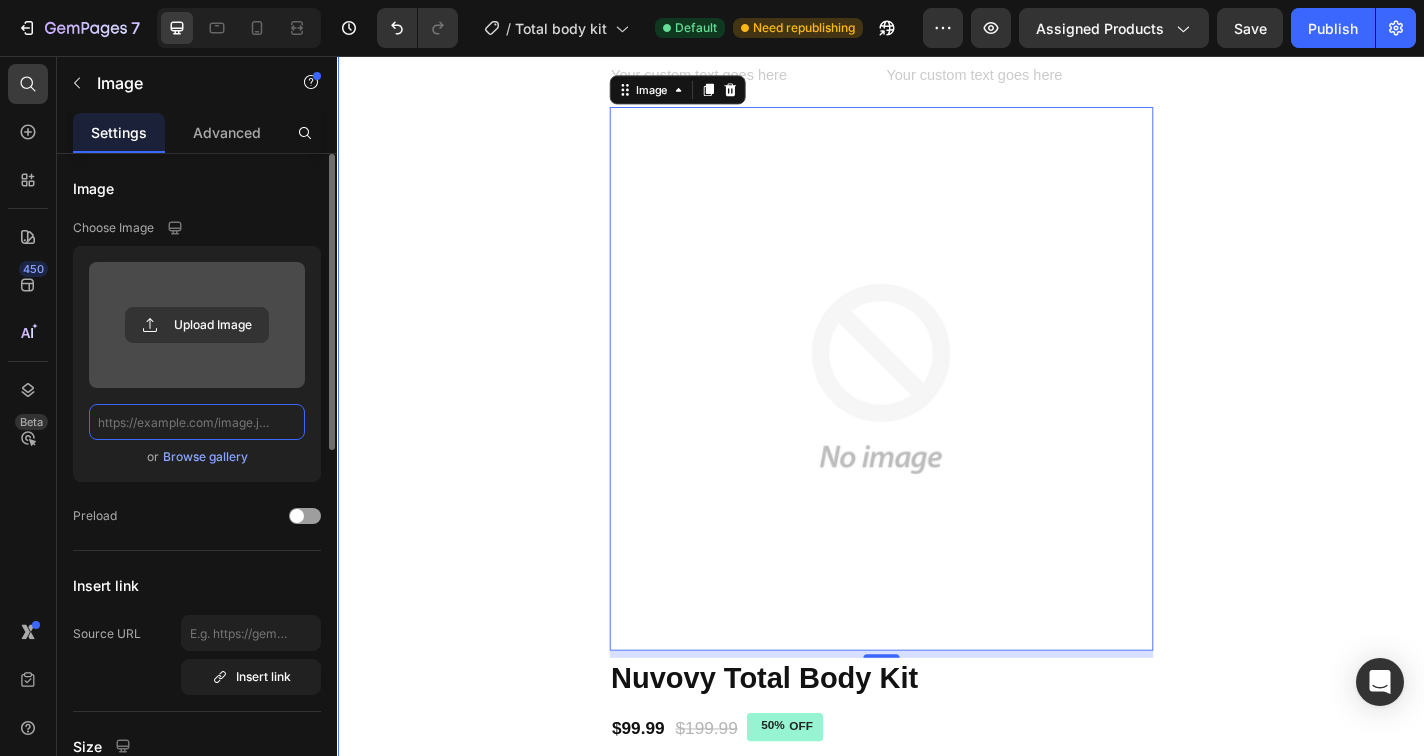scroll, scrollTop: 1030, scrollLeft: 0, axis: vertical 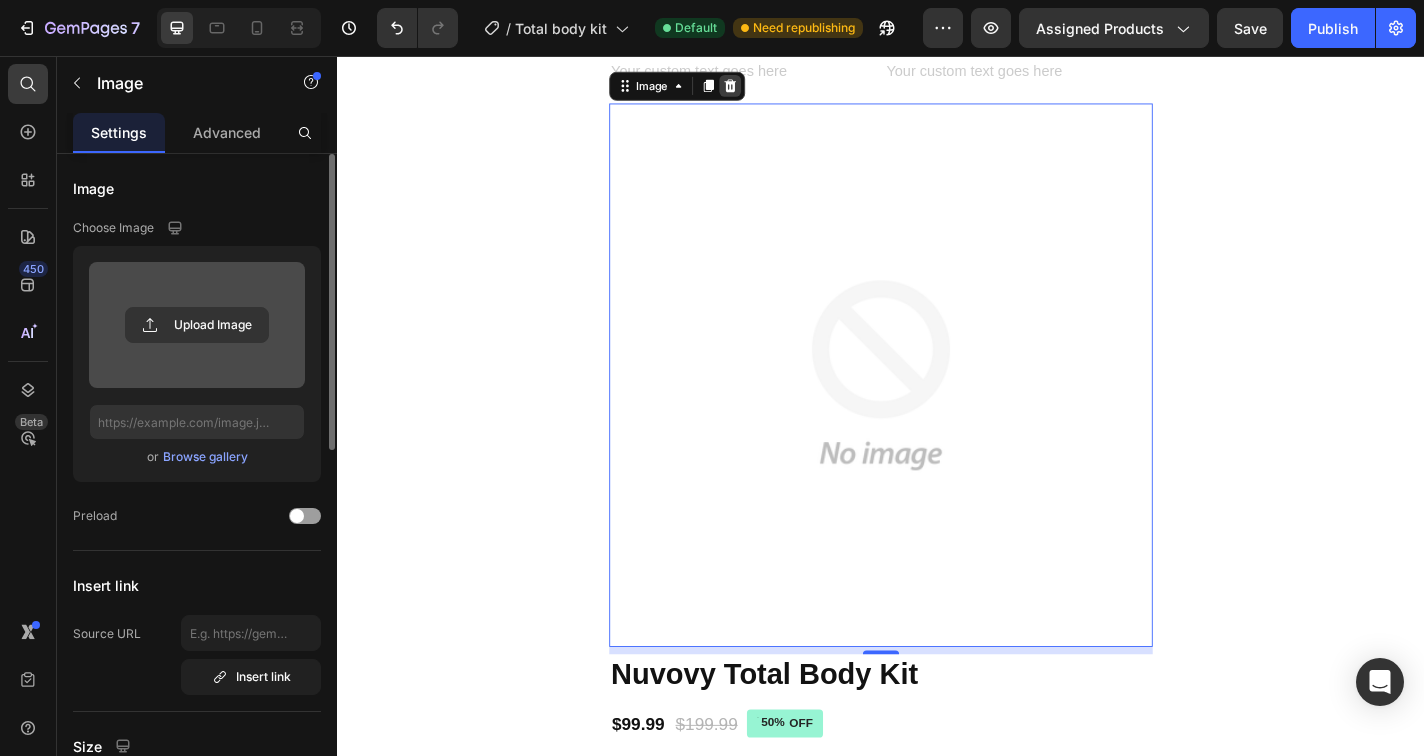 click 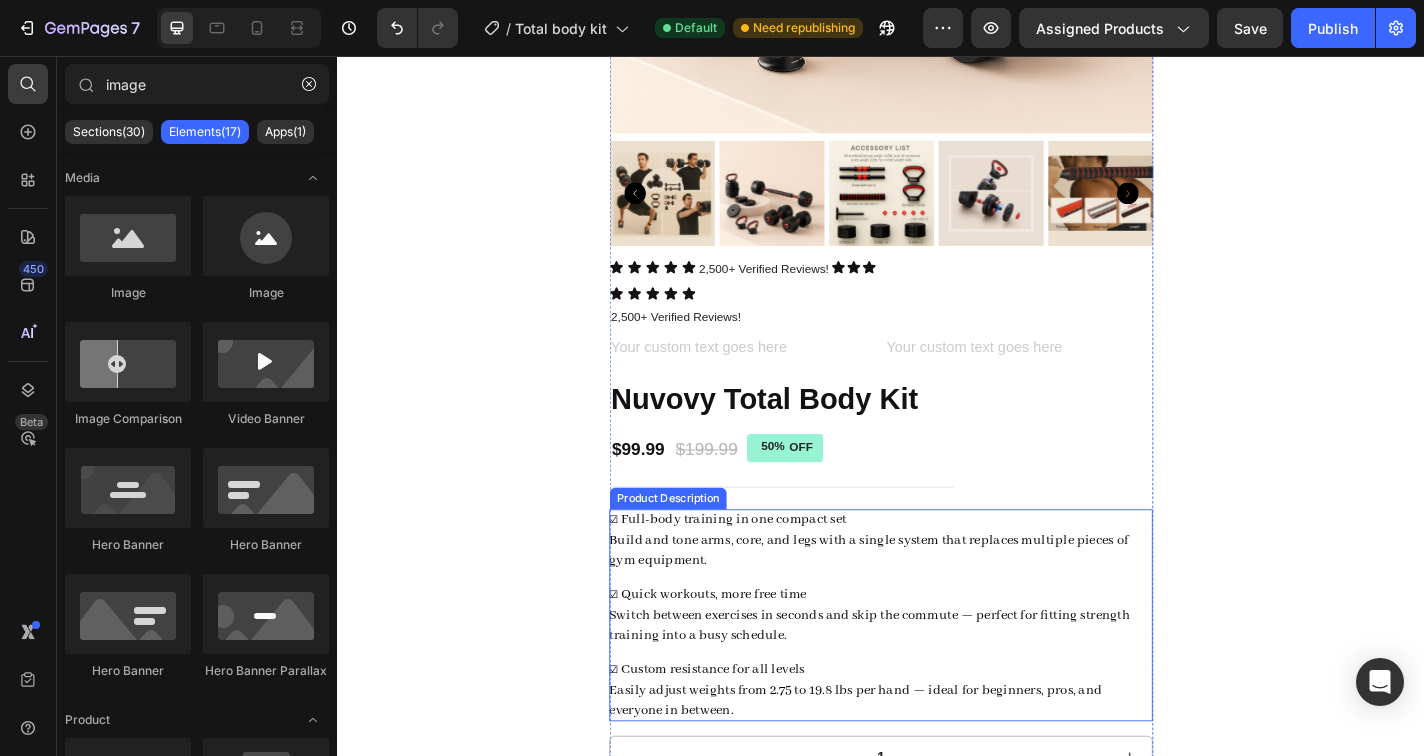 scroll, scrollTop: 722, scrollLeft: 0, axis: vertical 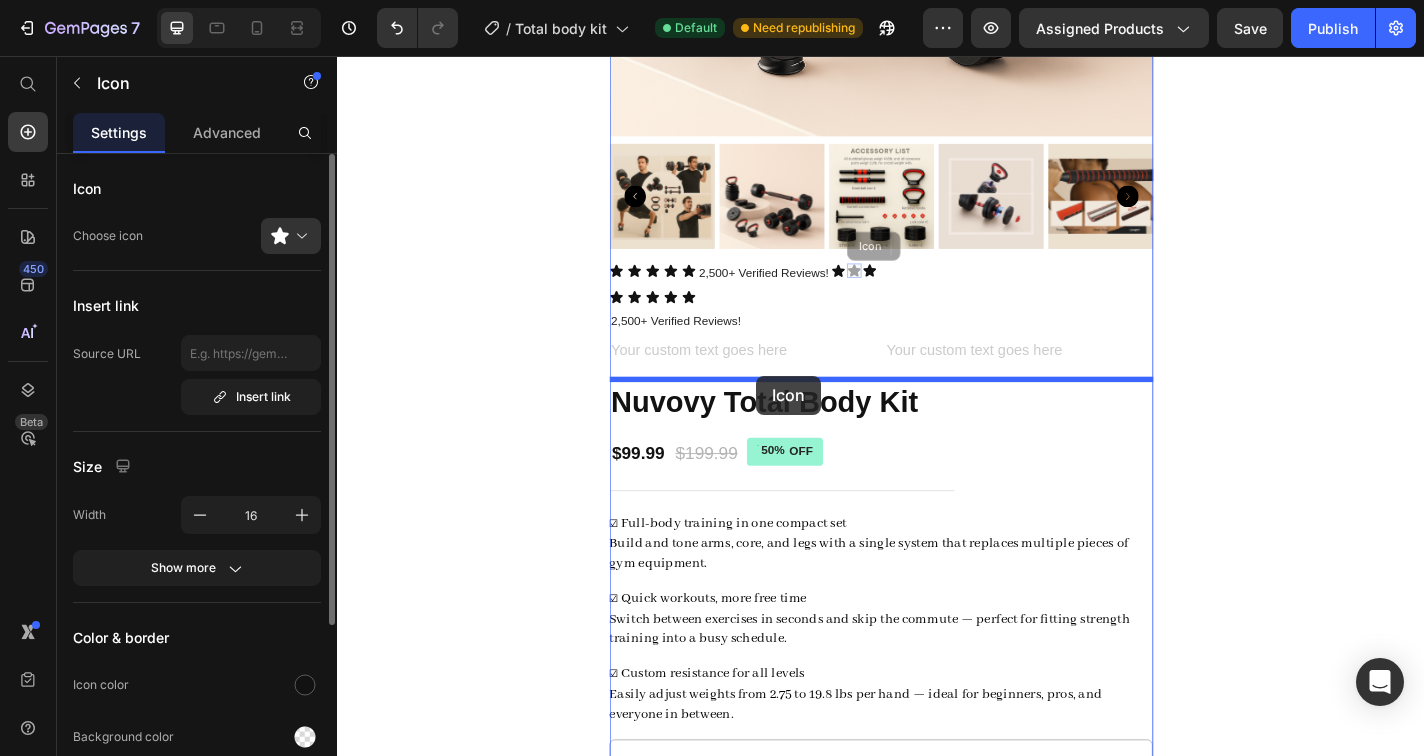 drag, startPoint x: 909, startPoint y: 296, endPoint x: 800, endPoint y: 410, distance: 157.72444 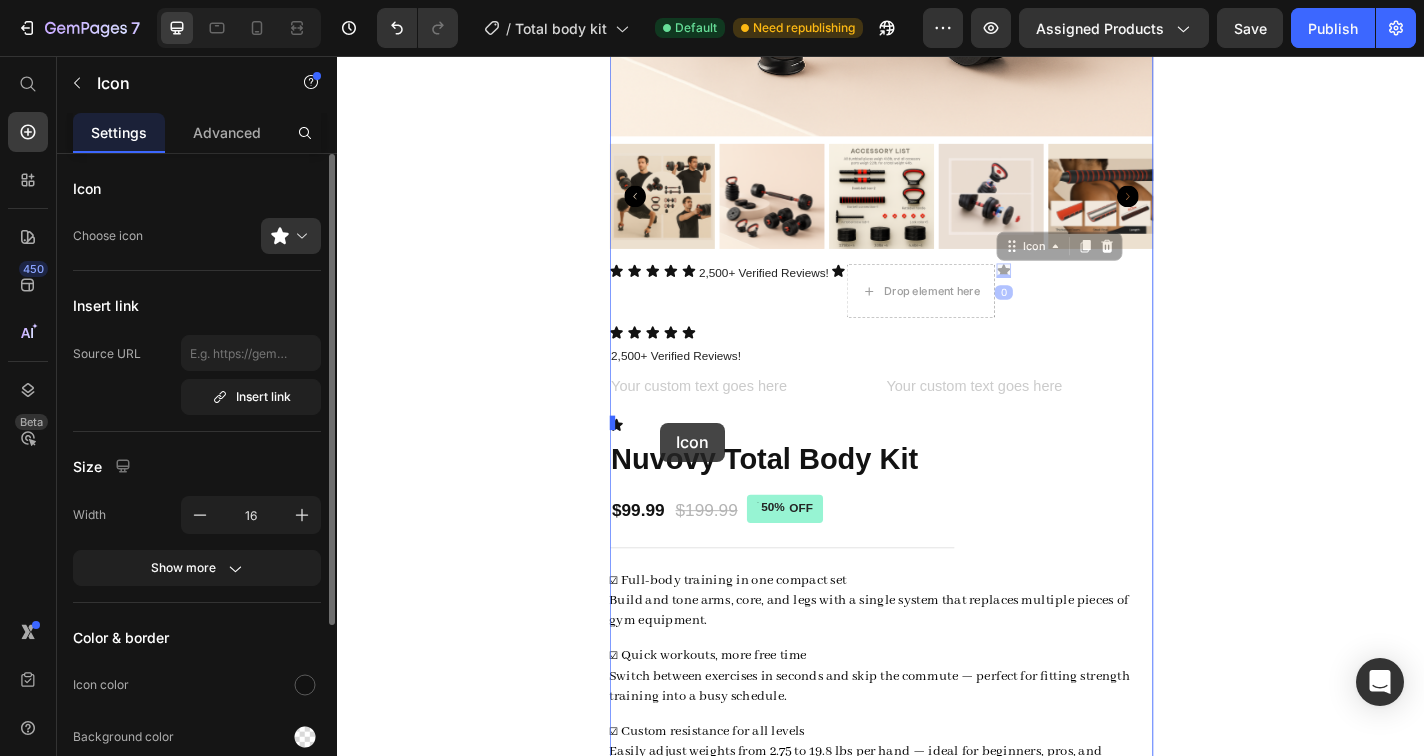 drag, startPoint x: 1074, startPoint y: 298, endPoint x: 694, endPoint y: 461, distance: 413.48398 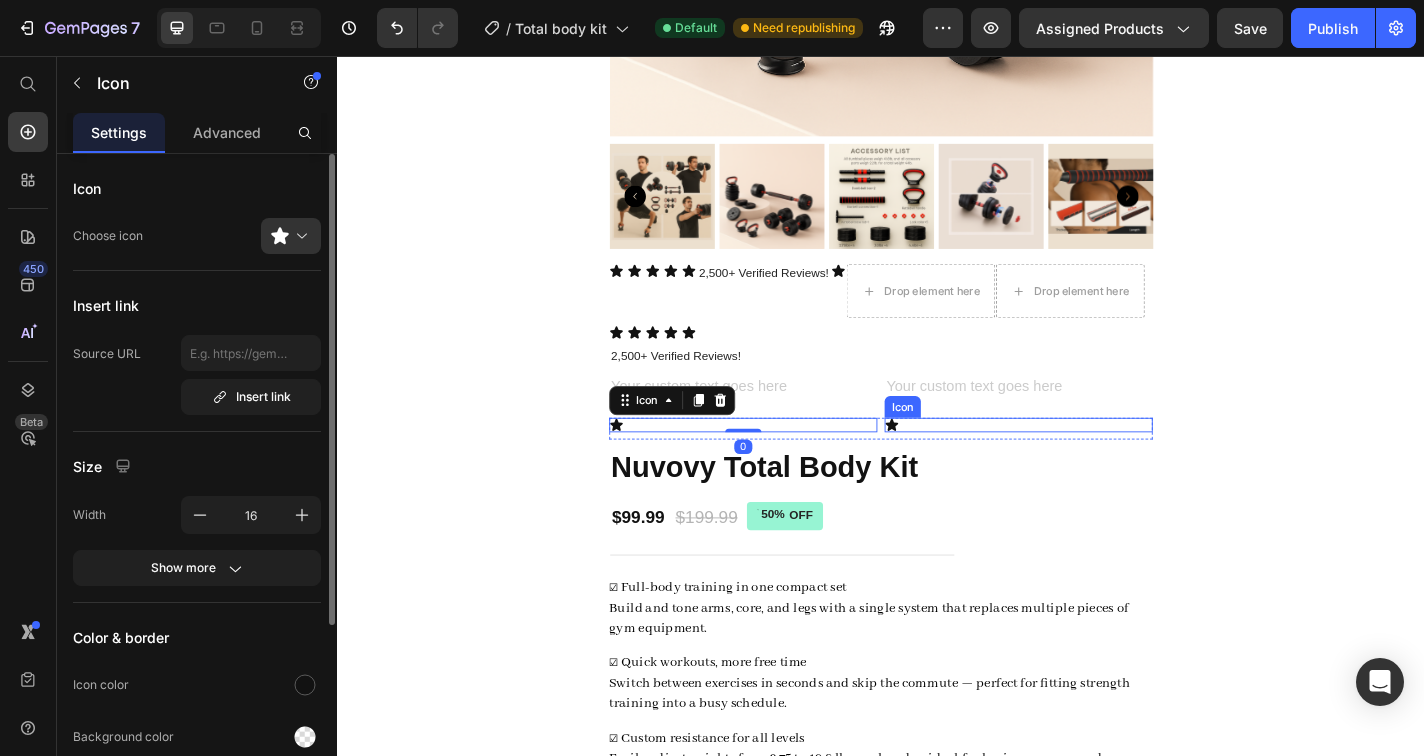 click on "Icon" at bounding box center (1089, 463) 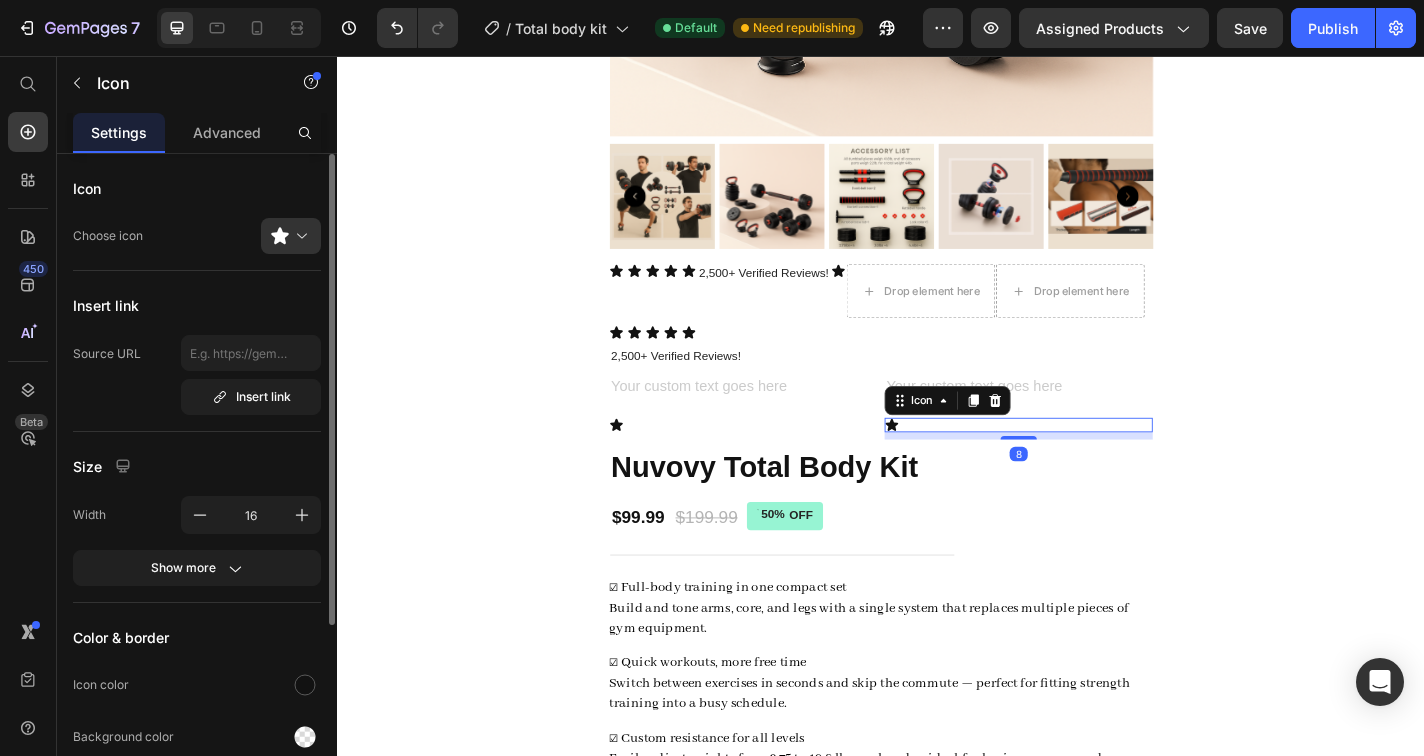 click on "Icon   8" at bounding box center [1089, 463] 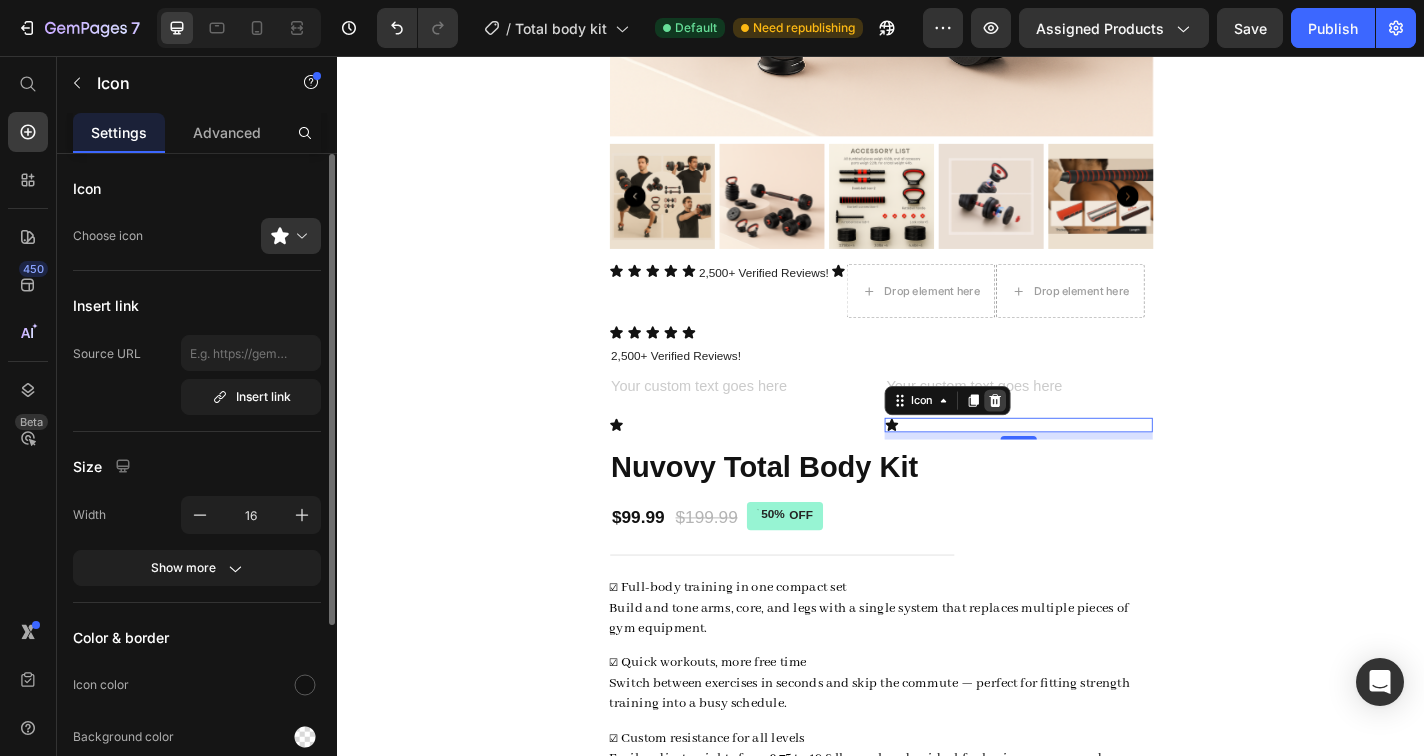 click 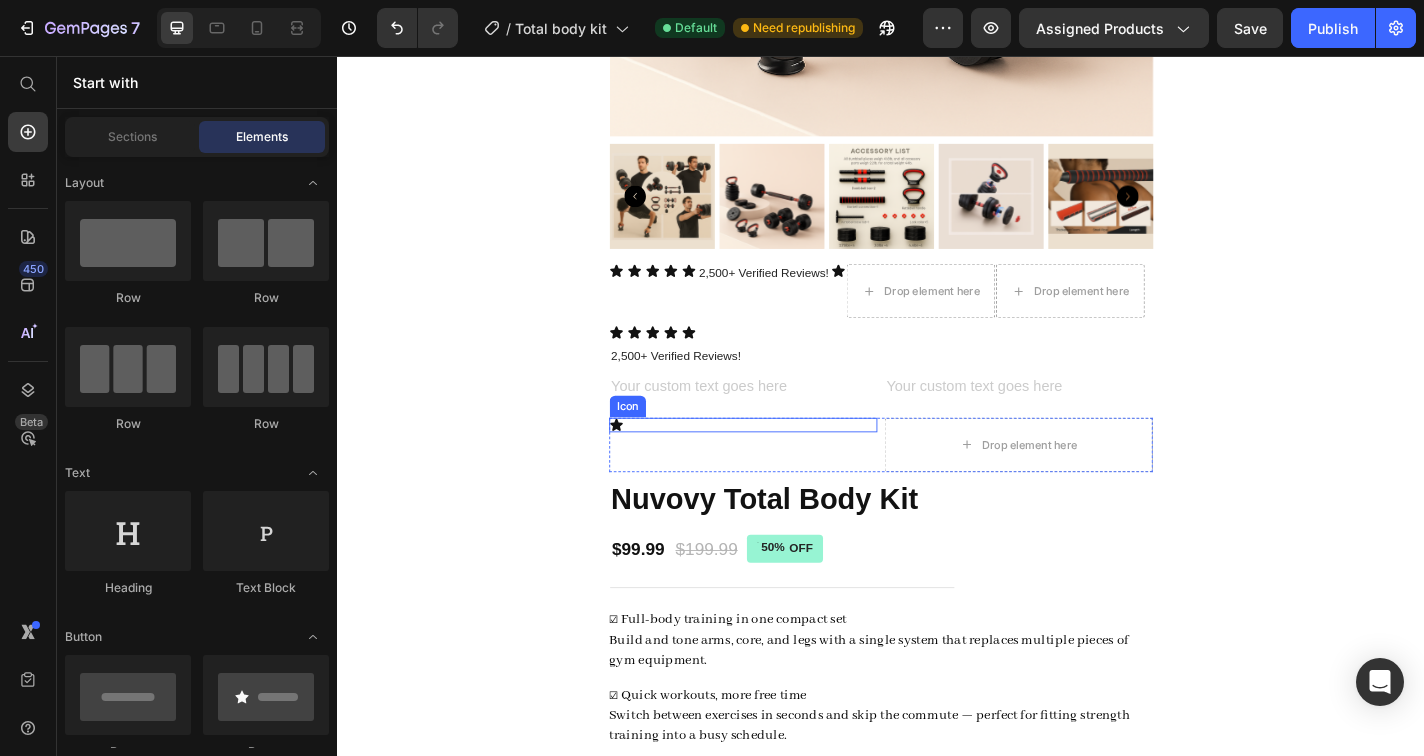 click on "Icon" at bounding box center (785, 463) 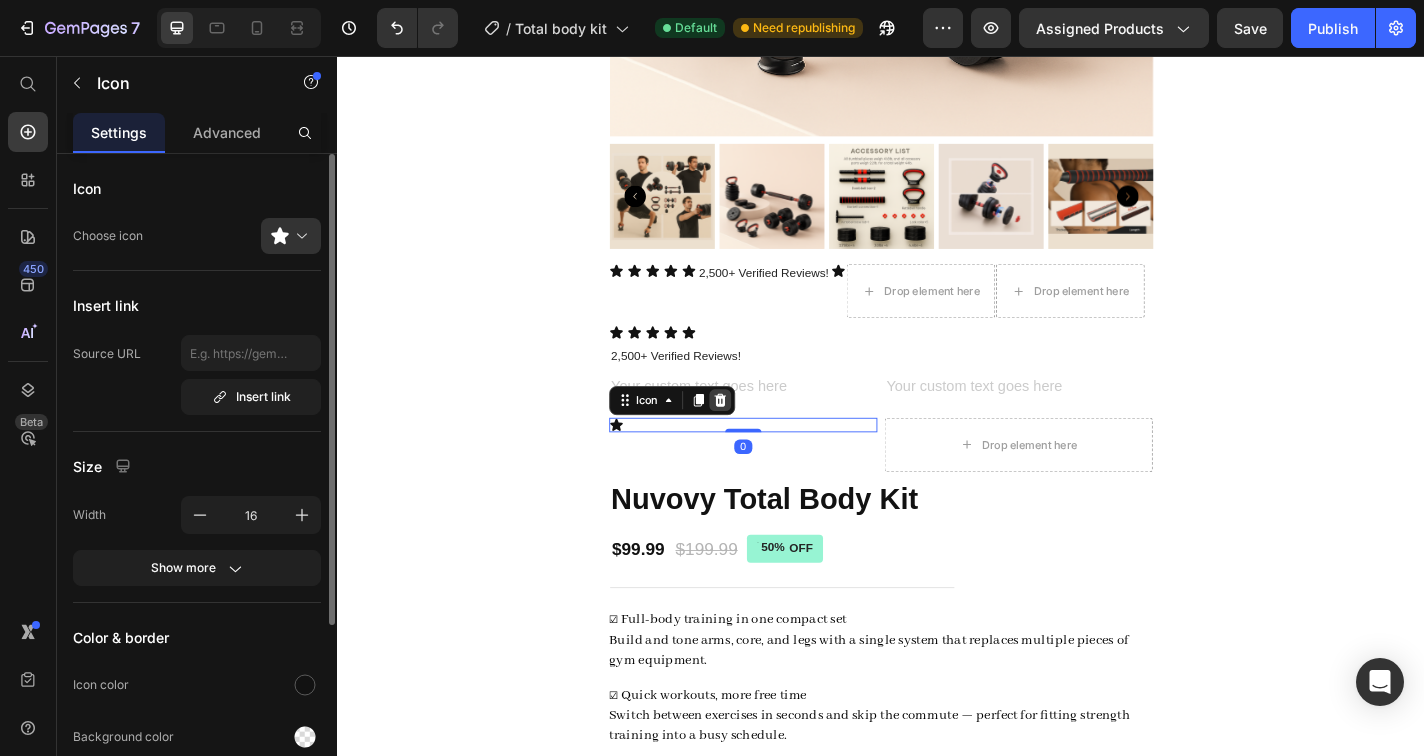 click 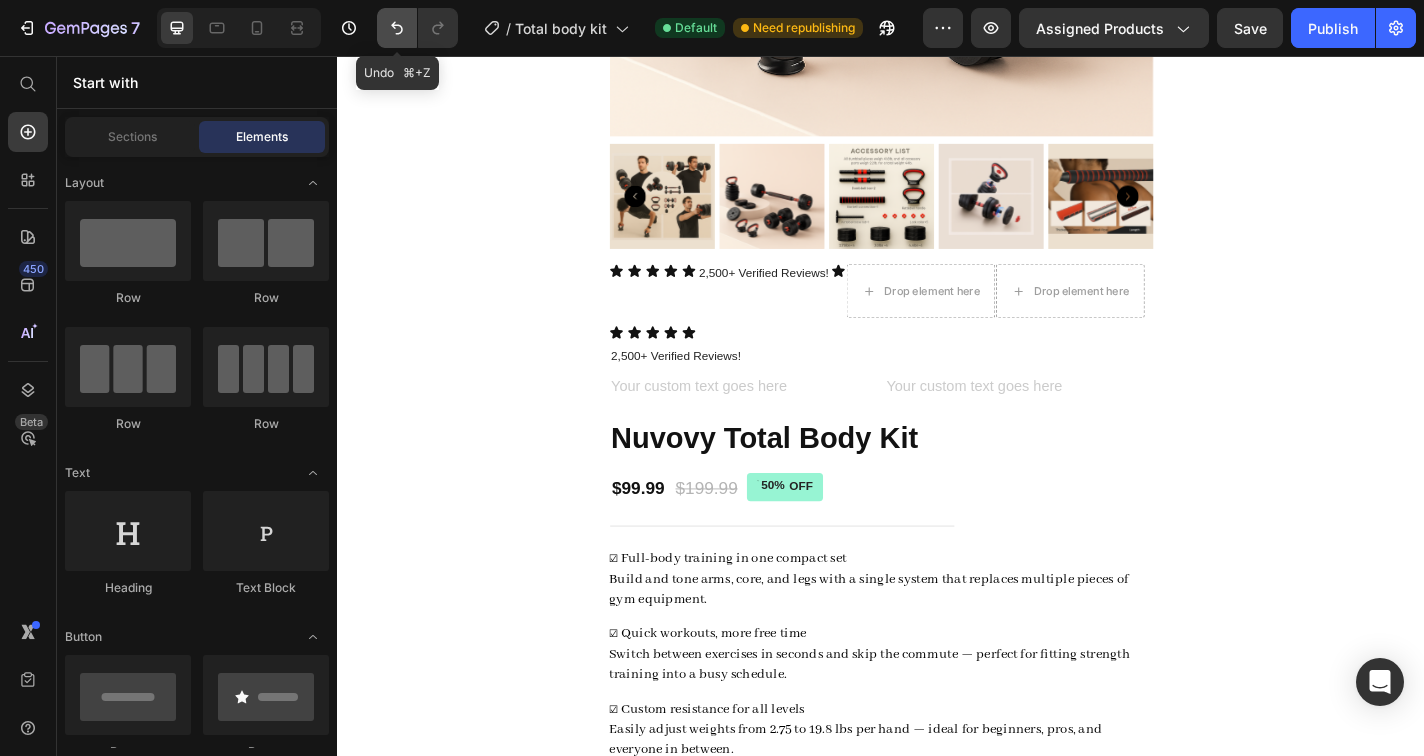 click 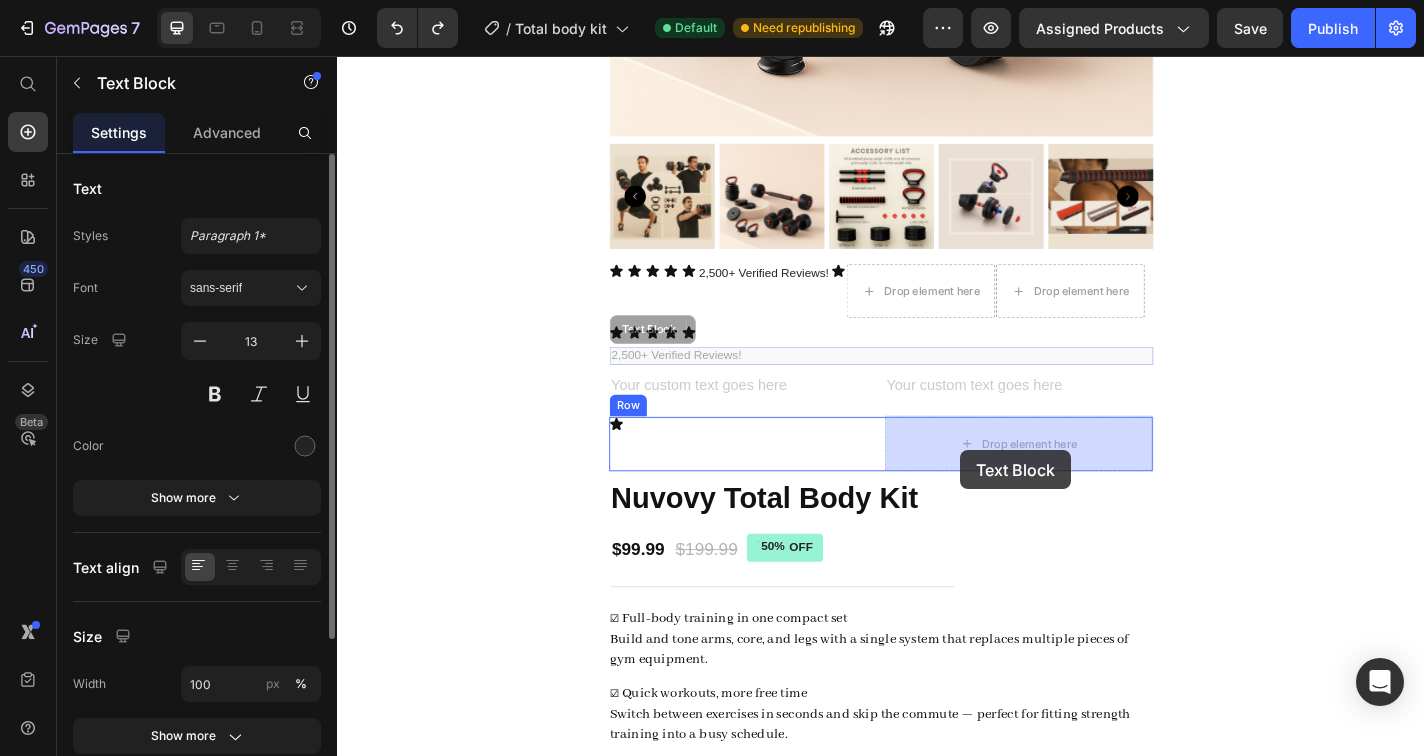 drag, startPoint x: 709, startPoint y: 388, endPoint x: 1026, endPoint y: 489, distance: 332.70108 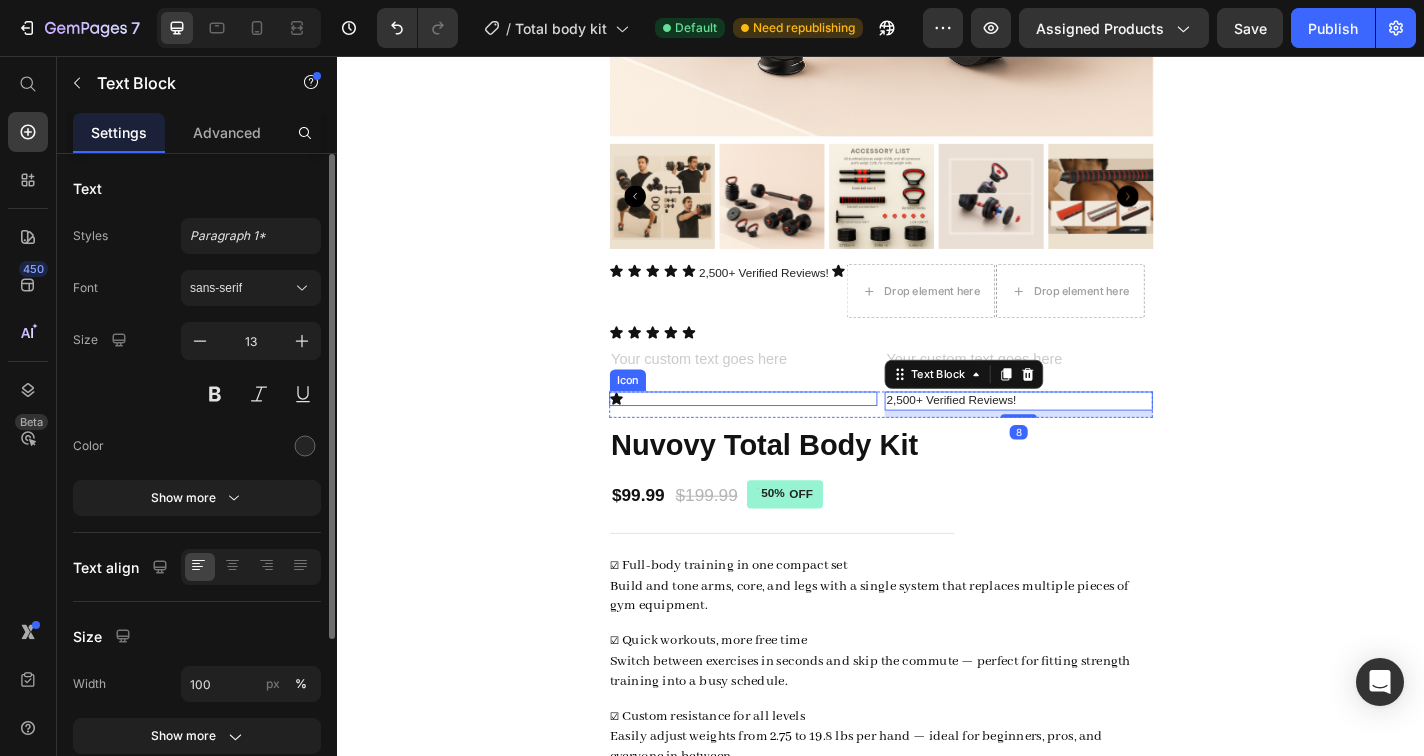 click on "Icon" at bounding box center [785, 434] 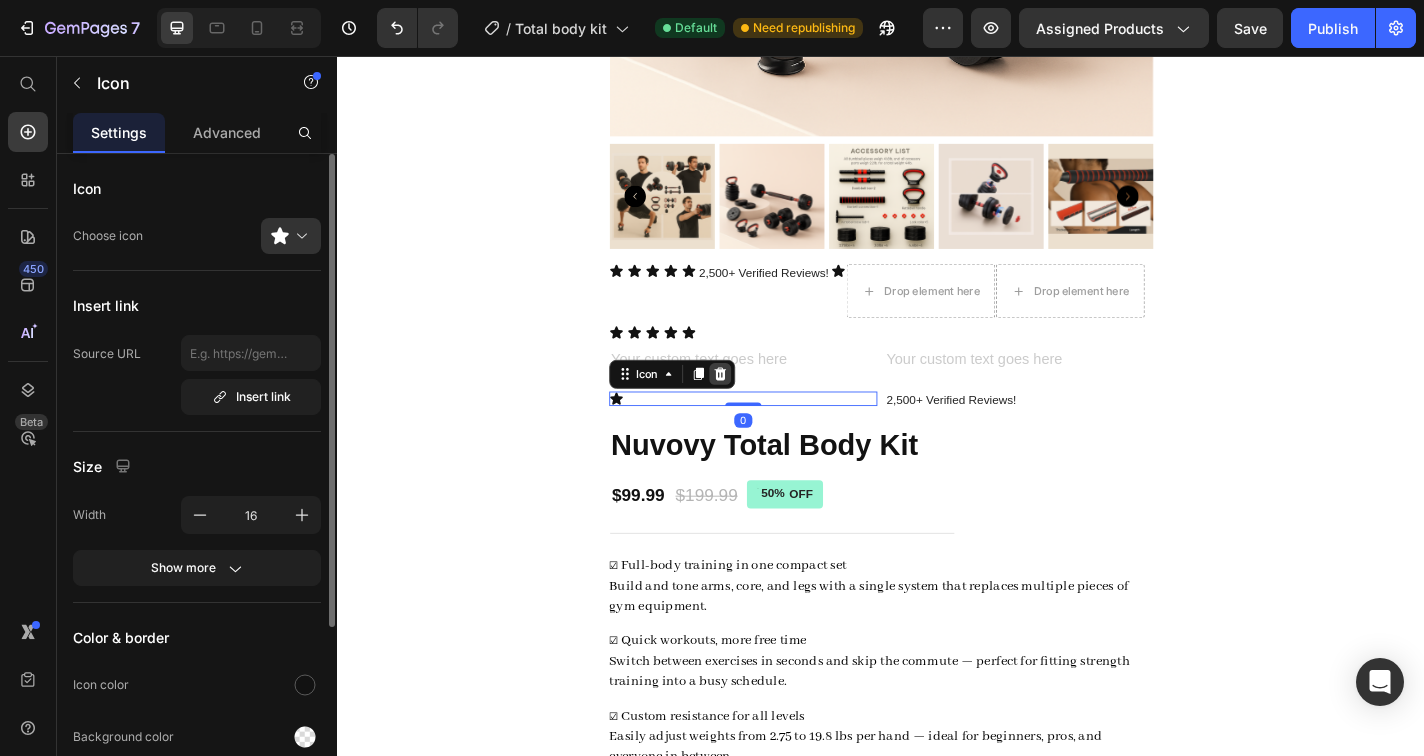 click 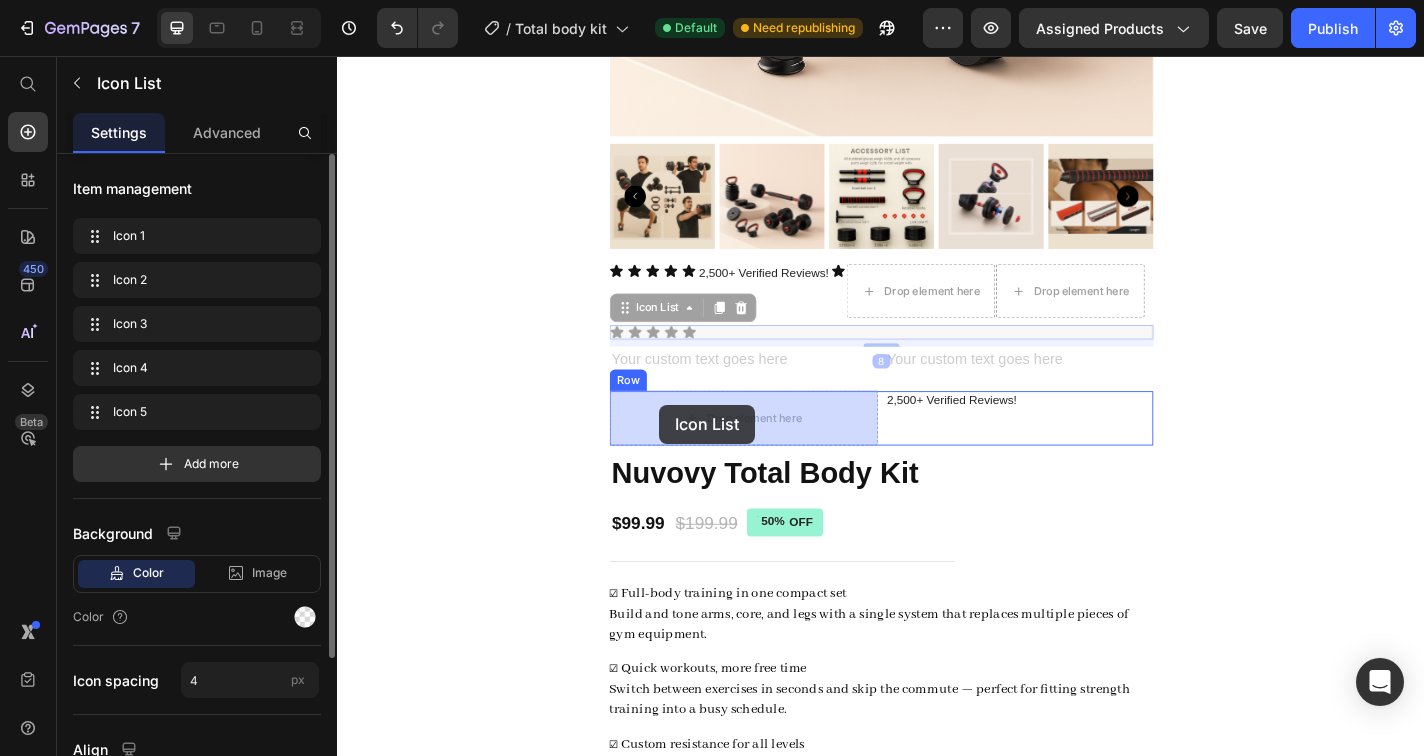 drag, startPoint x: 695, startPoint y: 362, endPoint x: 692, endPoint y: 441, distance: 79.05694 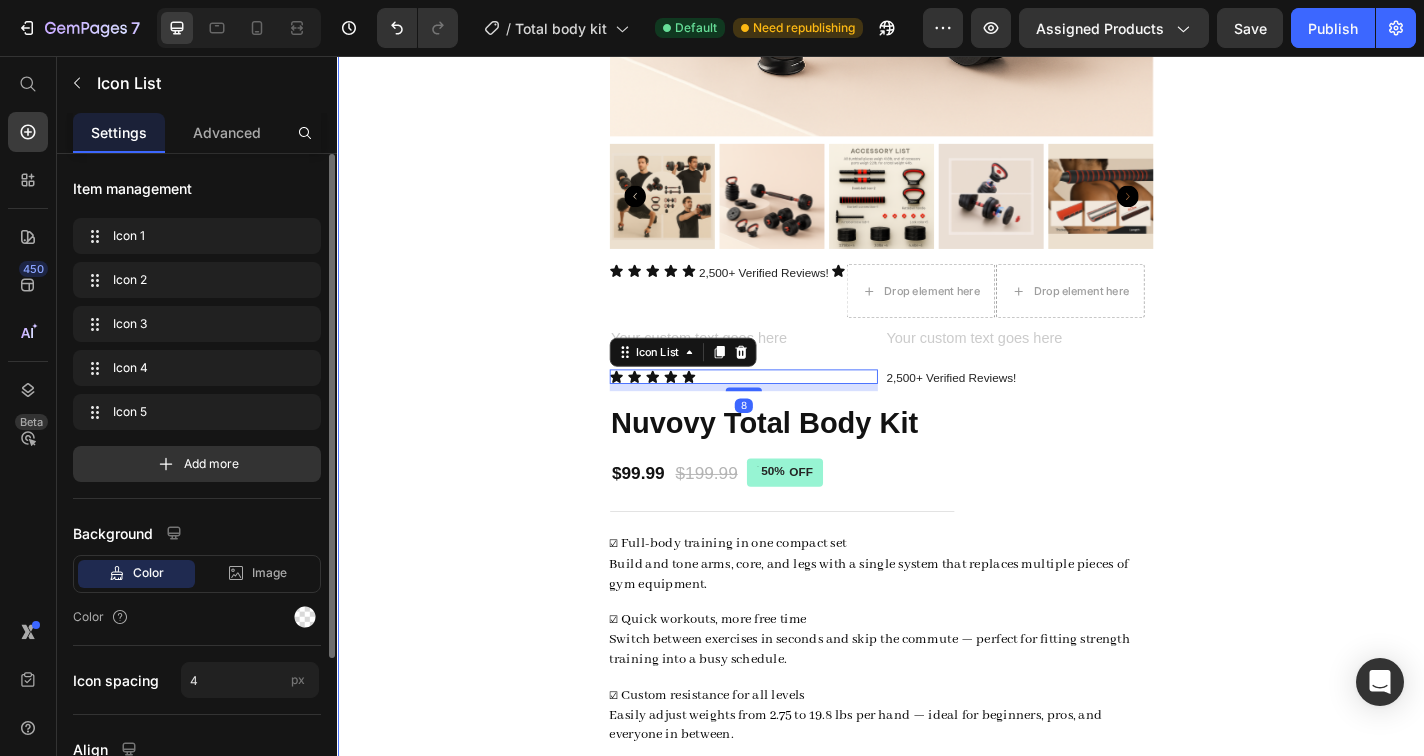 click on "Product Images Icon Icon Icon Icon
Icon Icon List 2,500+ Verified Reviews! Text Block
Icon
Drop element here
Drop element here Icon List Row Text Block Text Block Row Icon Icon Icon Icon
Icon Icon List   8 2,500+ Verified Reviews! Text Block Row Nuvovy Total Body Kit Product Title $99.99 Product Price $199.99 Product Price 50% OFF Discount Tag Row ☑ Full-body training in one compact set Build and tone arms, core, and legs with a single system that replaces multiple pieces of gym equipment.
☑ Quick
workouts, more free time Switch between exercises in seconds and skip the commute — perfect for fitting strength training into a busy schedule.
☑ Custom resistance for all levels Easily adjust weights from 2.75 to 19.8 lbs per hand — ideal for beginners, pros, and everyone in between. Product Description 1 Product Quantity
Add to cart Add to Cart Image Free Shipping  Text Block" at bounding box center [937, 606] 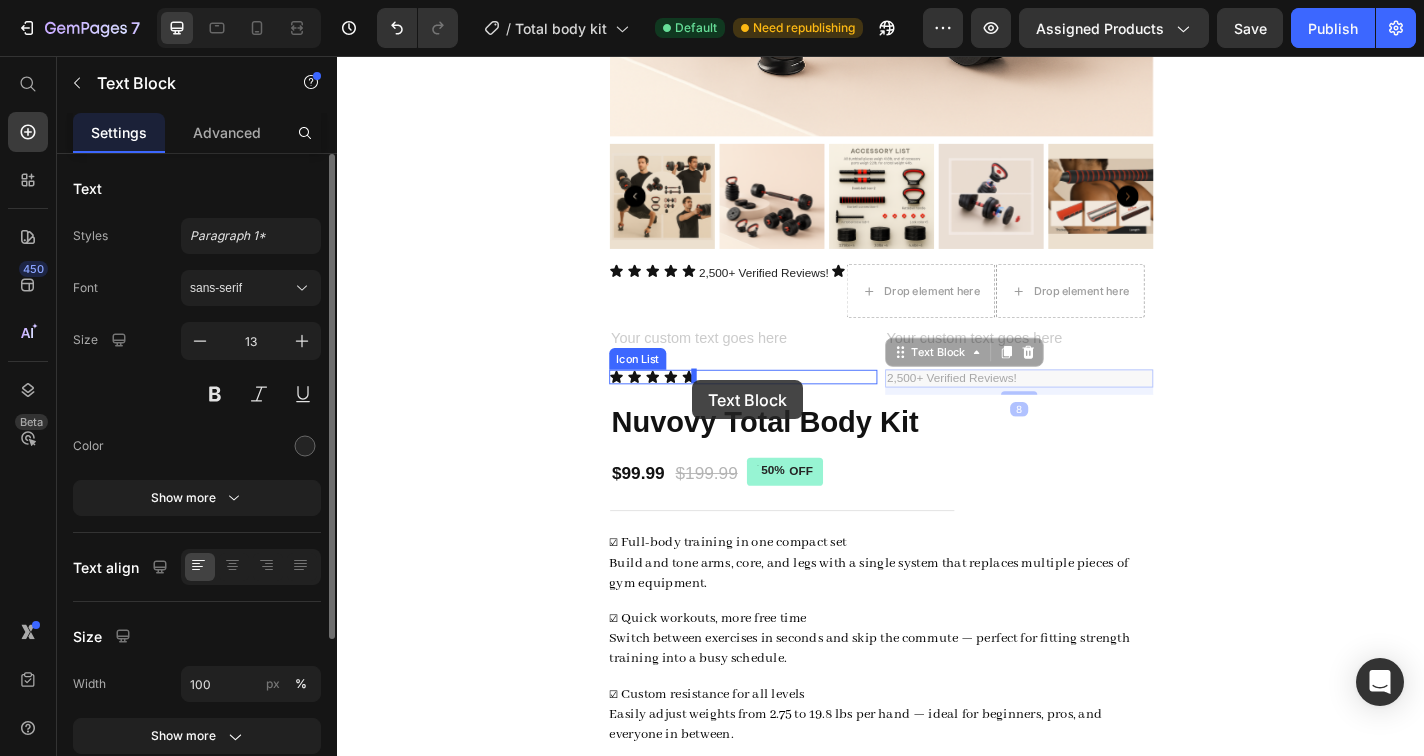 drag, startPoint x: 971, startPoint y: 408, endPoint x: 729, endPoint y: 414, distance: 242.07437 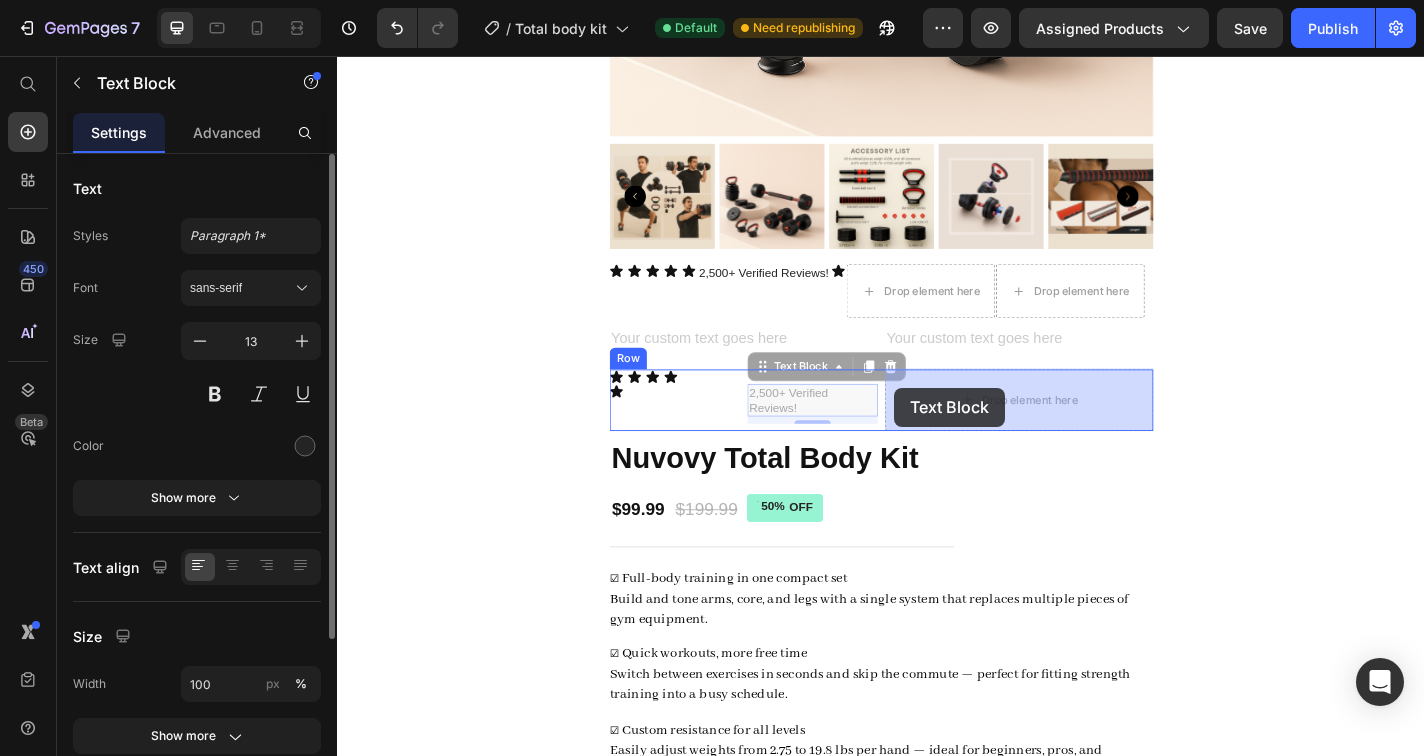 drag, startPoint x: 834, startPoint y: 436, endPoint x: 952, endPoint y: 422, distance: 118.82761 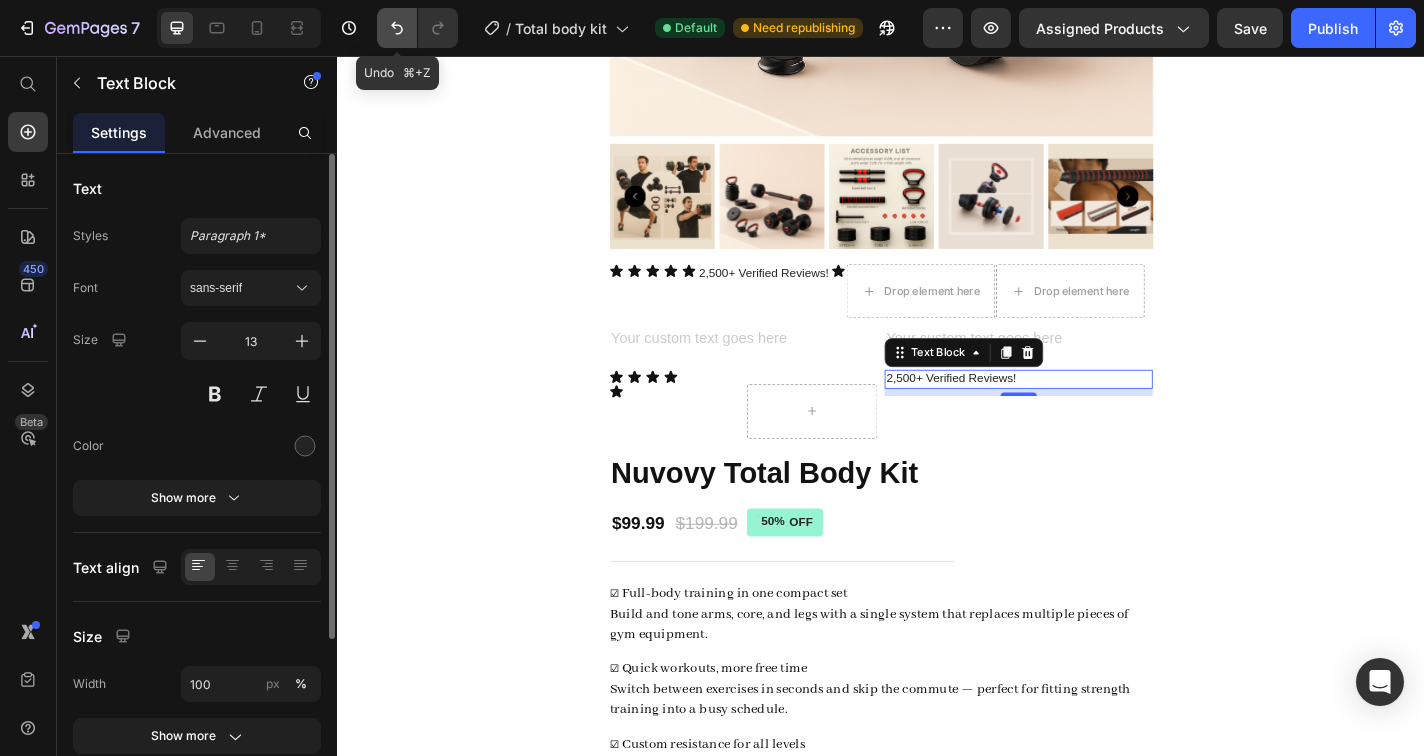 click 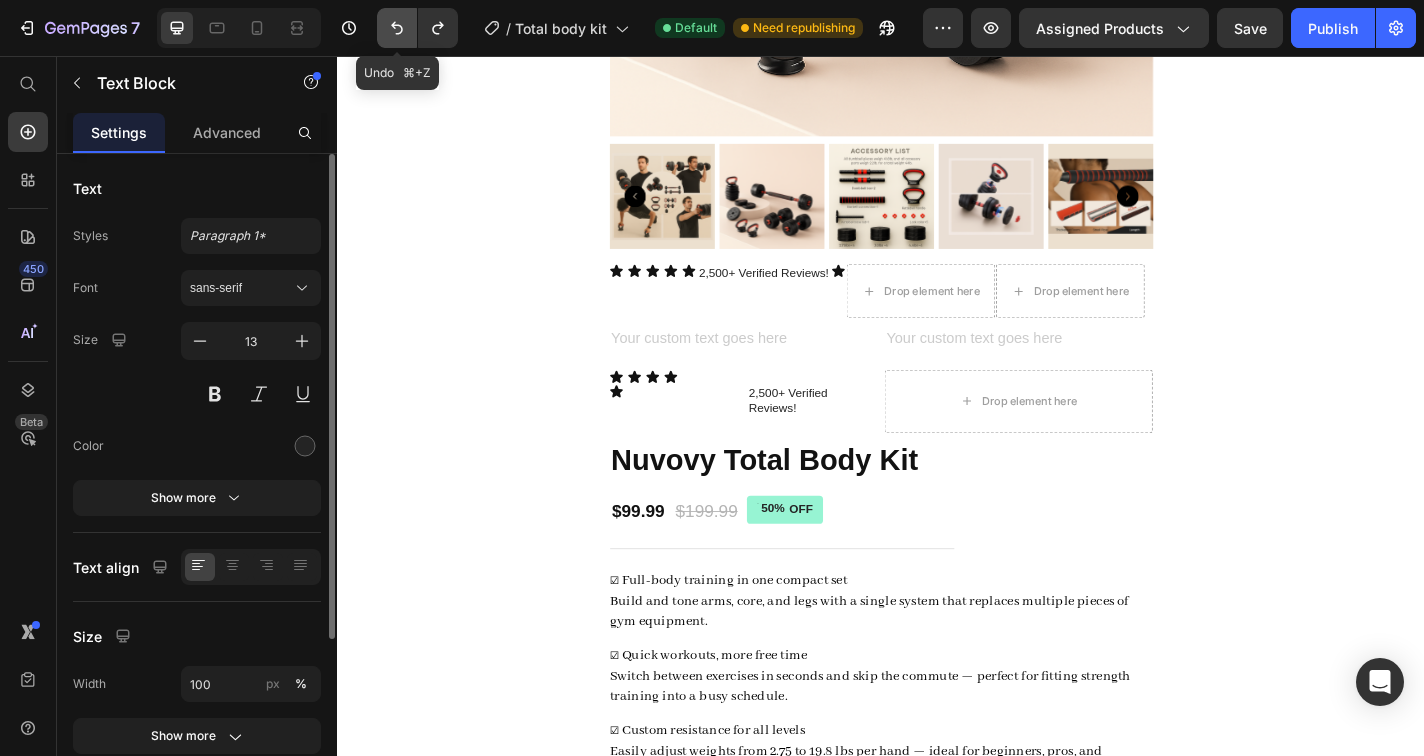 click 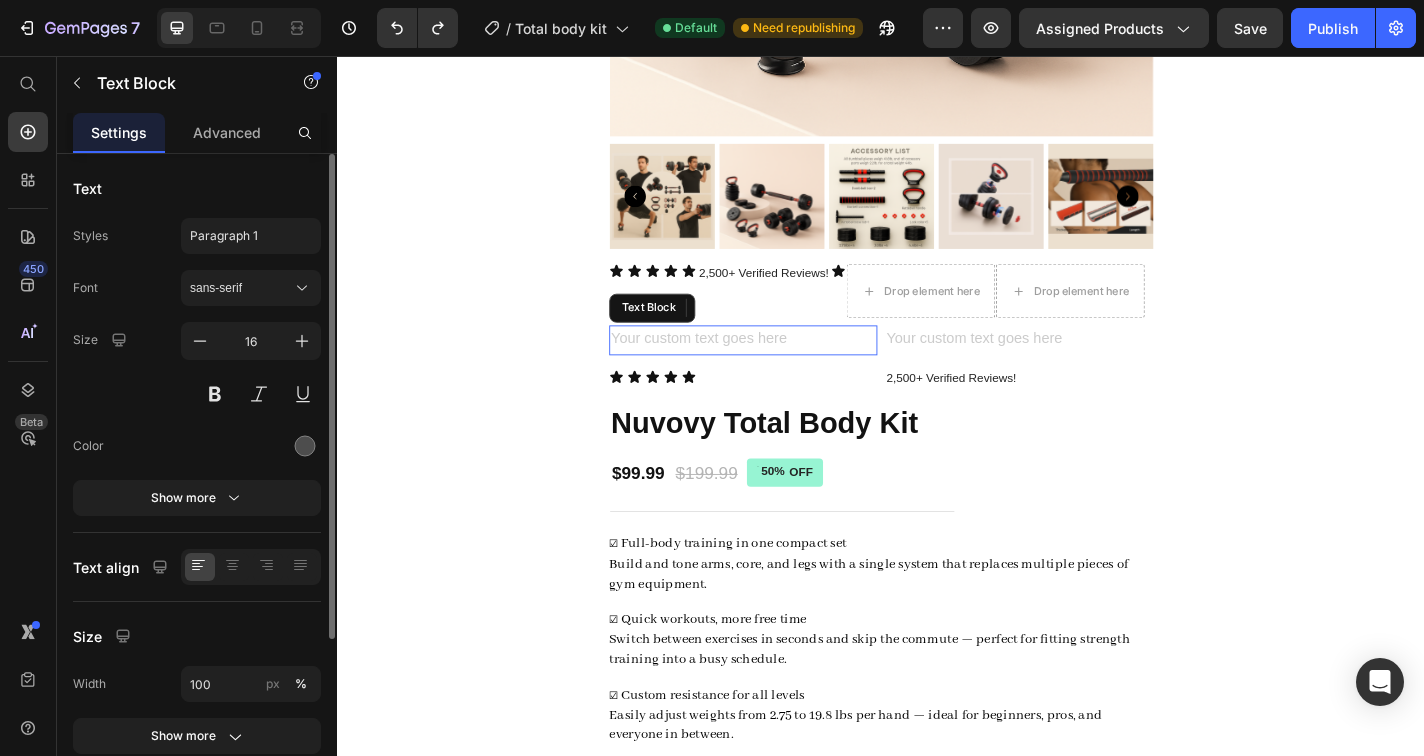 drag, startPoint x: 806, startPoint y: 361, endPoint x: 860, endPoint y: 313, distance: 72.249565 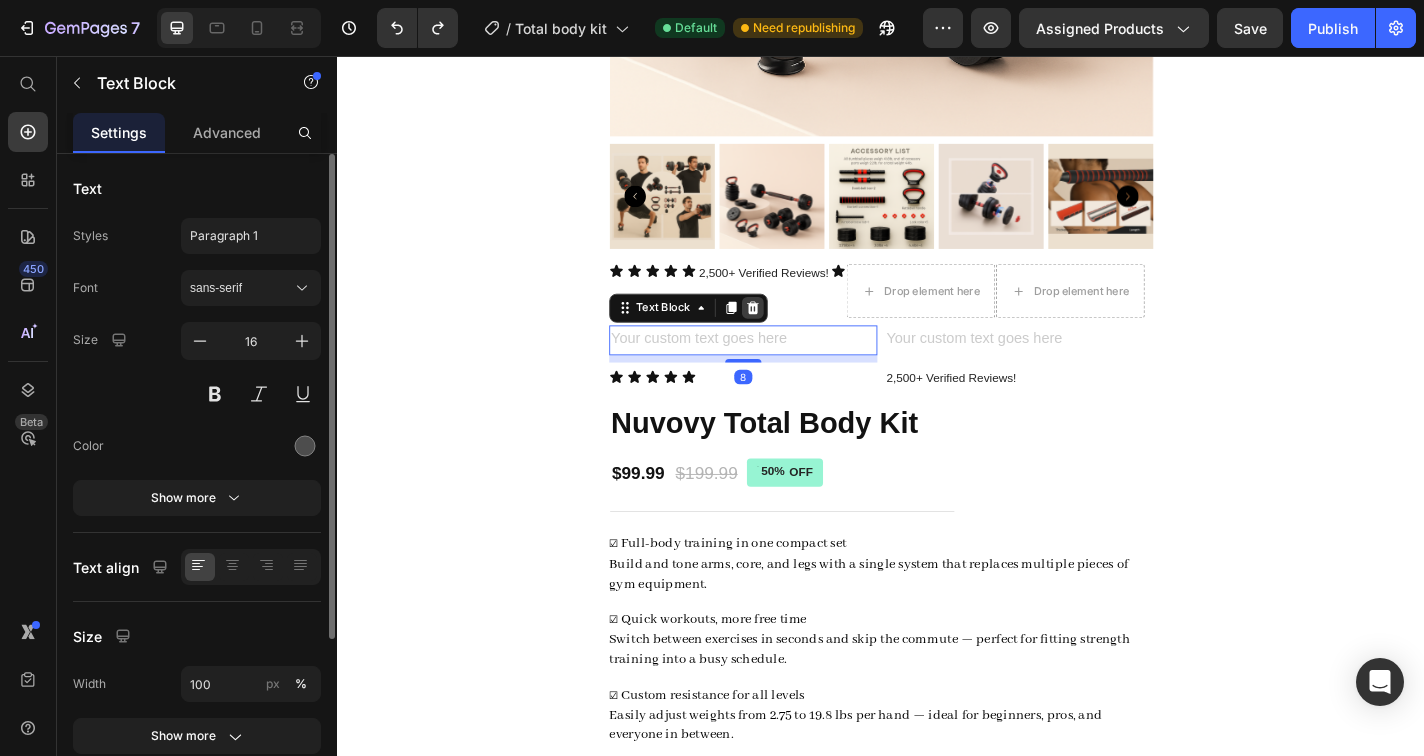 click 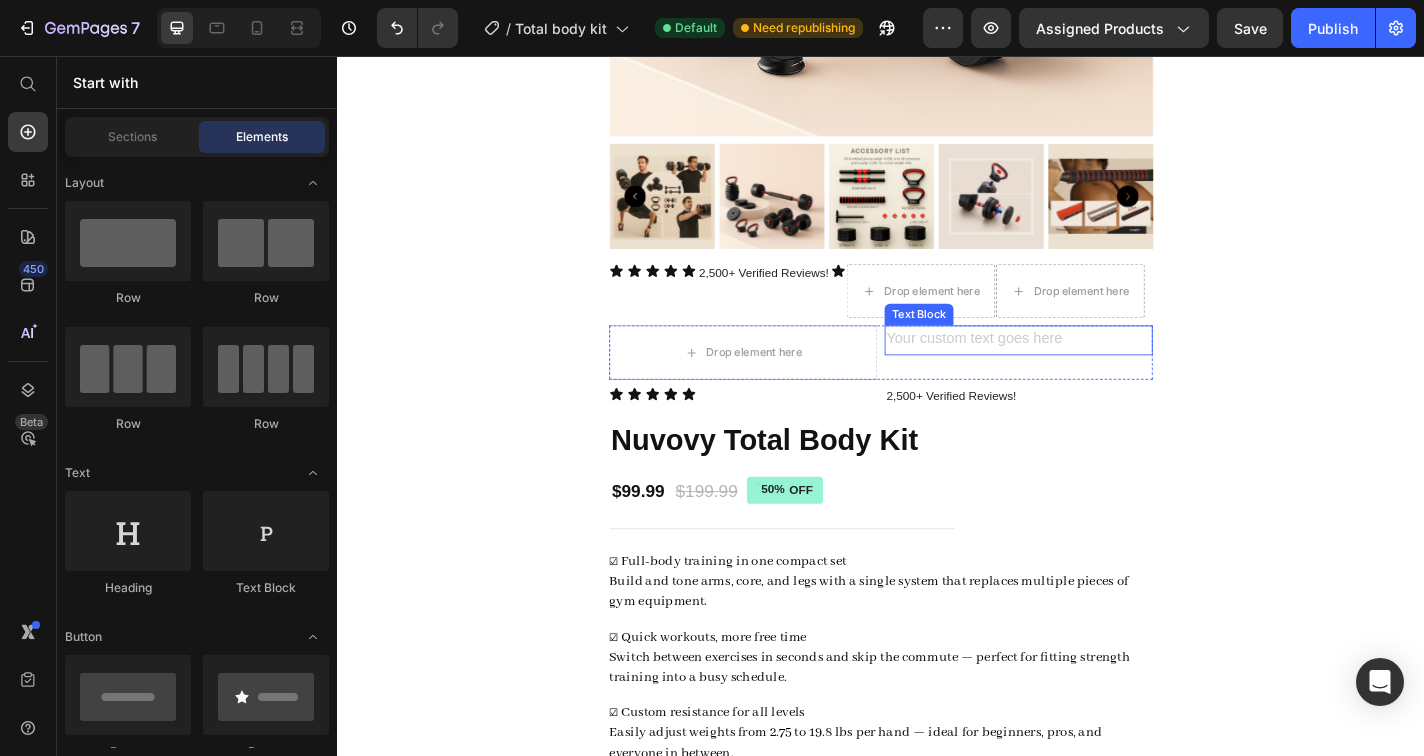 click at bounding box center [1089, 369] 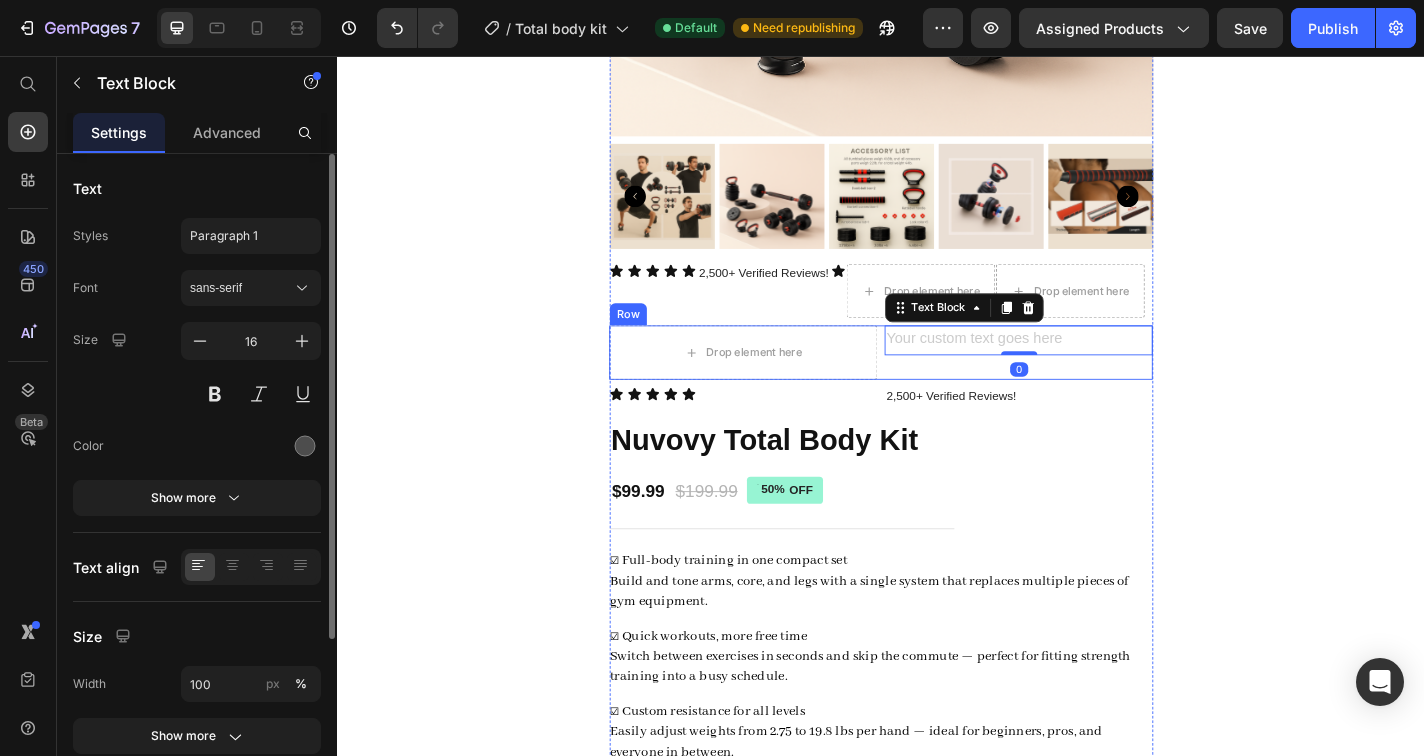 click on "Text Block   0" at bounding box center [1089, 383] 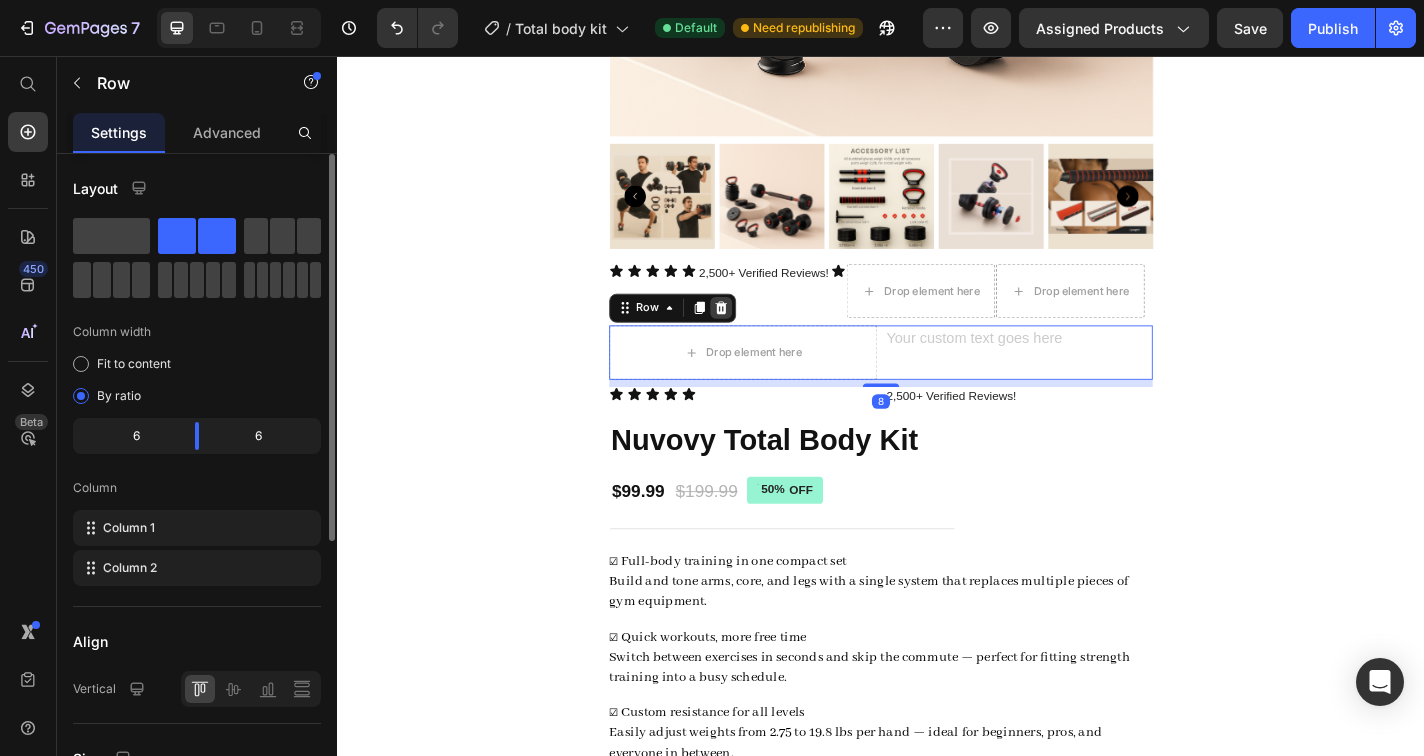 click at bounding box center (760, 334) 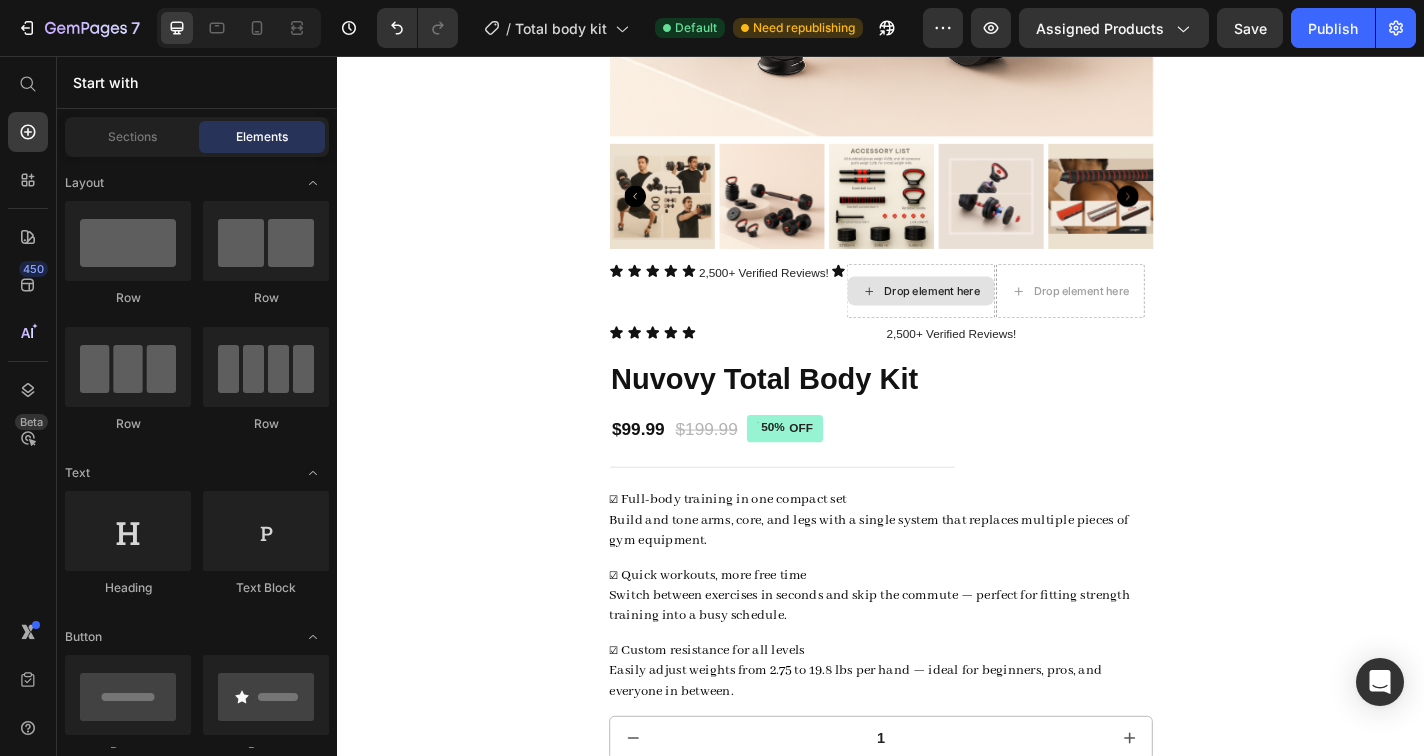 click on "Drop element here" at bounding box center (993, 315) 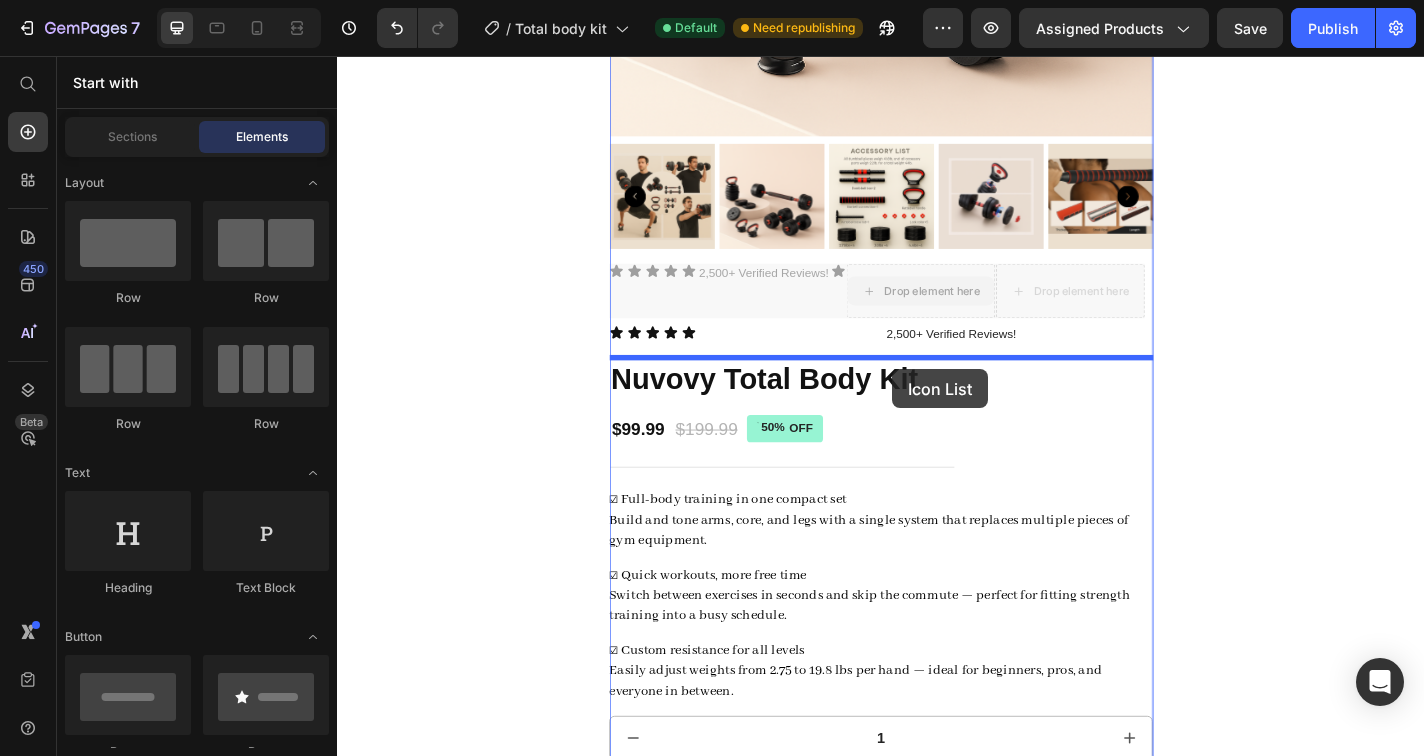 drag, startPoint x: 963, startPoint y: 310, endPoint x: 950, endPoint y: 402, distance: 92.91394 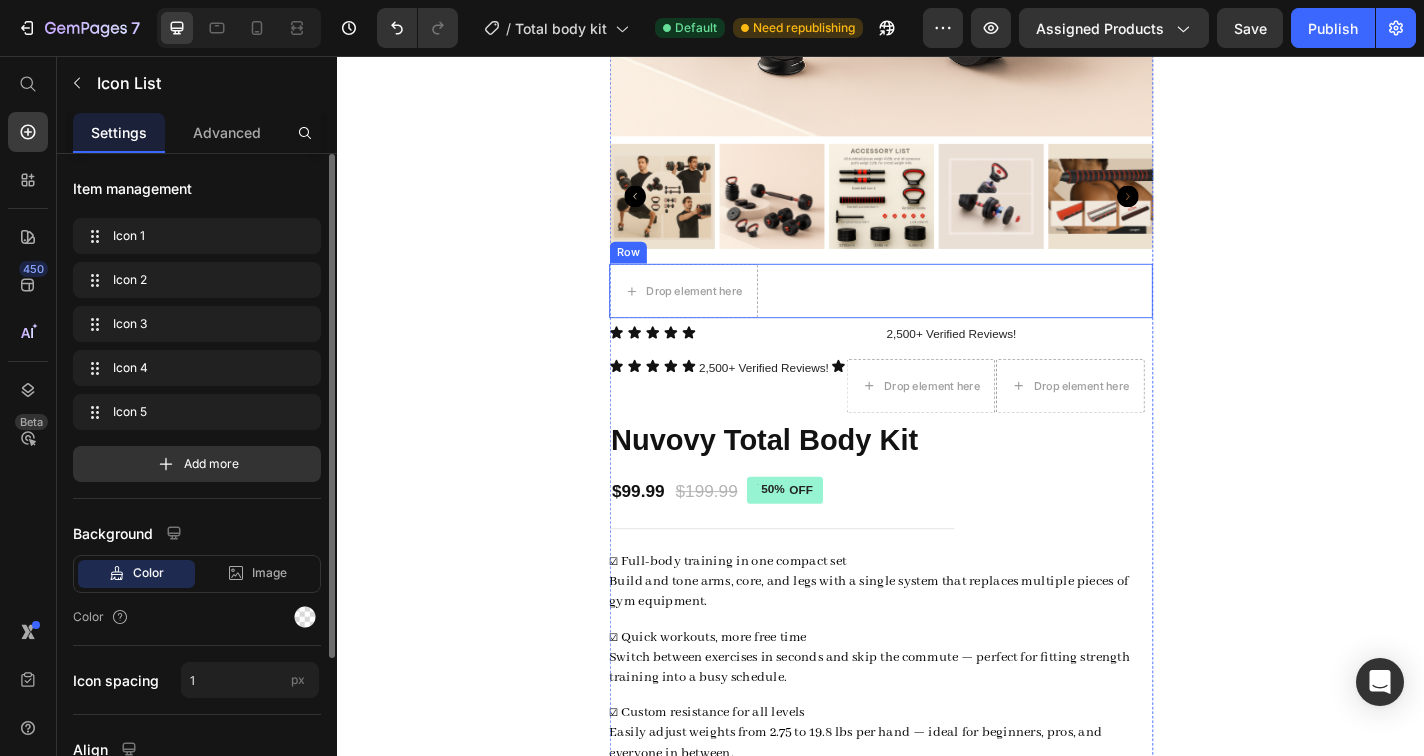 click on "Drop element here Row" at bounding box center [937, 315] 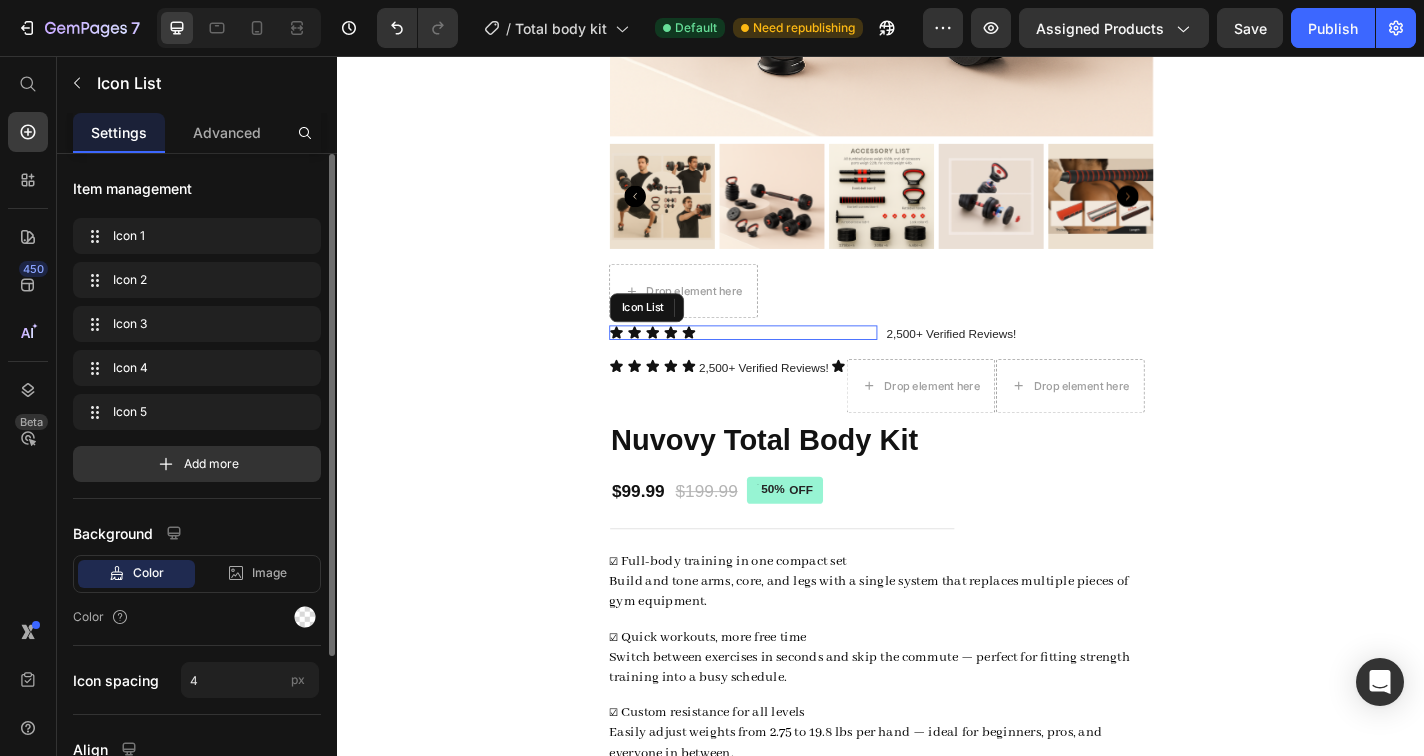 click on "Icon Icon Icon Icon
Icon" at bounding box center (785, 361) 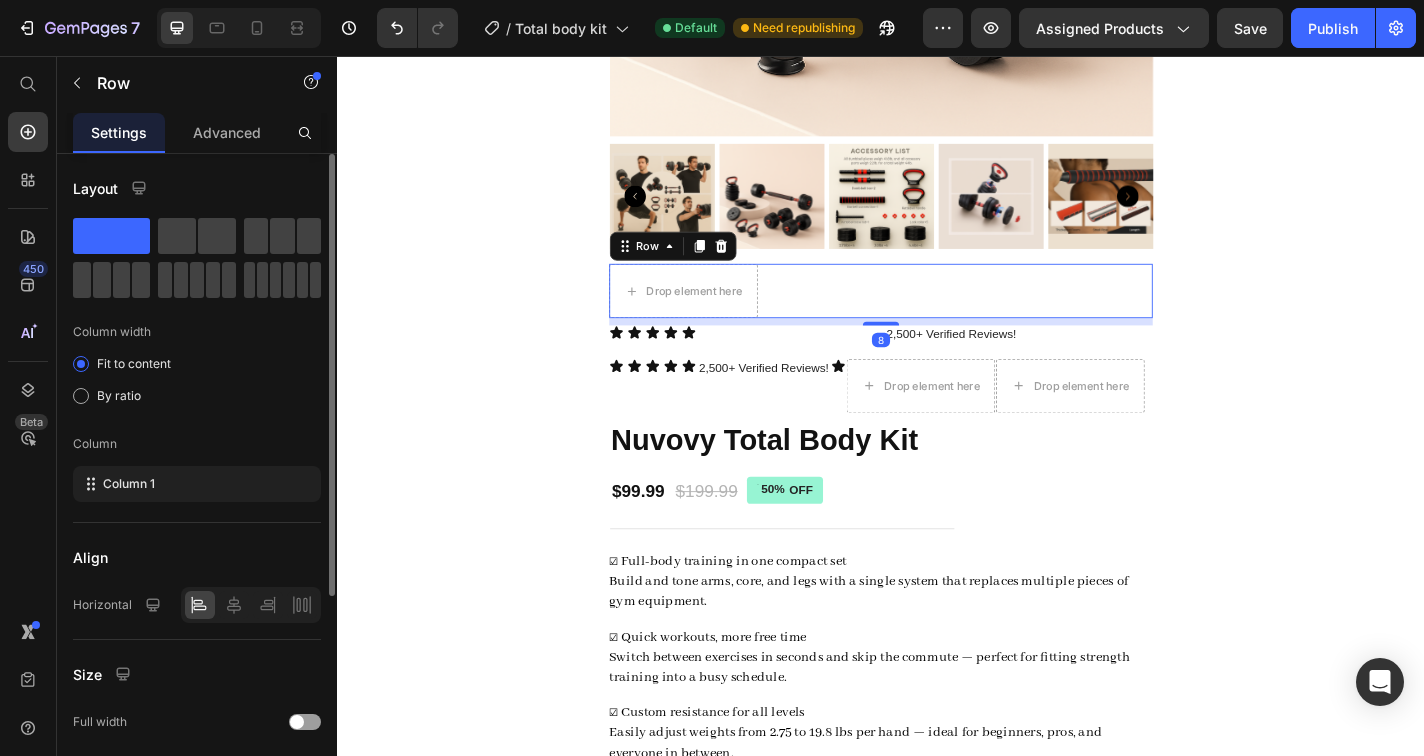 click on "Drop element here Row   8" at bounding box center [937, 315] 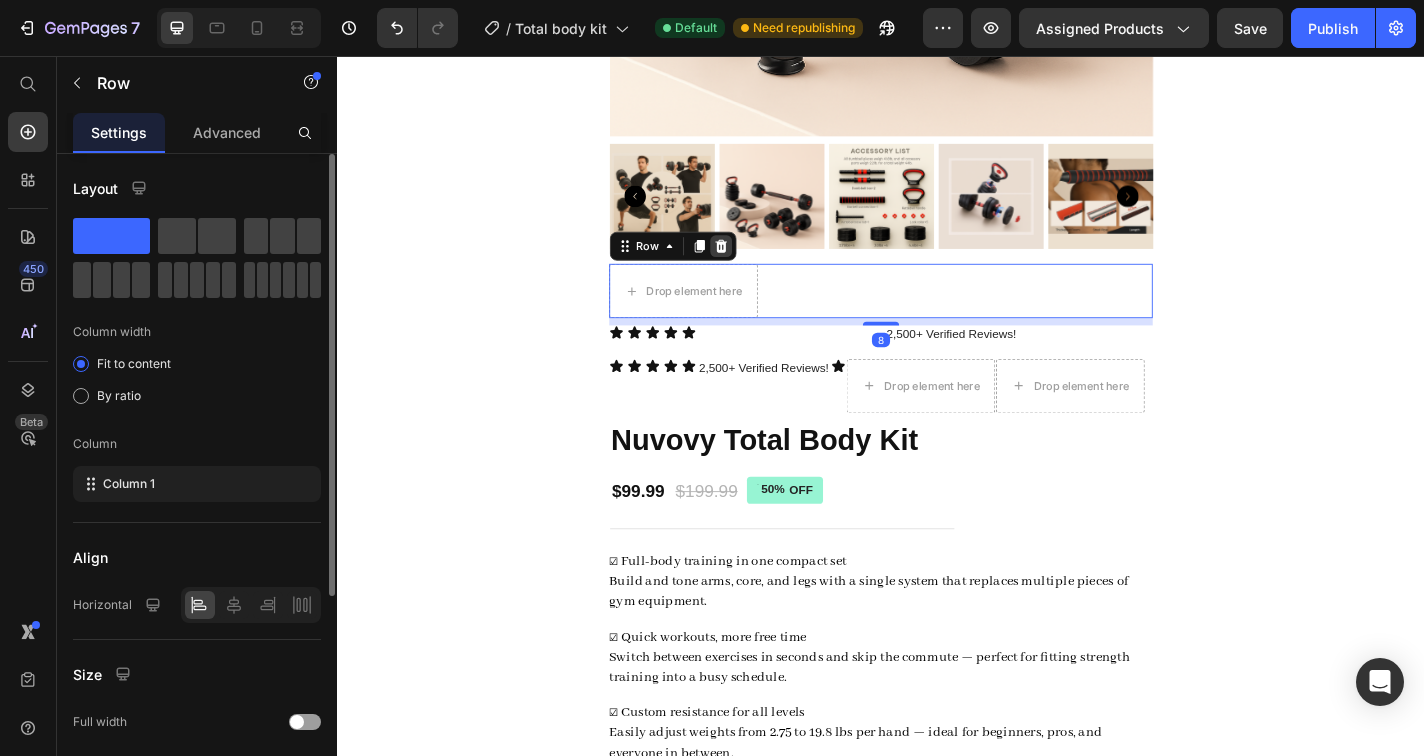 click 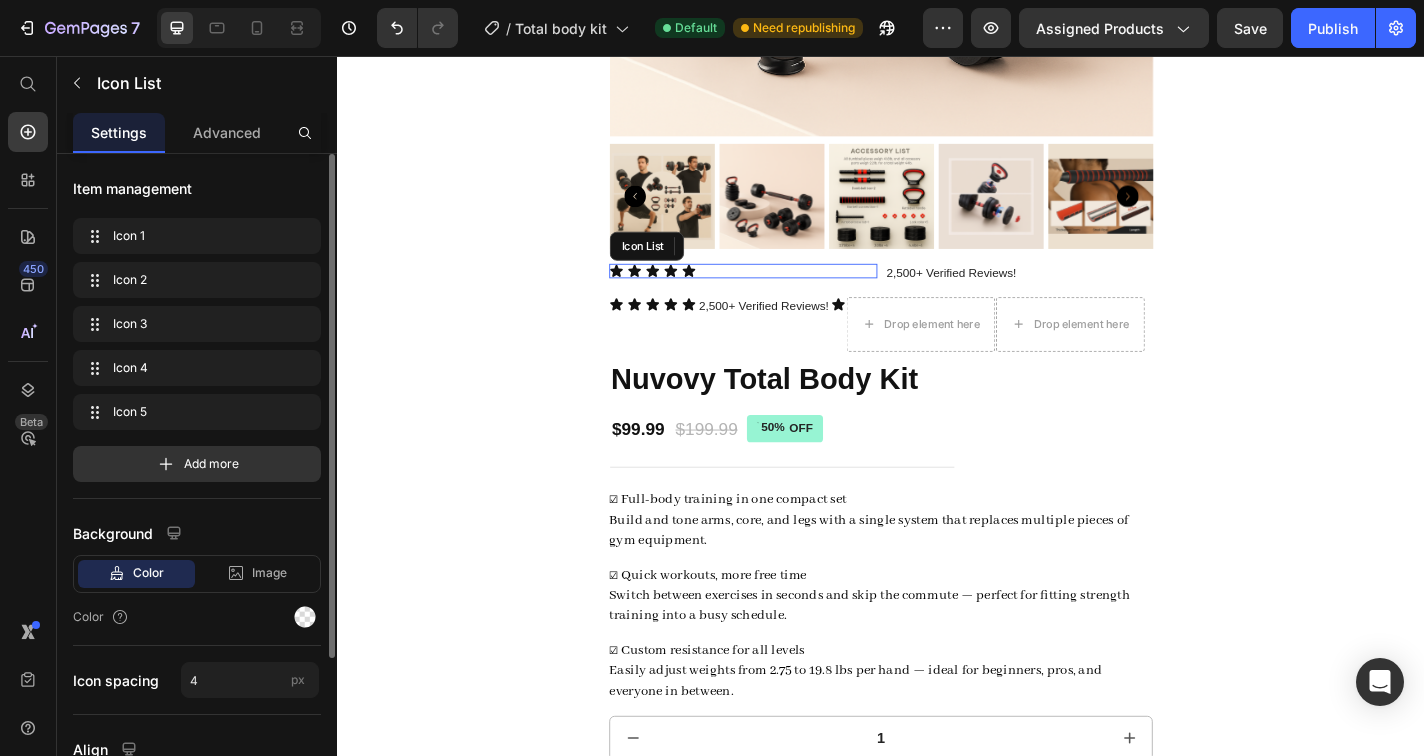 click on "Icon Icon Icon Icon
Icon" at bounding box center (785, 293) 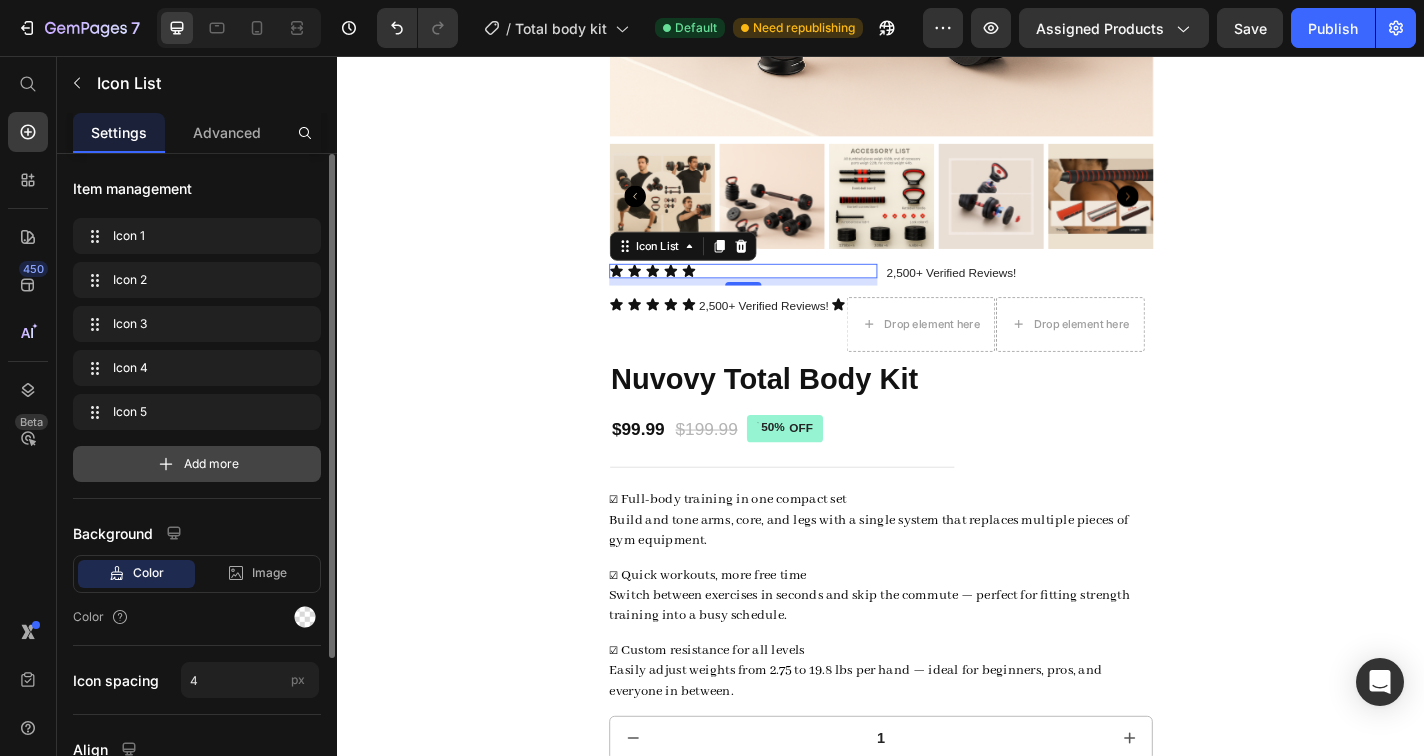 click on "Add more" at bounding box center (197, 464) 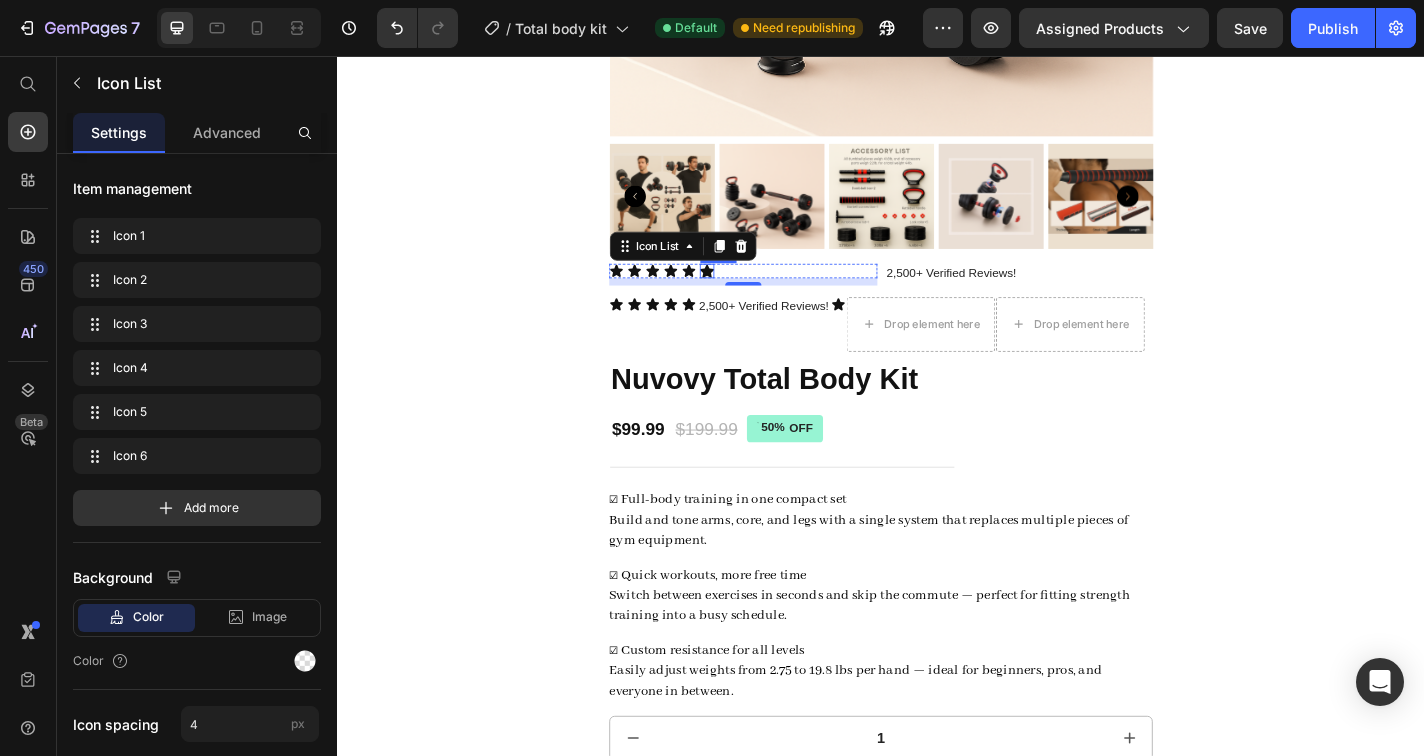 click 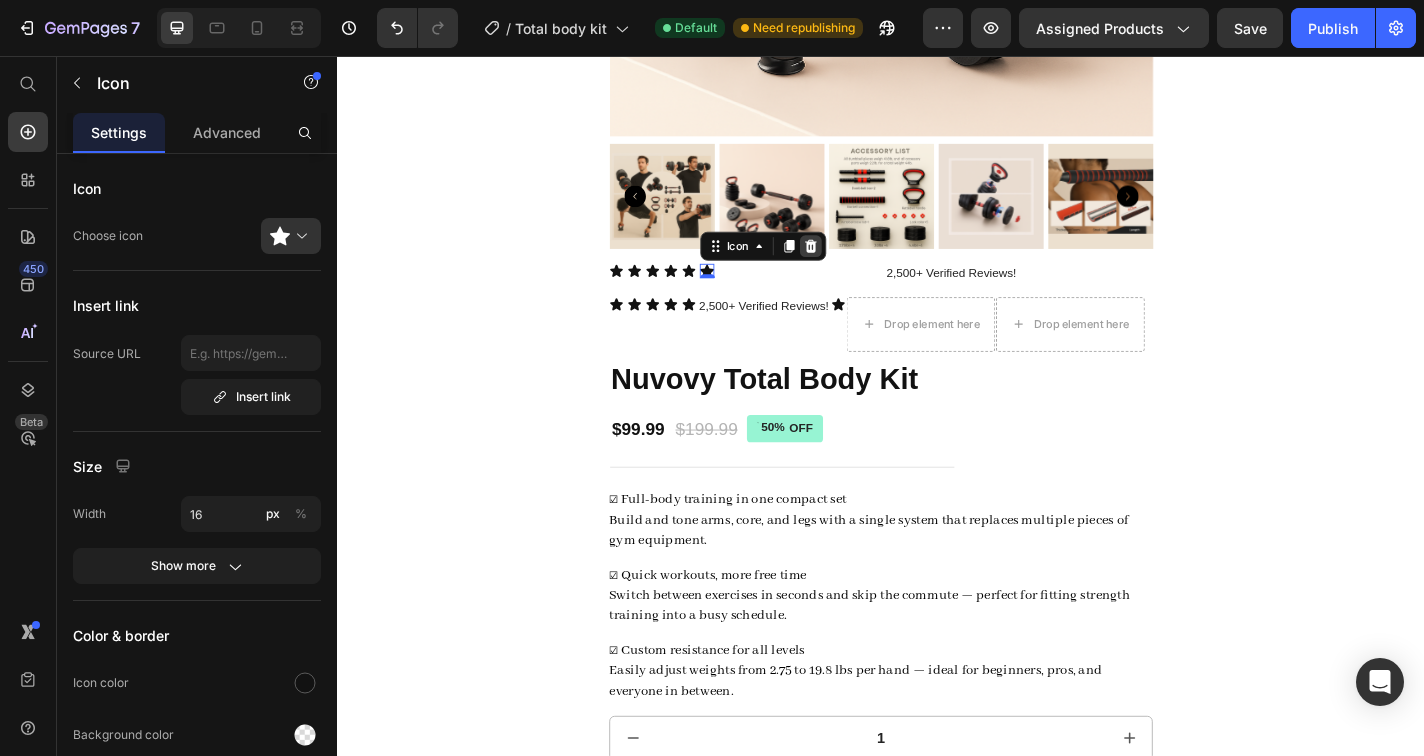 click 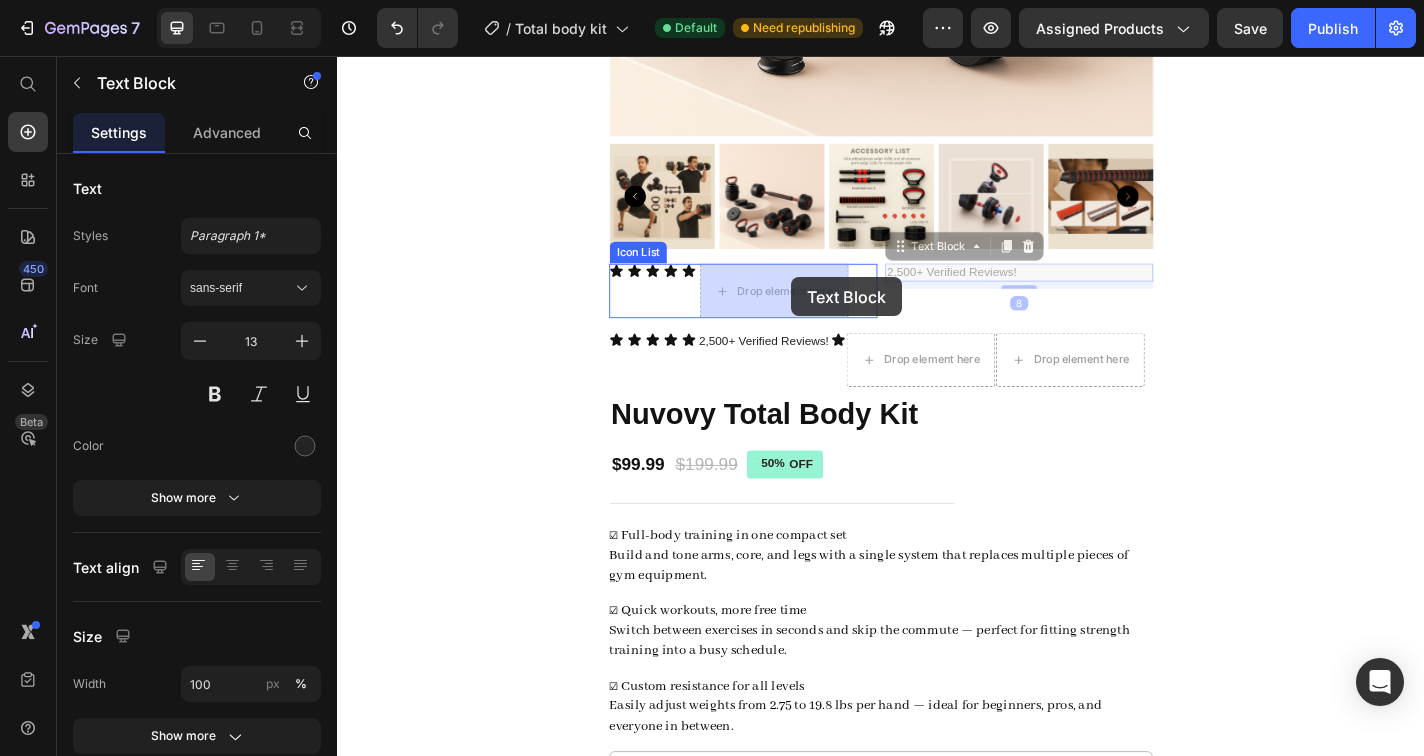 drag, startPoint x: 1029, startPoint y: 292, endPoint x: 838, endPoint y: 300, distance: 191.16747 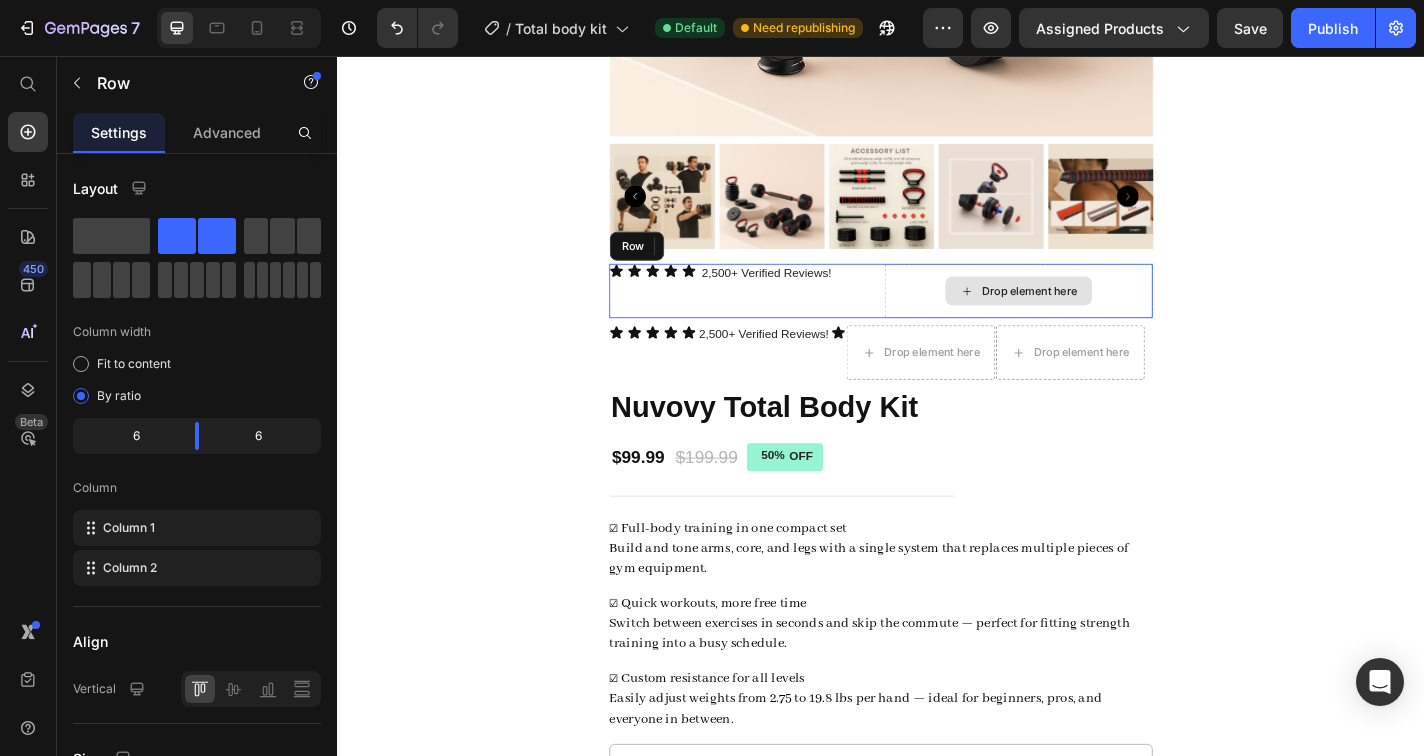 click on "Drop element here" at bounding box center [1089, 315] 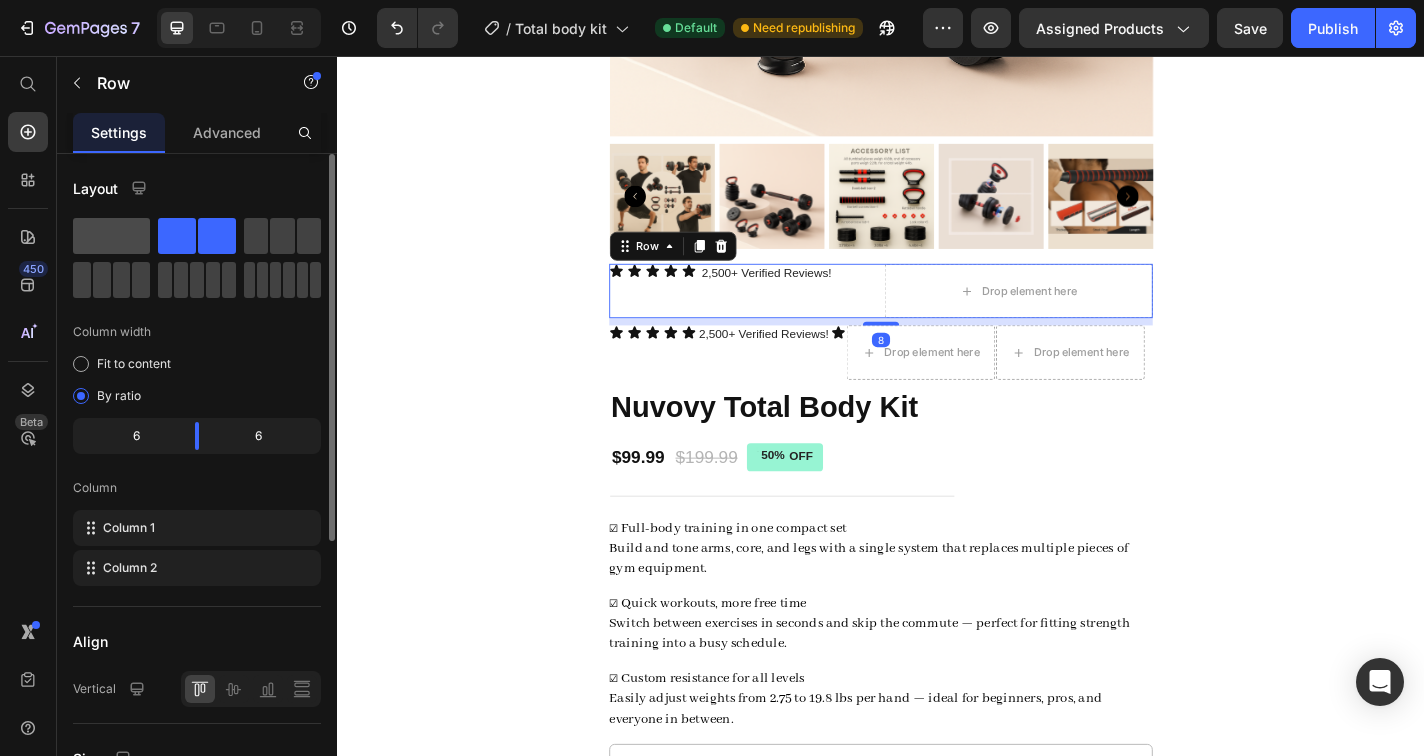 click 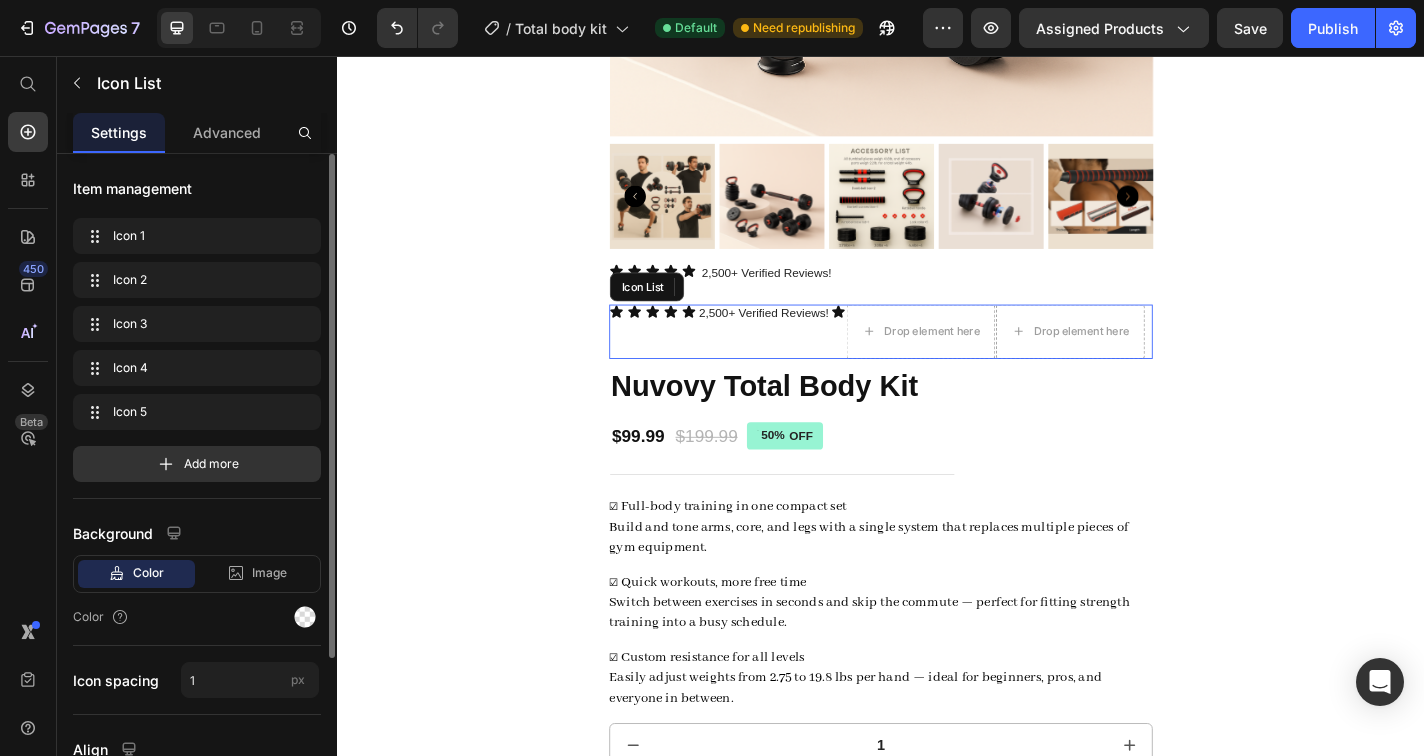 click on "2,500+ Verified Reviews! Text Block" at bounding box center (807, 360) 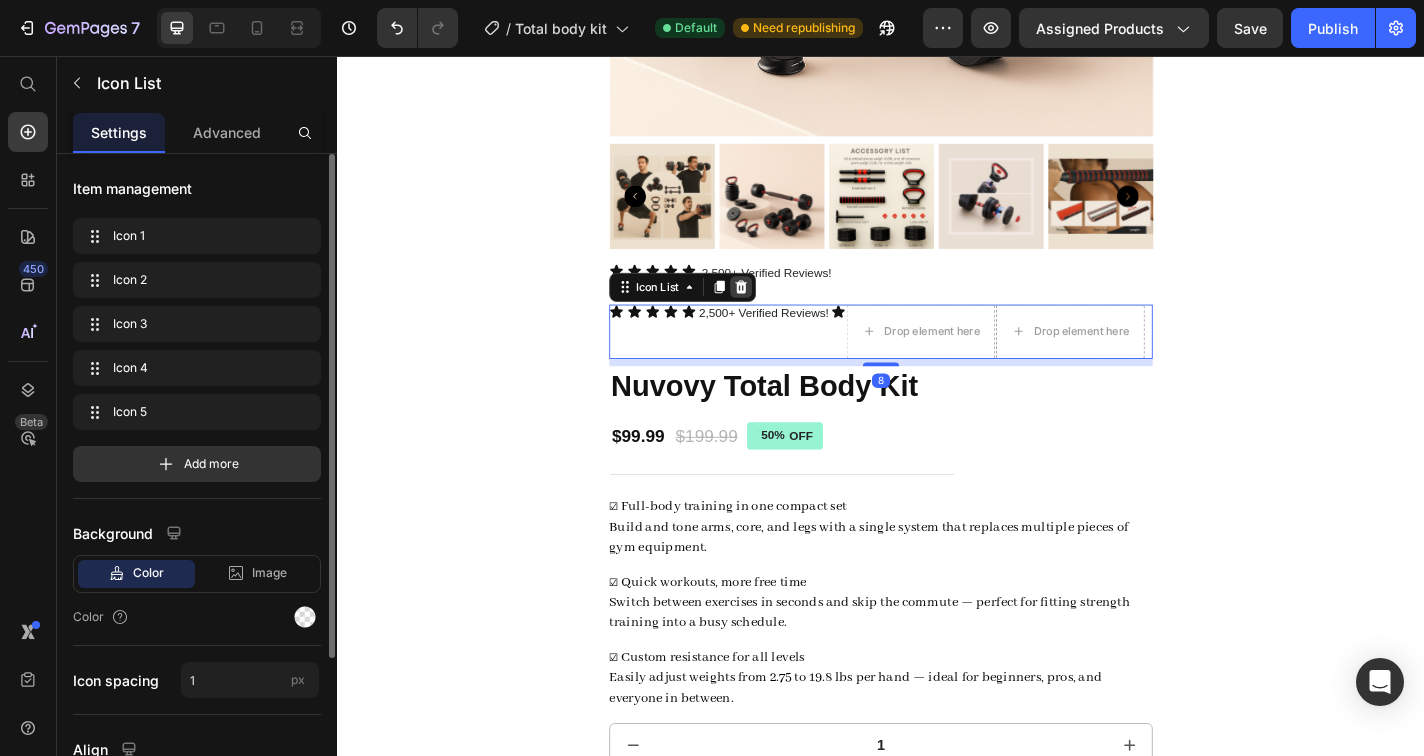 click 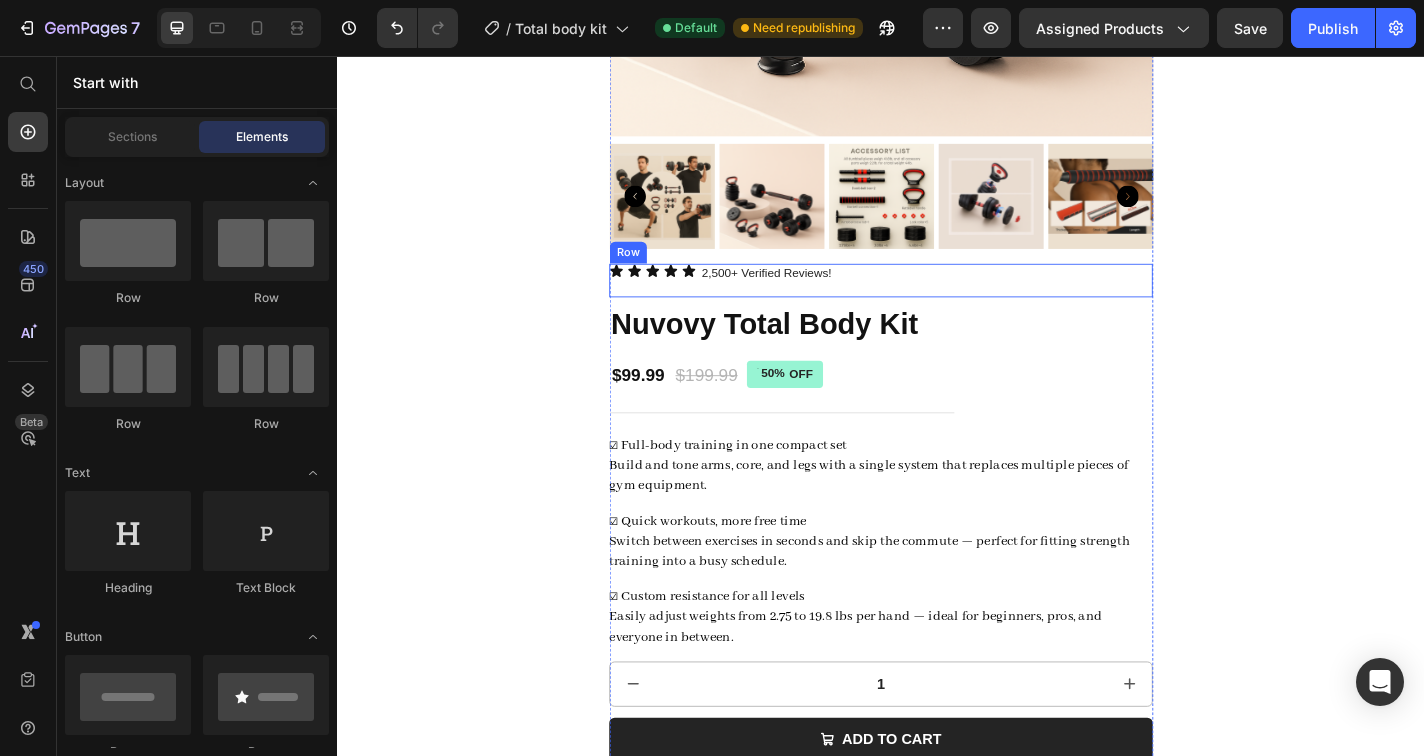 click on "2,500+ Verified Reviews! Text Block" at bounding box center (810, 299) 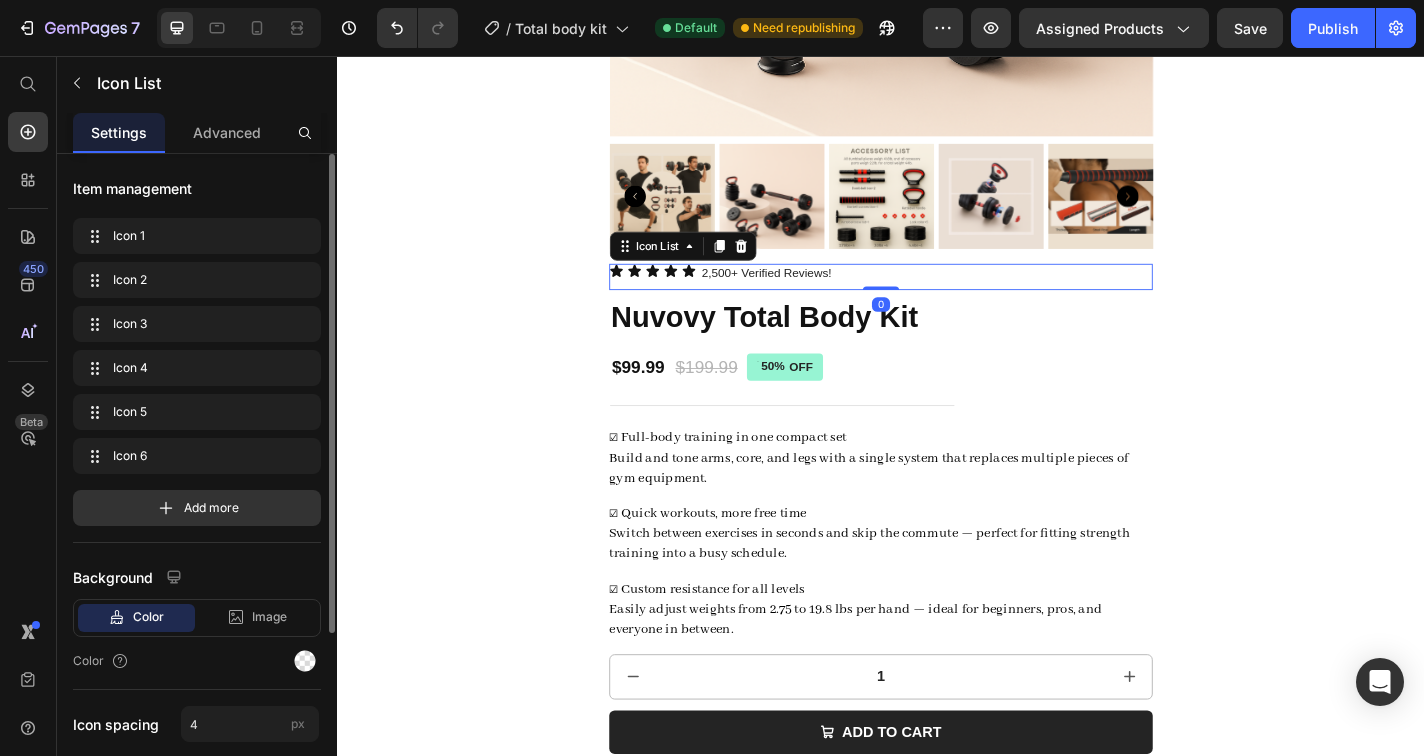 drag, startPoint x: 946, startPoint y: 319, endPoint x: 947, endPoint y: 300, distance: 19.026299 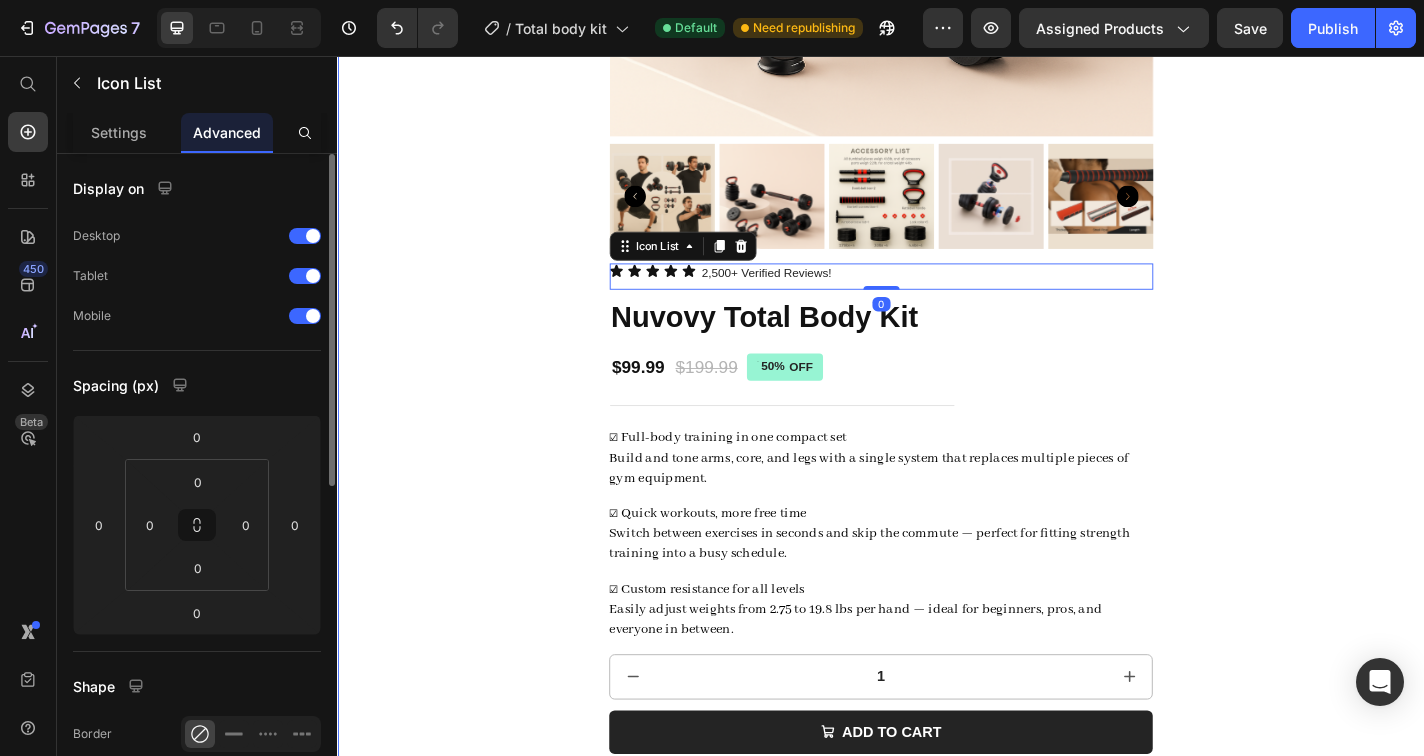 click on "Product Images Icon Icon Icon Icon
Icon Icon List 2,500+ Verified Reviews! Text Block Icon List   0 Row Nuvovy Total Body Kit Product Title $99.99 Product Price $199.99 Product Price 50% OFF Discount Tag Row ☑ Full-body training in one compact set Build and tone arms, core, and legs with a single system that replaces multiple pieces of gym equipment.
☑ Quick workouts, more free time Switch between exercises in seconds and skip the commute — perfect for fitting strength training into a busy schedule.
☑ Custom resistance for all levels Easily adjust weights from 2.75 to 19.8 lbs per hand — ideal for beginners, pros, and everyone in between. Product Description 1 Product Quantity
Add to cart Add to Cart Image Free Shipping  on all orders Text Block Image Easy Returns Text Block Image Satisfaction Guarantee Text Block Row Image [FIRST] [LAST]  | Customer   Text Block Icon Icon Icon Icon Icon" at bounding box center [937, 548] 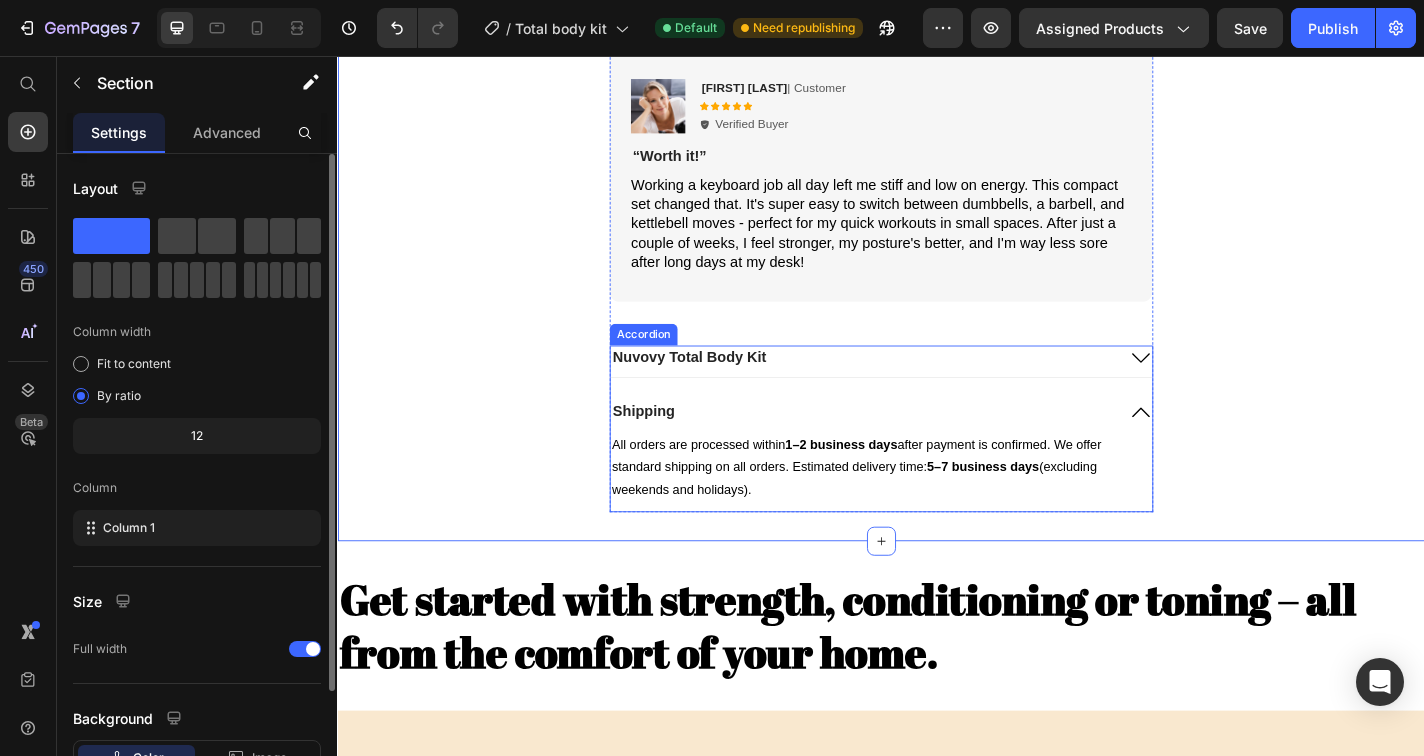 scroll, scrollTop: 1708, scrollLeft: 0, axis: vertical 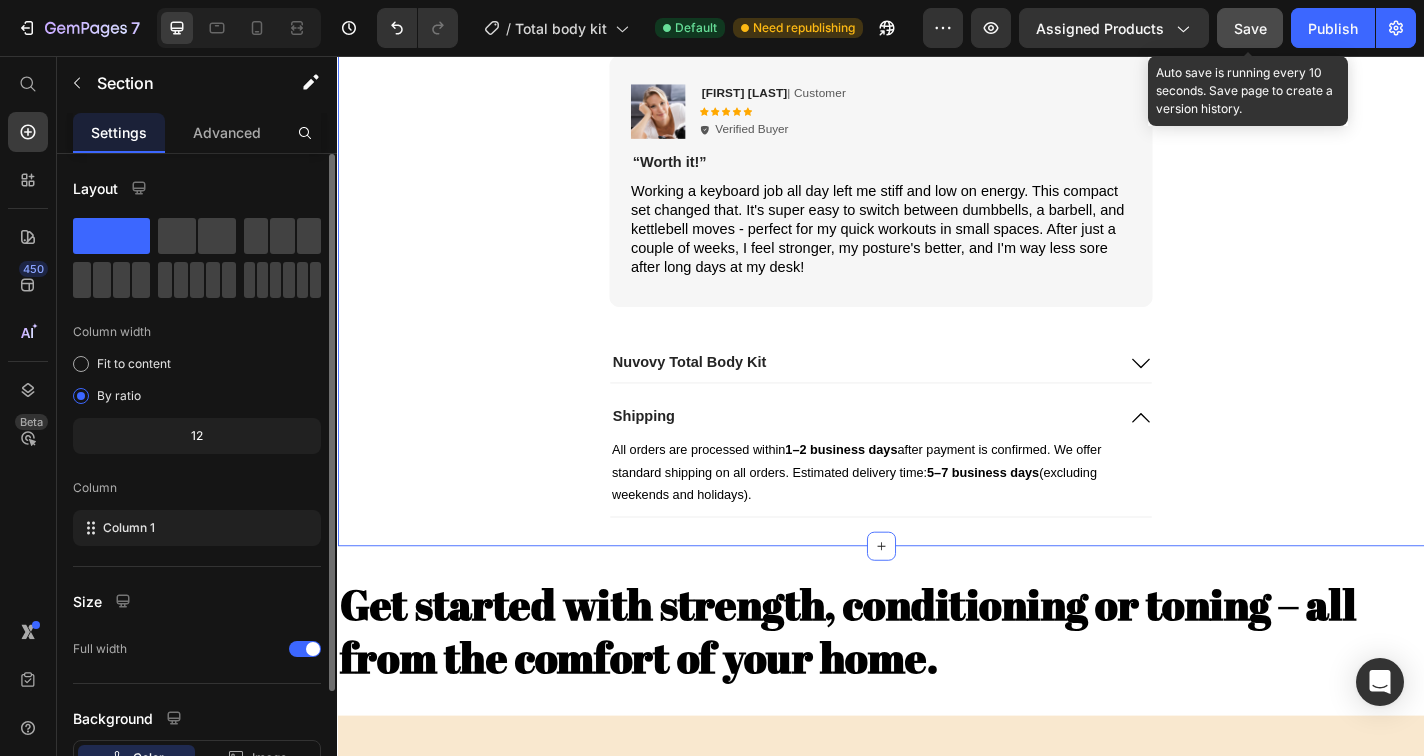click on "Save" 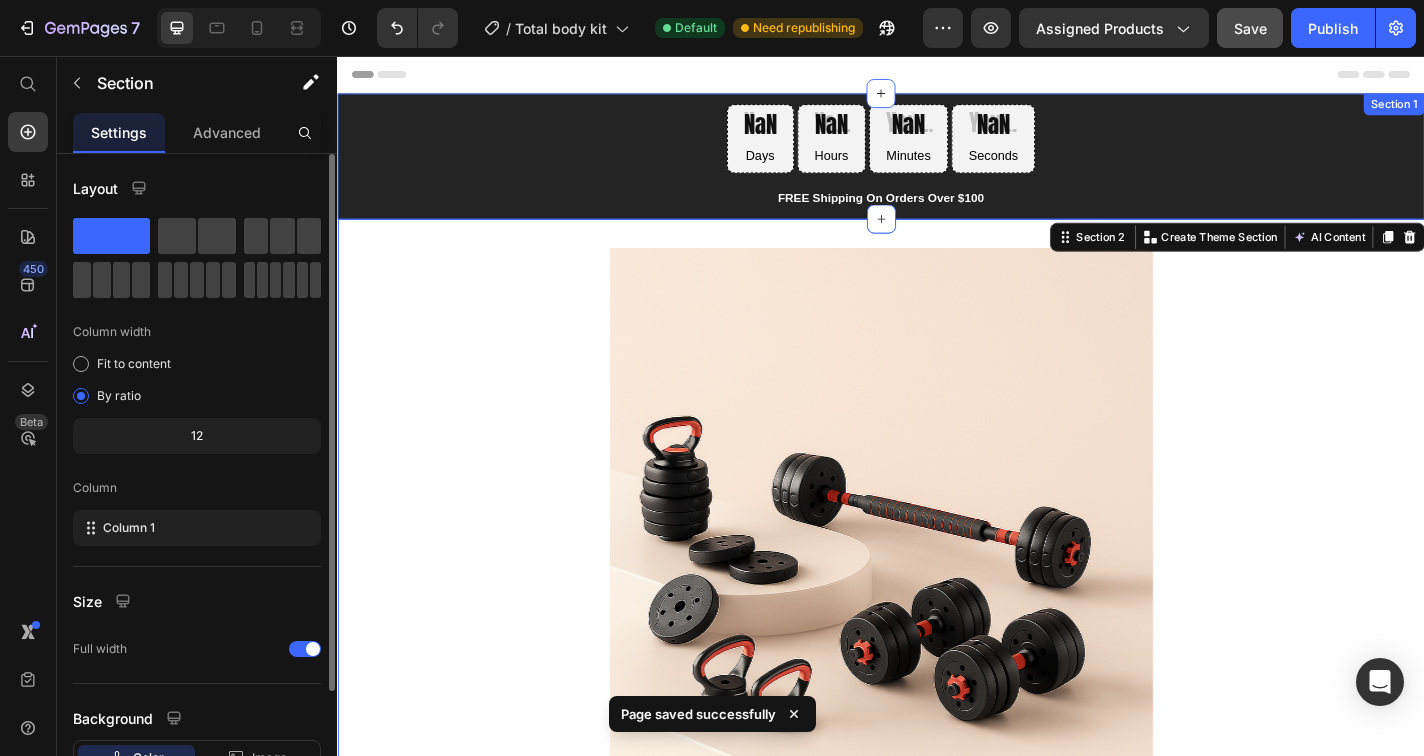 scroll, scrollTop: 0, scrollLeft: 0, axis: both 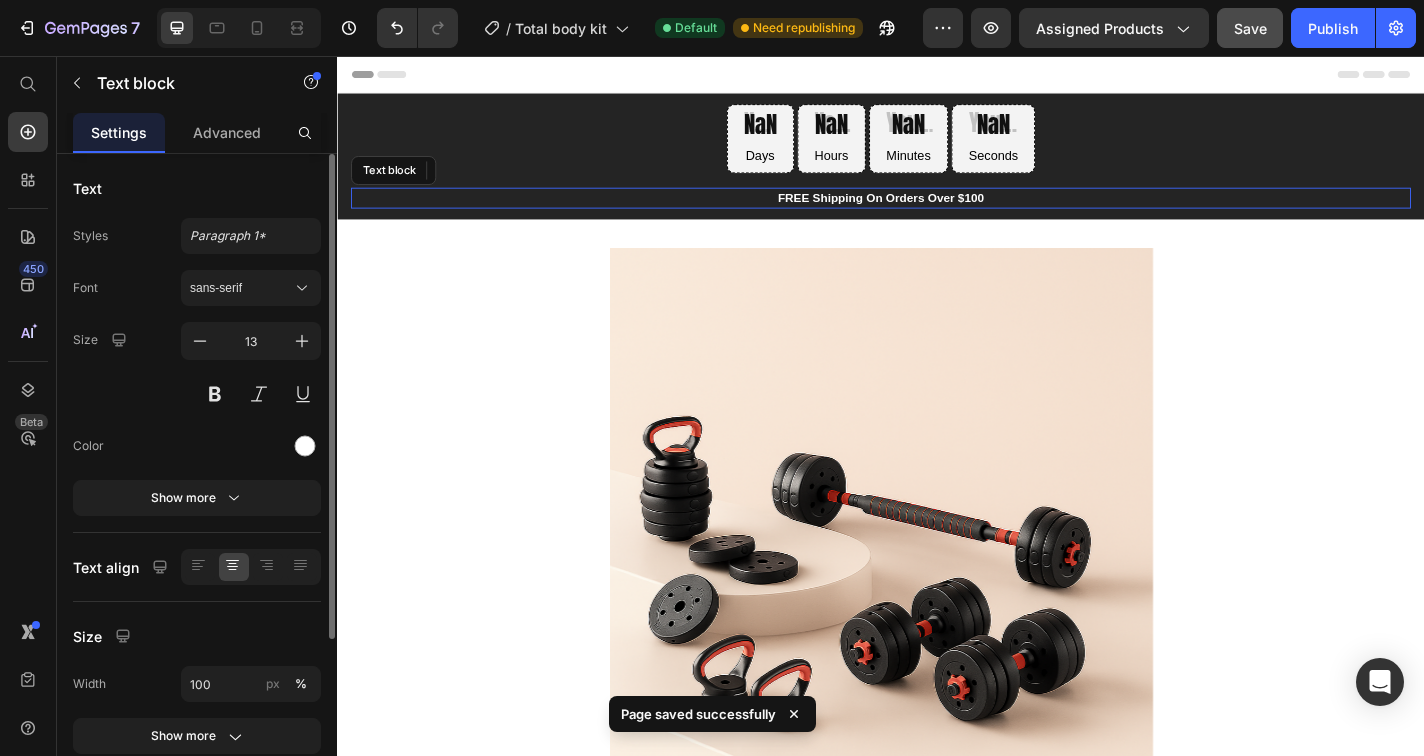 click on "FREE Shipping On Orders Over $100" at bounding box center (937, 213) 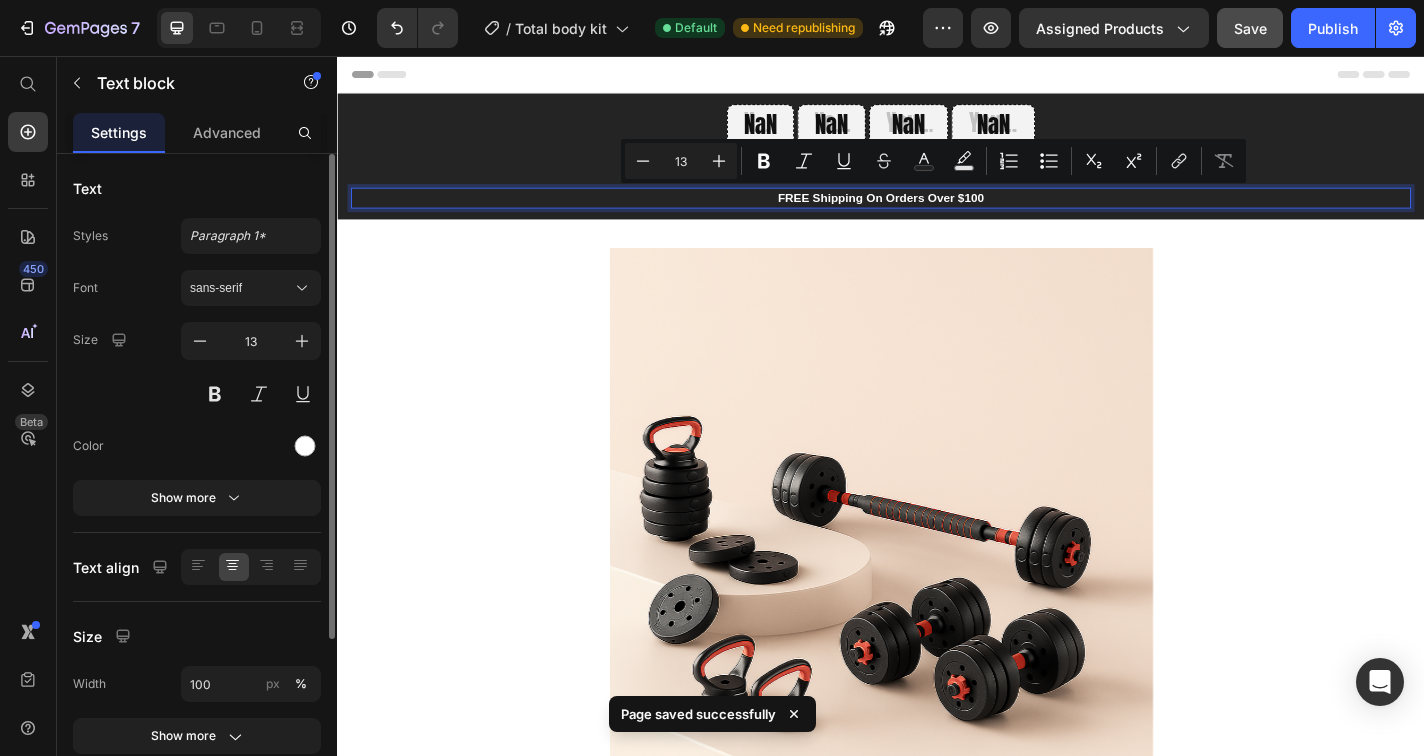 click on "FREE Shipping On Orders Over $100" at bounding box center [937, 213] 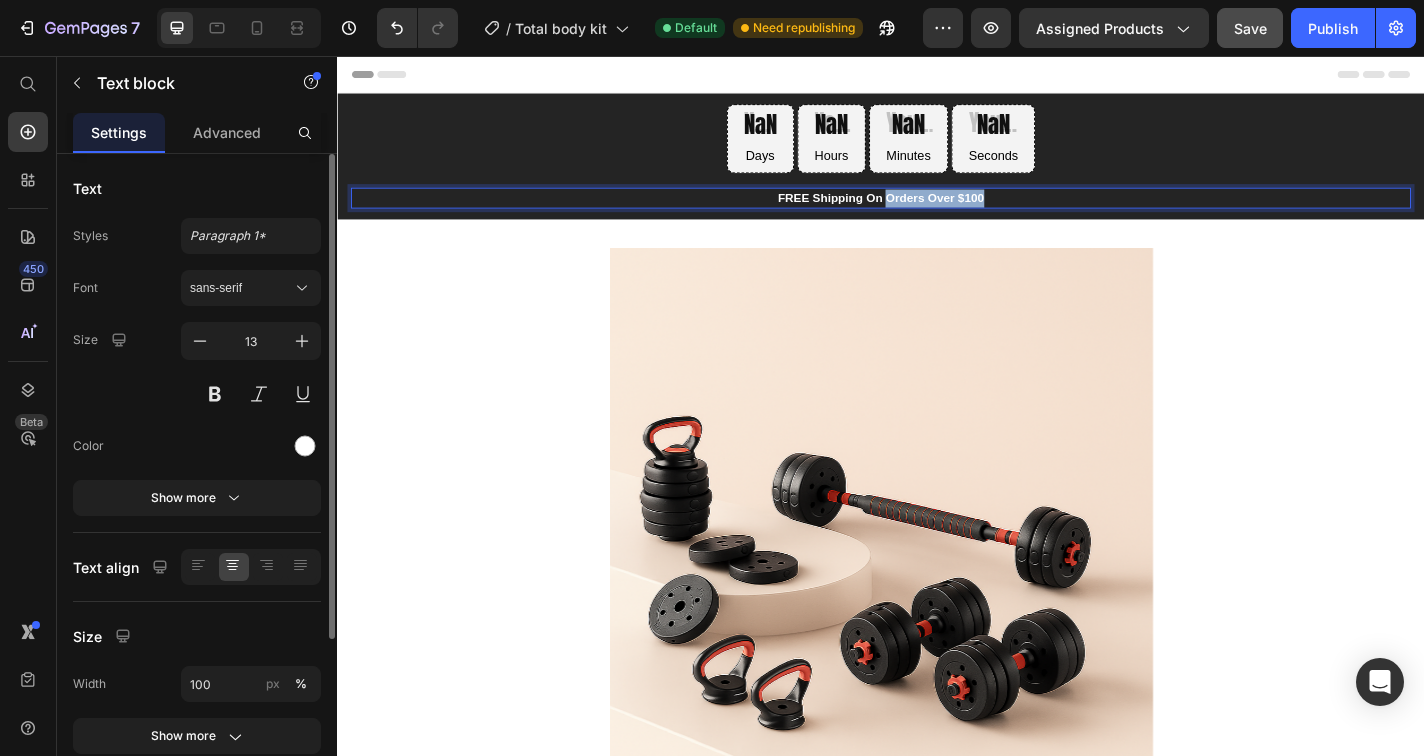 drag, startPoint x: 1053, startPoint y: 211, endPoint x: 944, endPoint y: 214, distance: 109.041275 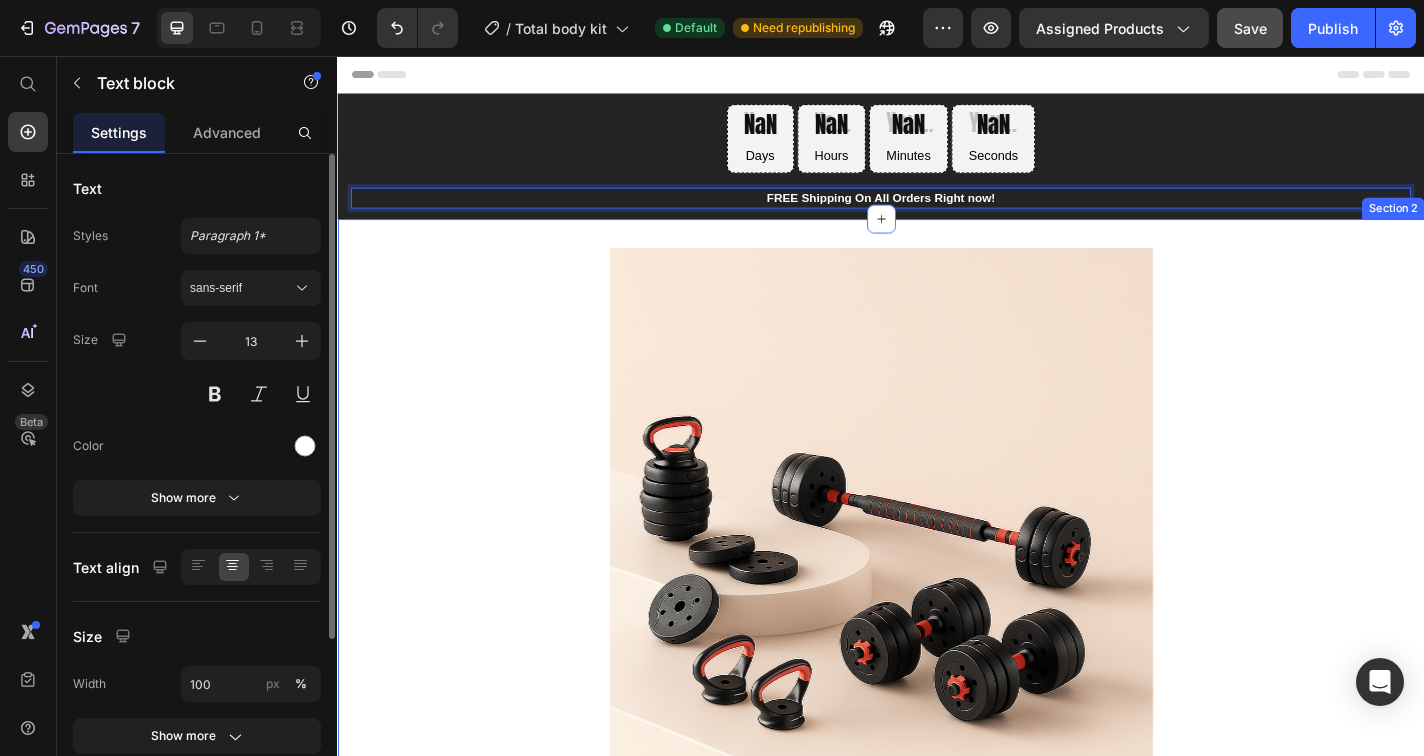 click on "Product Images Icon Icon Icon Icon
Icon 2,500+ Verified Reviews! Text Block Icon List Row Nuvovy Total Body Kit Product Title $99.99 Product Price $199.99 Product Price 50% OFF Discount Tag Row ☑ Full-body training in one compact set Build and tone arms, core, and legs with a single system that replaces multiple pieces of gym equipment.
☑ Quick workouts, more free time Switch between exercises in seconds and skip the commute — perfect for fitting strength training into a busy schedule.
☑ Custom resistance for all levels Easily adjust weights from 2.75 to 19.8 lbs per hand — ideal for beginners, pros, and everyone in between. Product Description 1 Product Quantity
Add to cart Add to Cart Image Free Shipping  on all orders Text Block Image Easy Returns Text Block Image Satisfaction Guarantee Text Block Row Image [FIRST] [LAST]  | Customer   Text Block Icon Icon Icon Icon Icon Icon List
Verified Buyer Item List Row Text Block" at bounding box center (937, 1271) 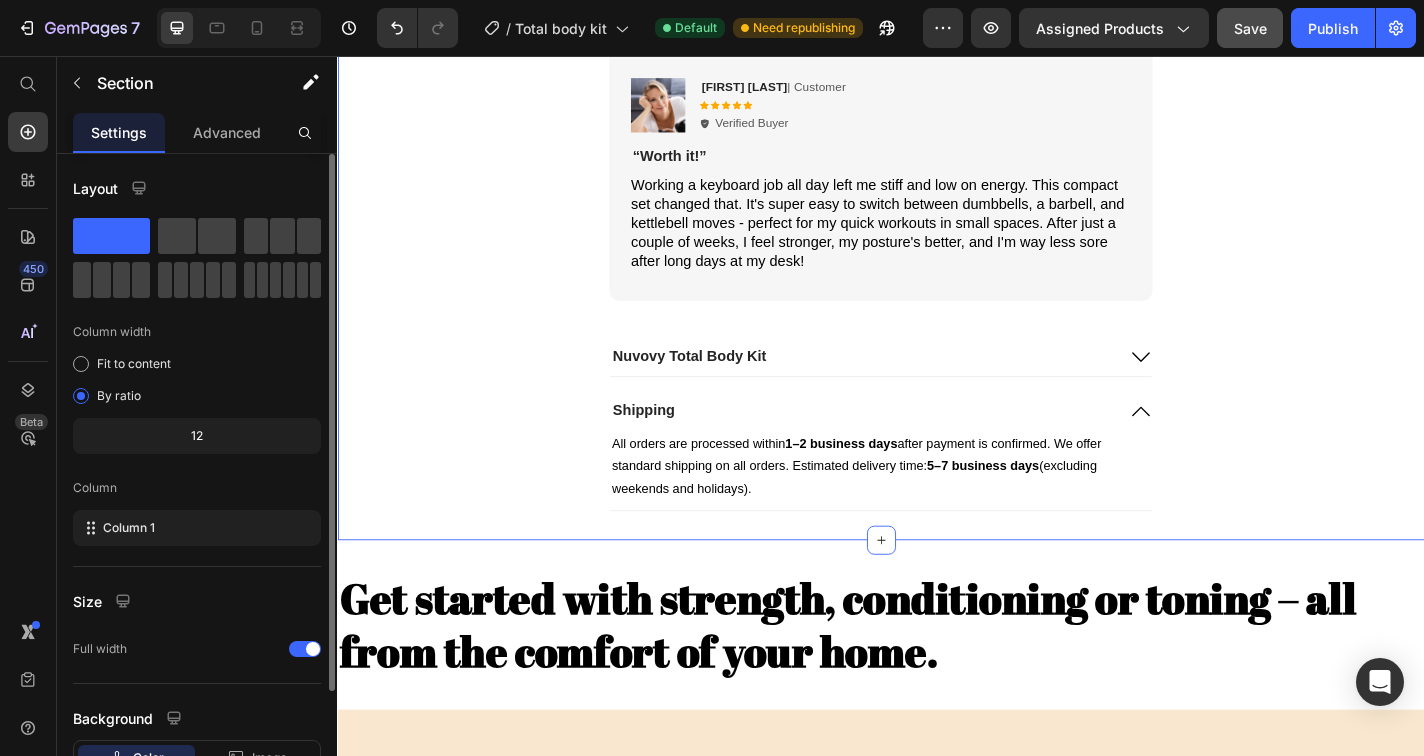 scroll, scrollTop: 1719, scrollLeft: 0, axis: vertical 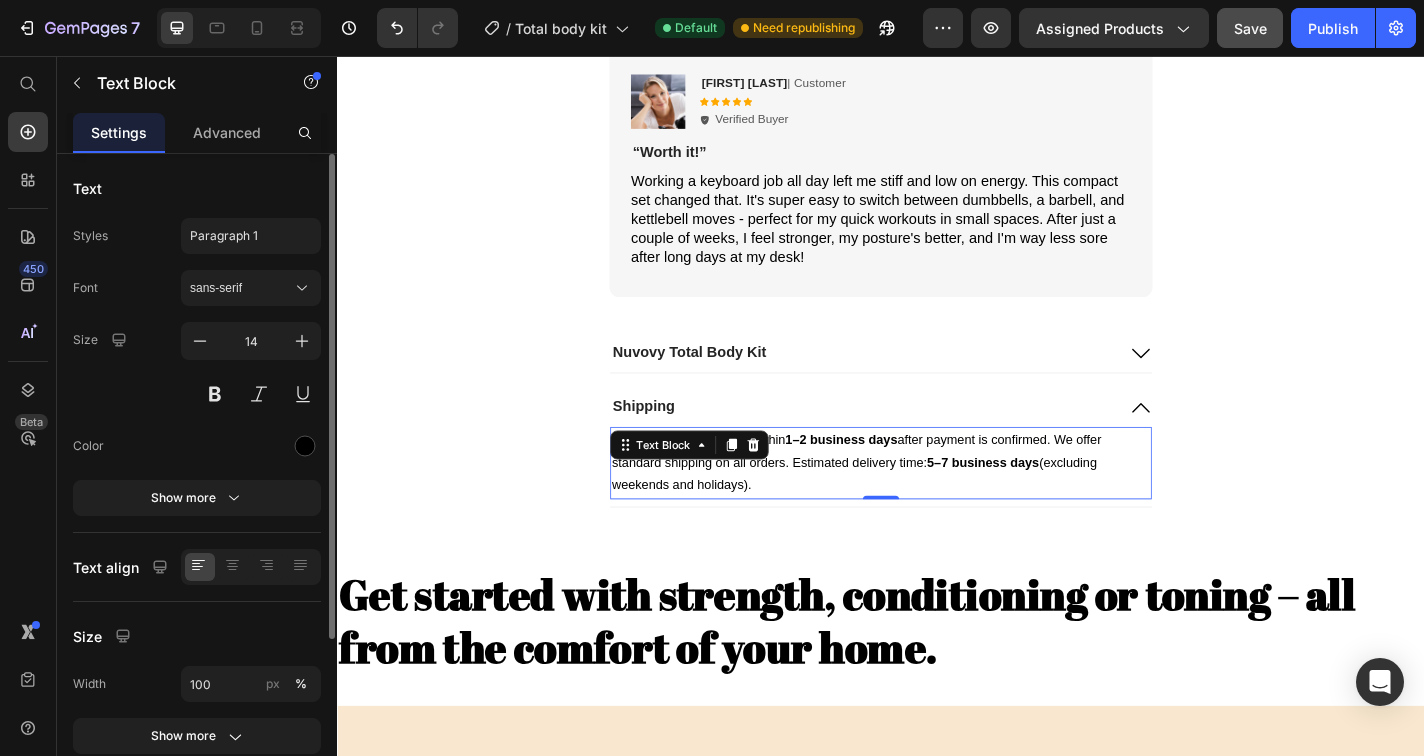 click on "5–7 business days" at bounding box center (1050, 504) 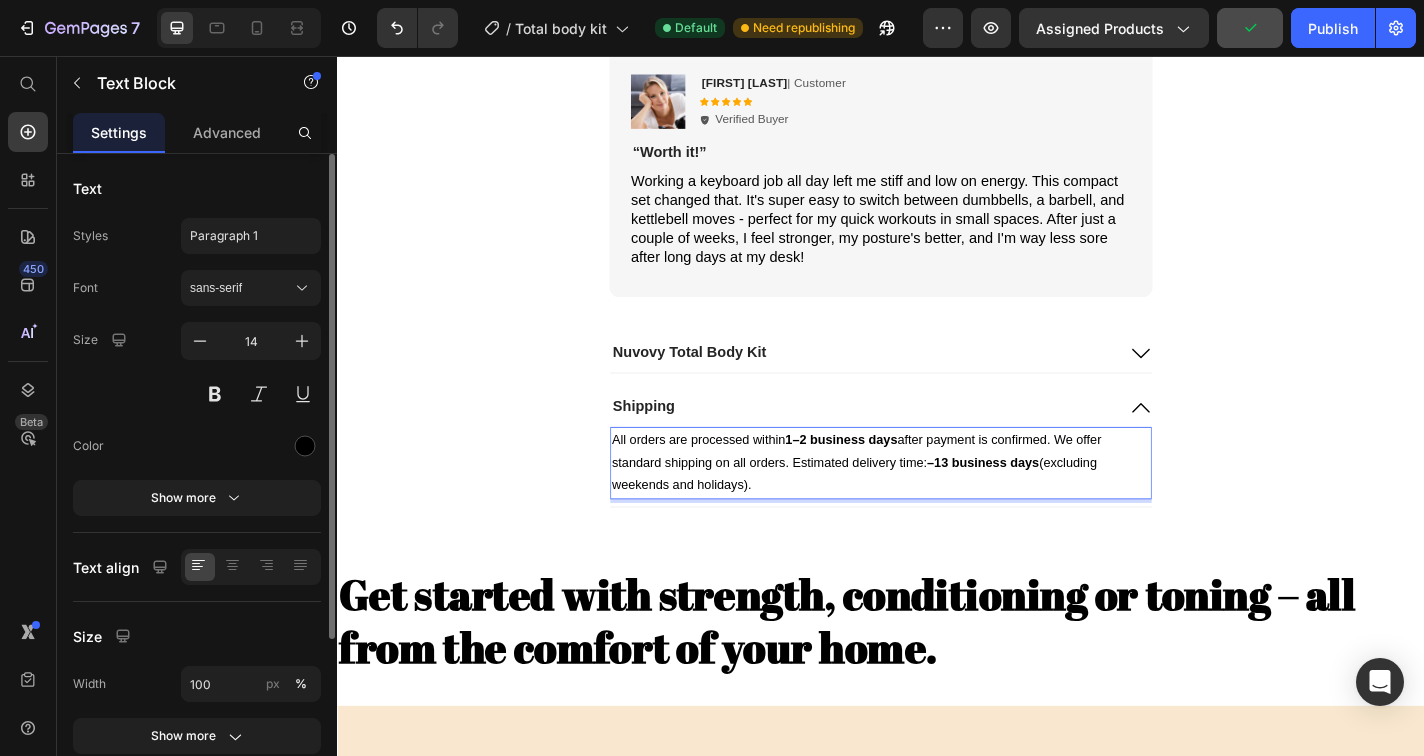 click on "–13 business days" at bounding box center (1050, 504) 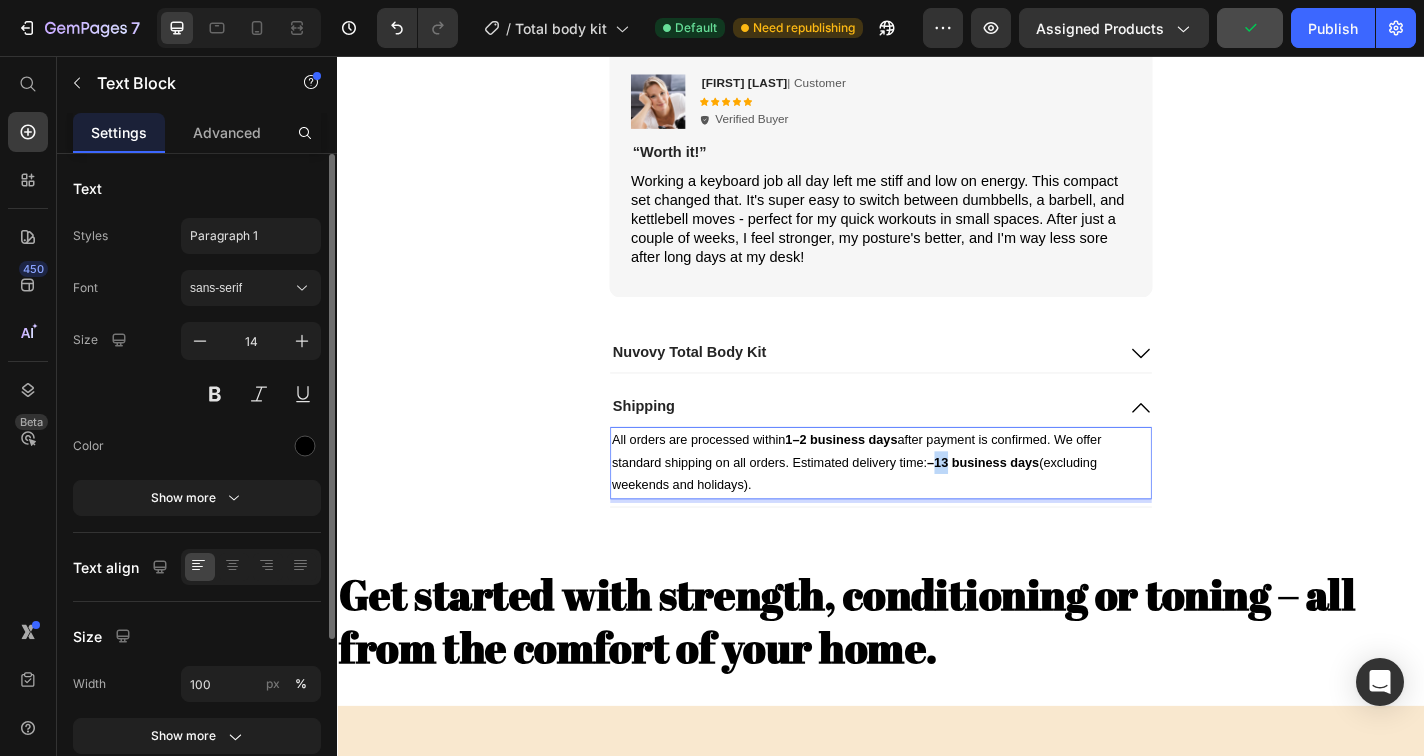 click on "–13 business days" at bounding box center [1050, 504] 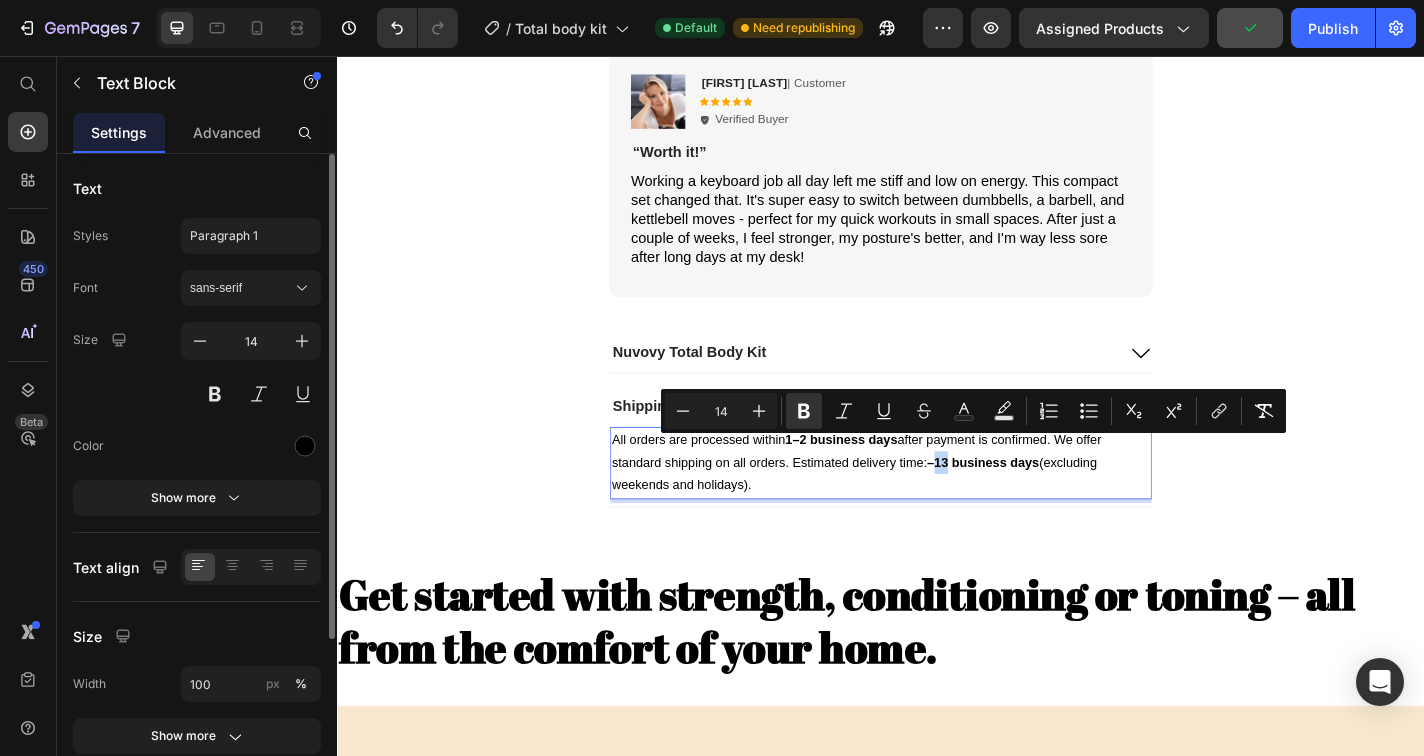 click on "–13 business days" at bounding box center [1050, 504] 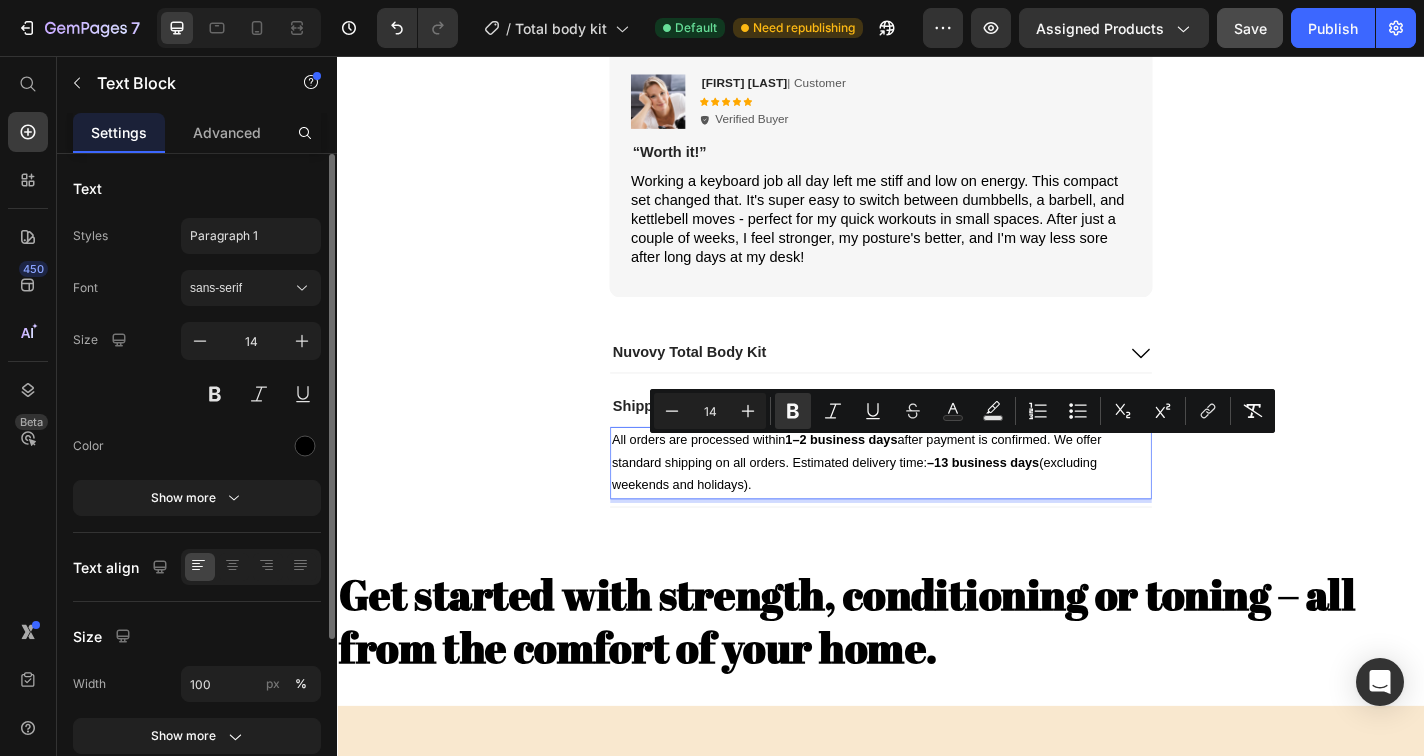 click on "–13 business days" at bounding box center [1050, 504] 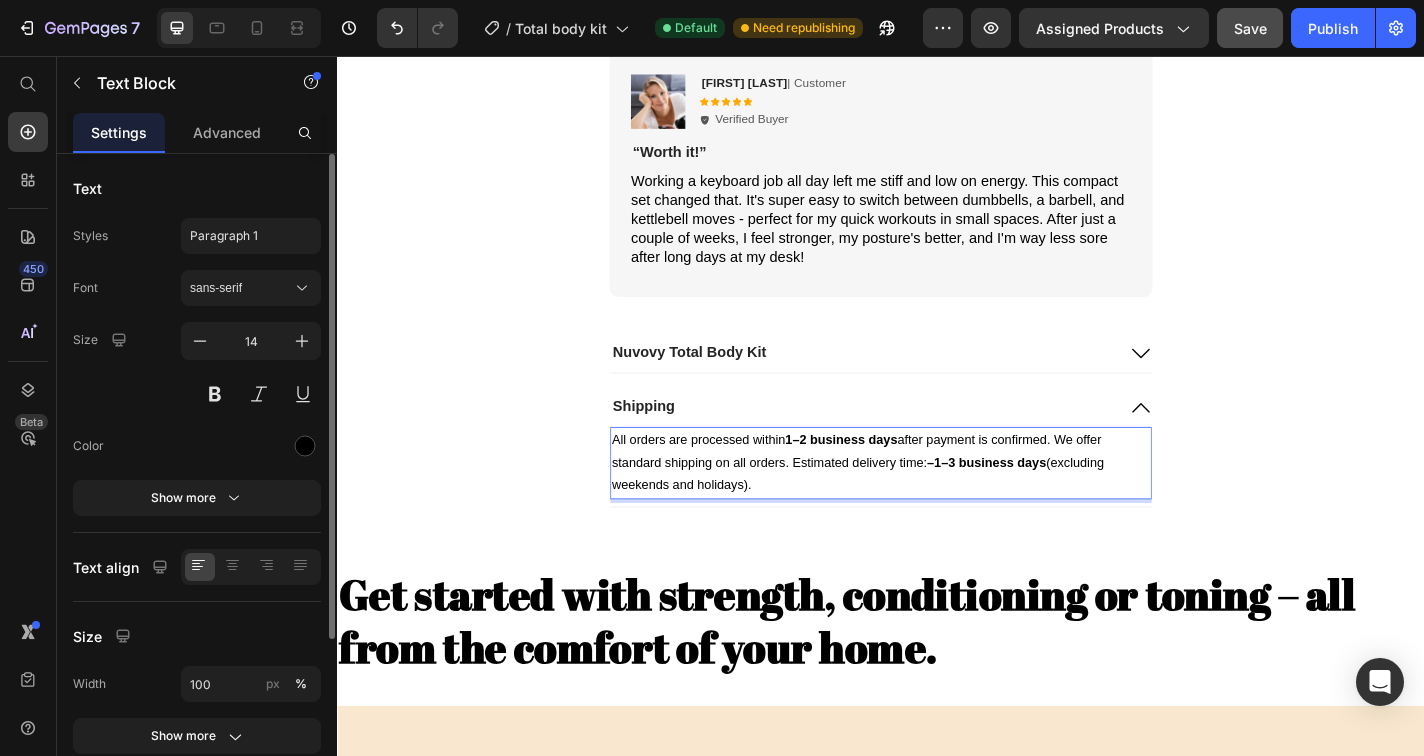 click on "–1–3 business days" at bounding box center [1054, 504] 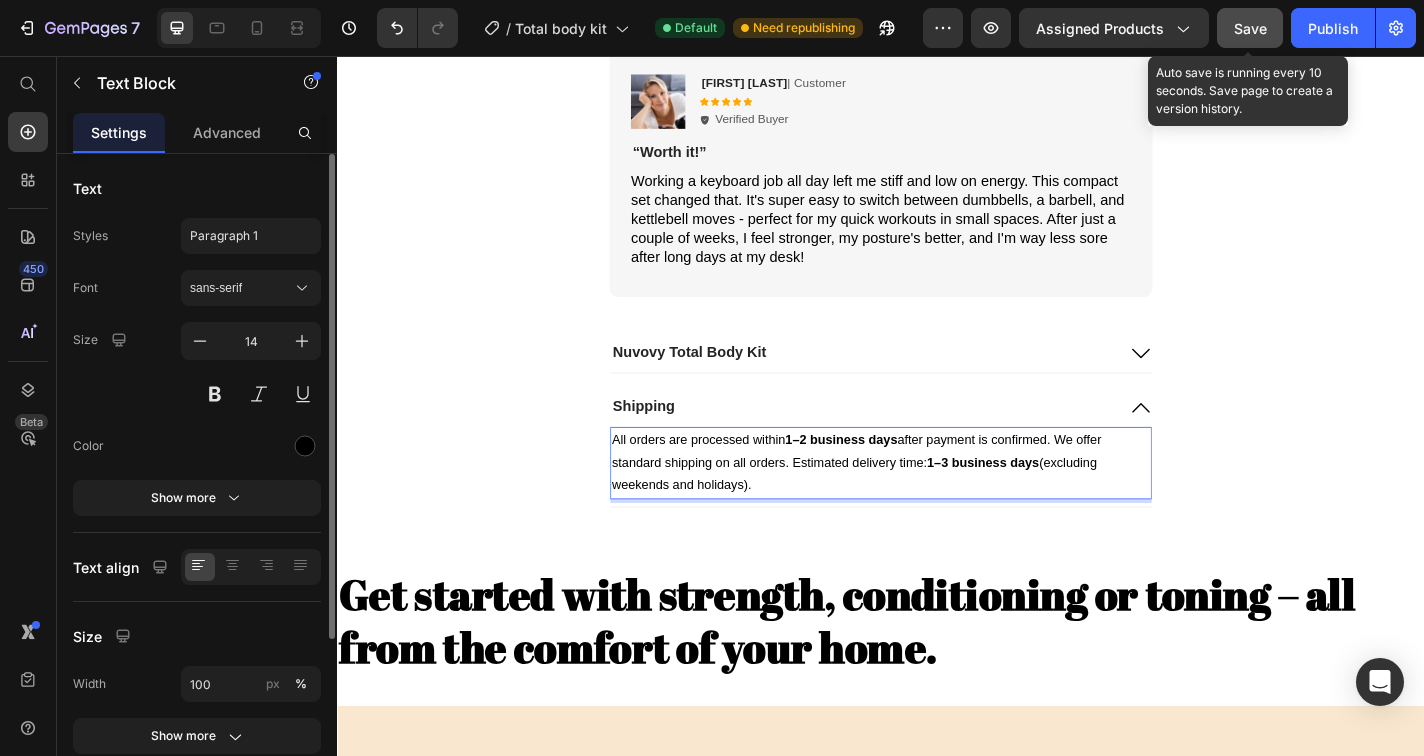 click on "Save" at bounding box center (1250, 28) 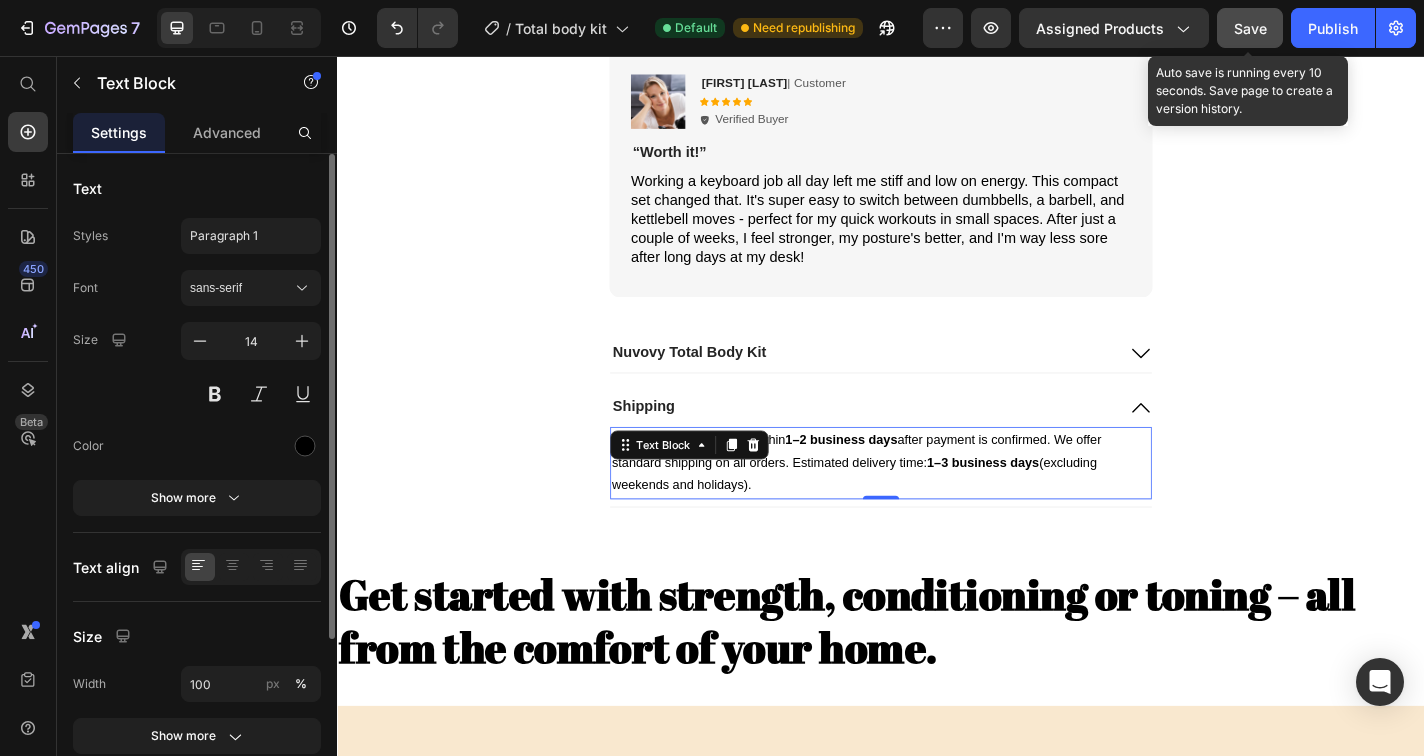click on "Save" 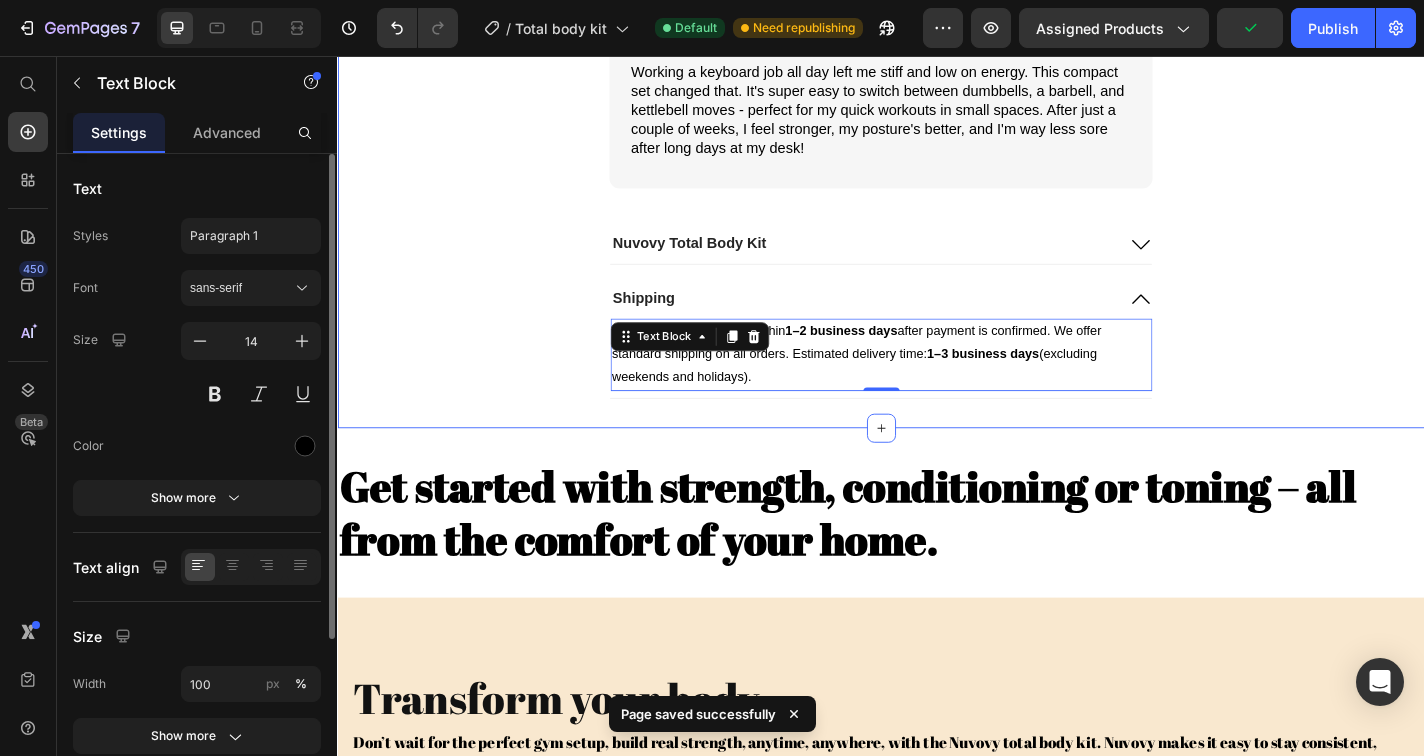 scroll, scrollTop: 1857, scrollLeft: 0, axis: vertical 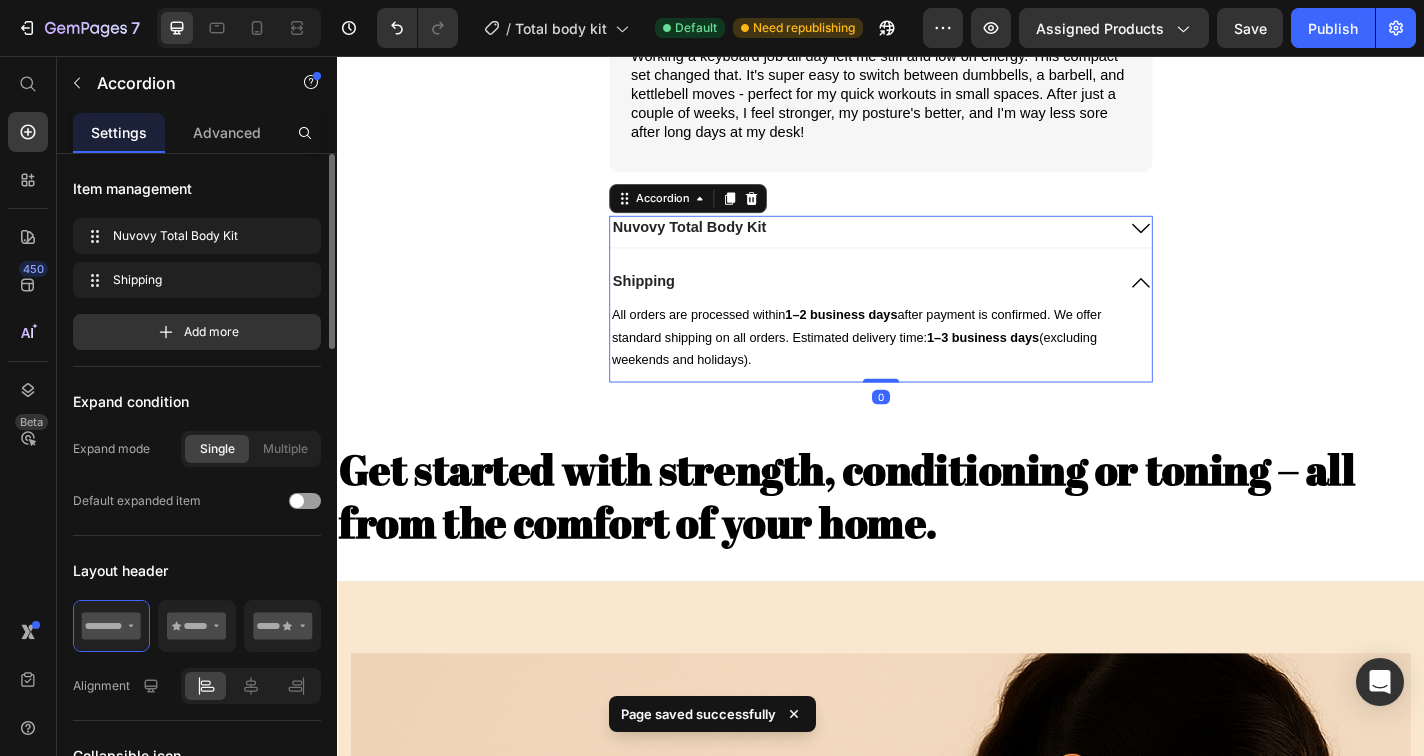 click 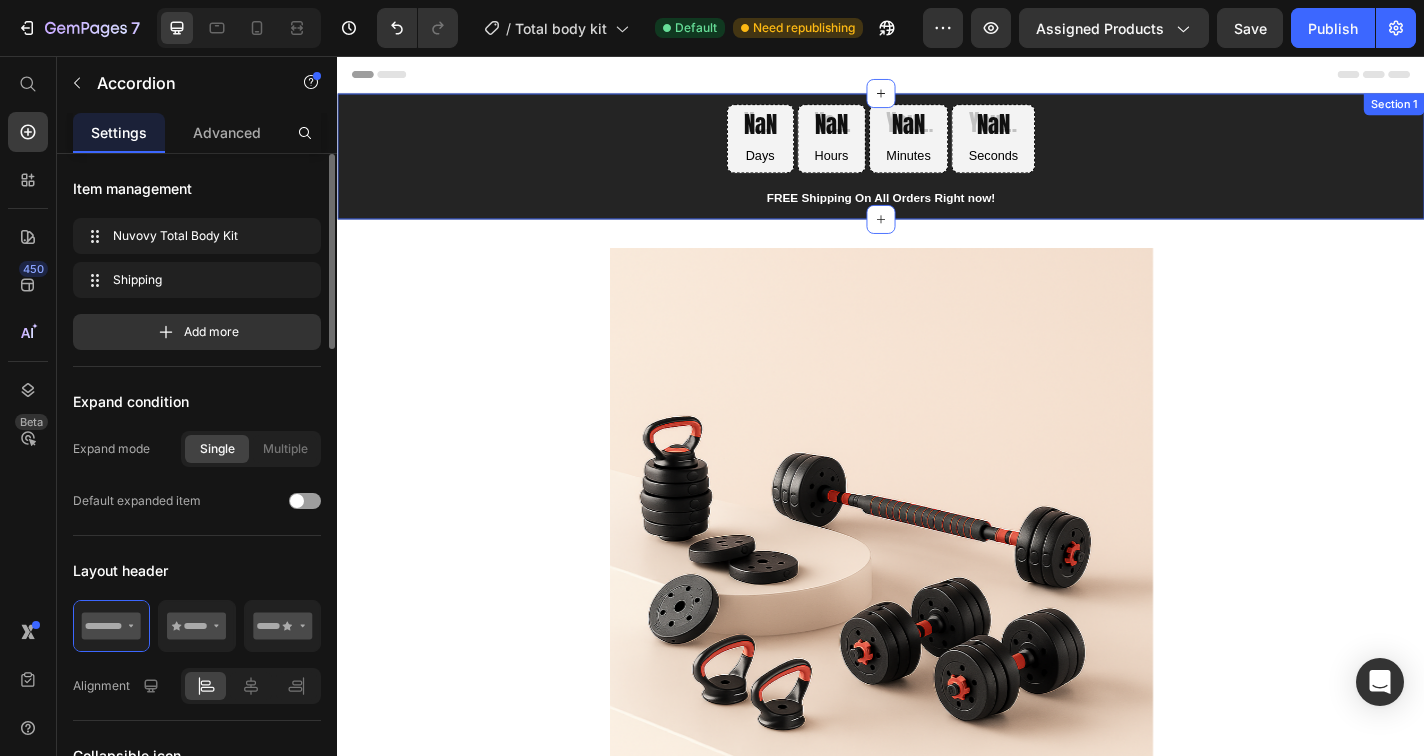scroll, scrollTop: 0, scrollLeft: 0, axis: both 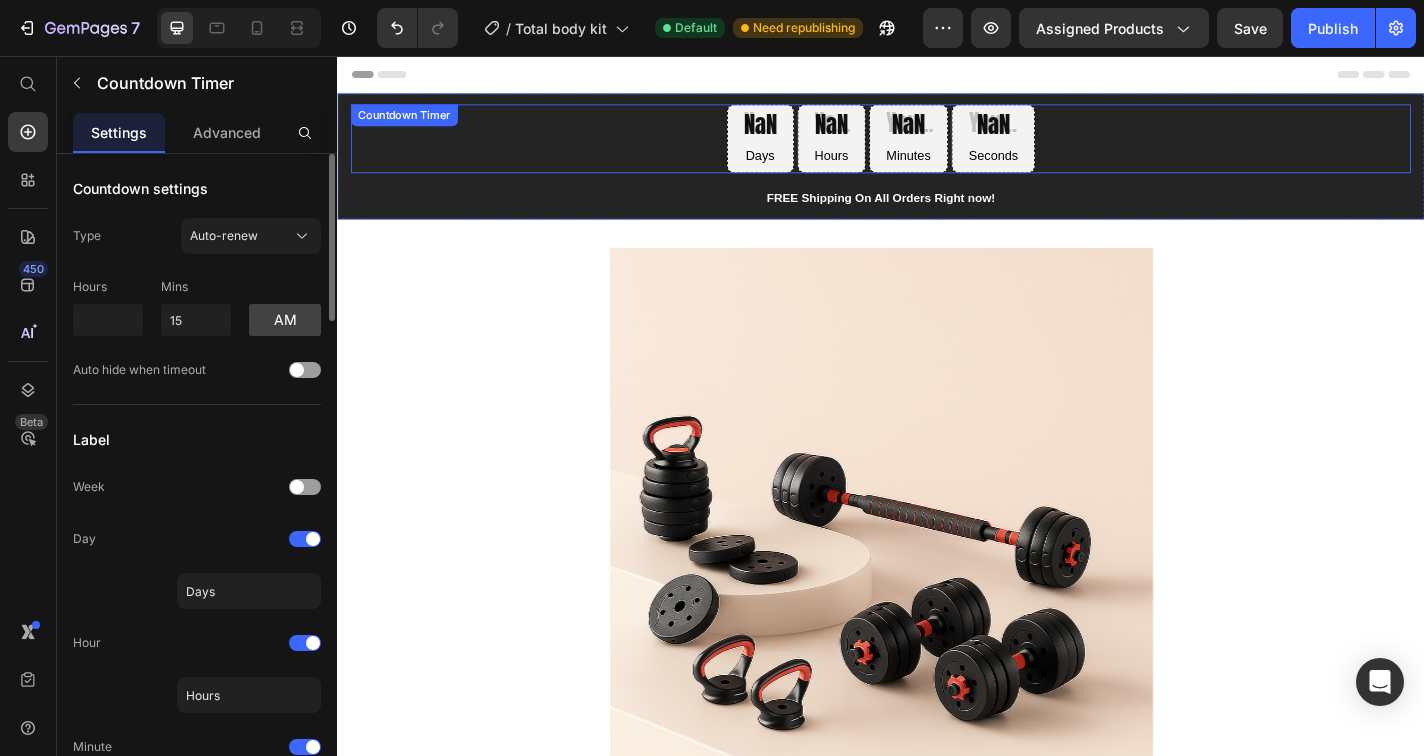 click on "NaN Minutes" at bounding box center [967, 147] 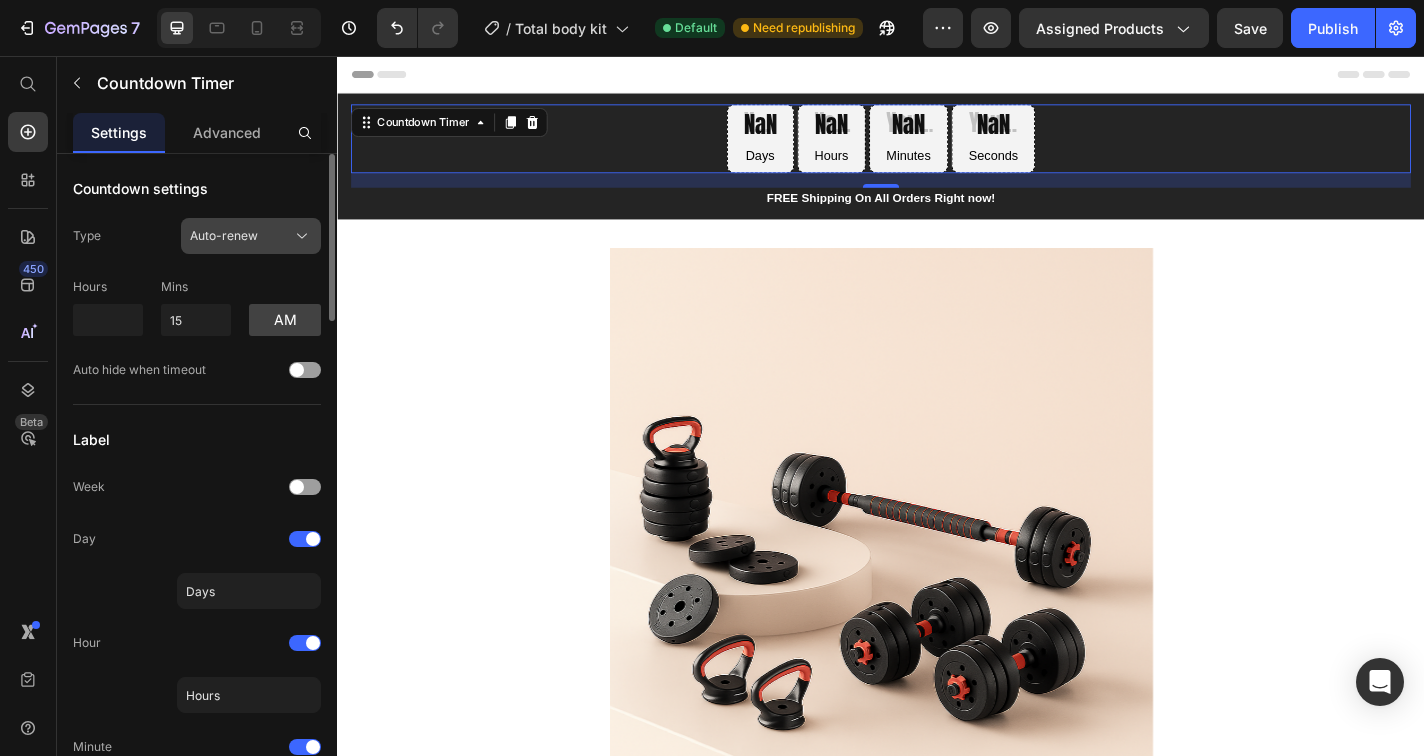 click on "Auto-renew" at bounding box center [251, 236] 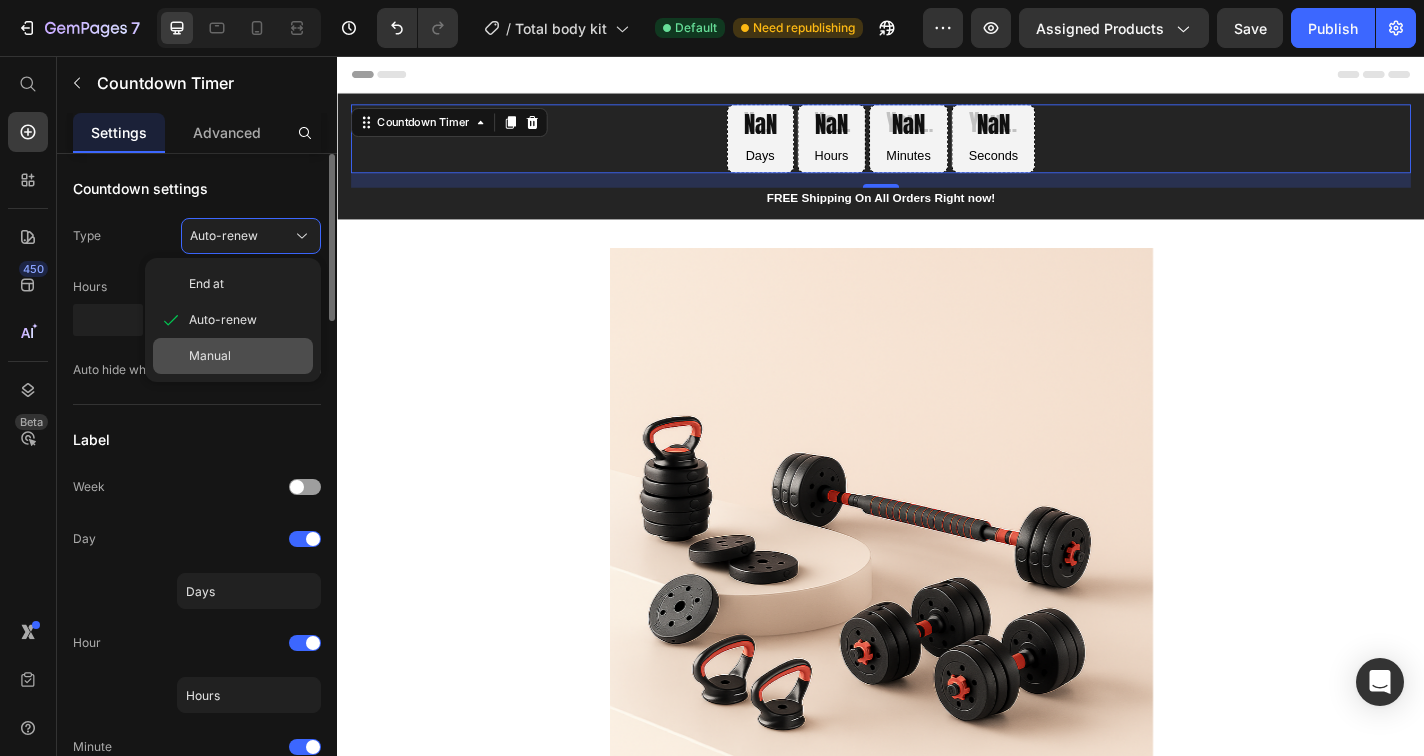 click on "Manual" at bounding box center (247, 356) 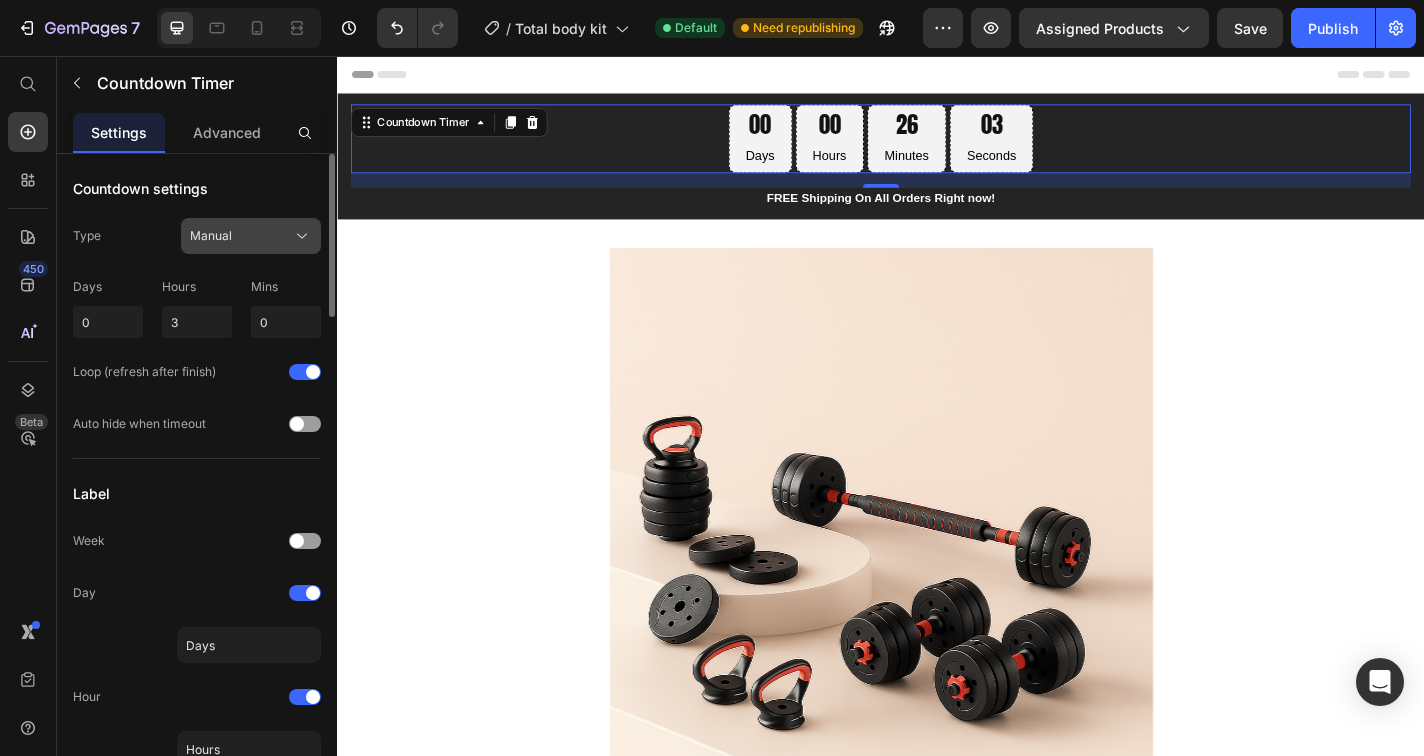click on "Manual" at bounding box center [251, 236] 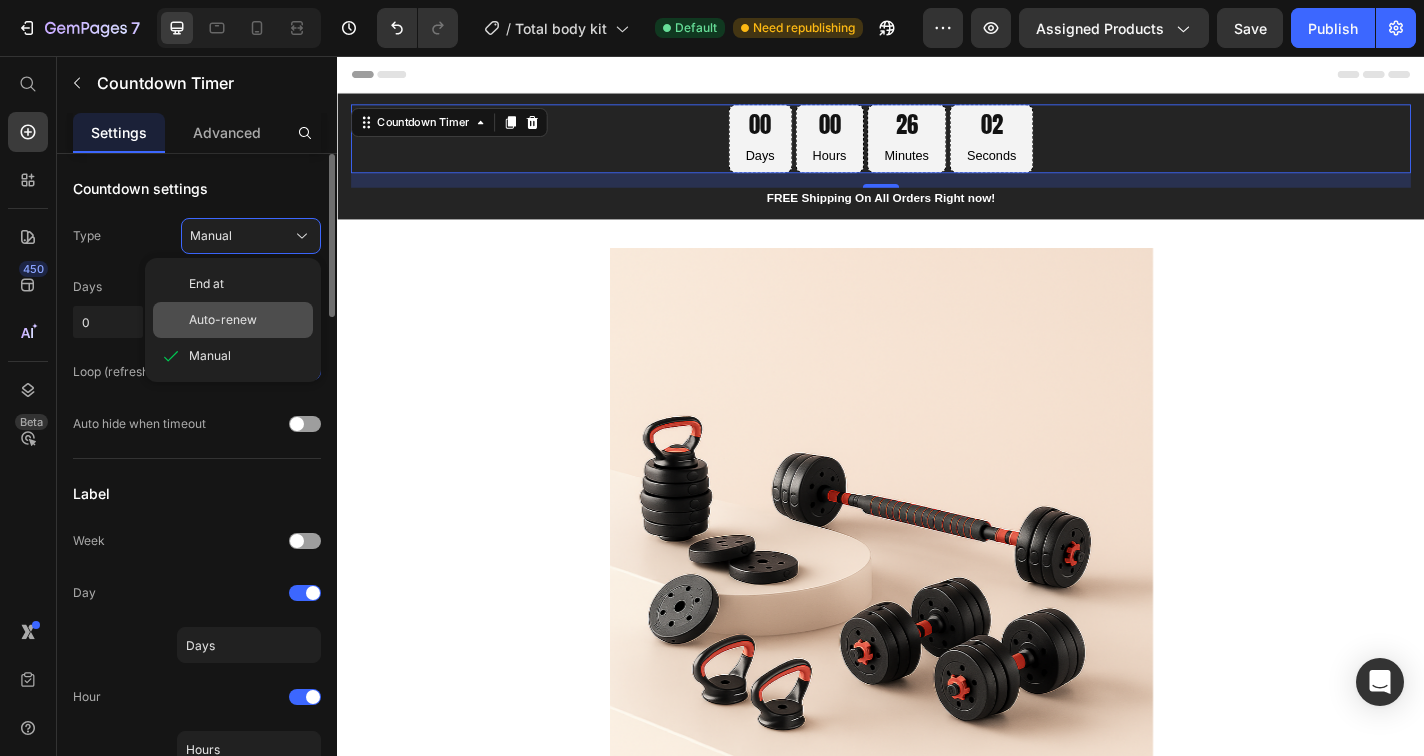 click on "Auto-renew" at bounding box center (247, 320) 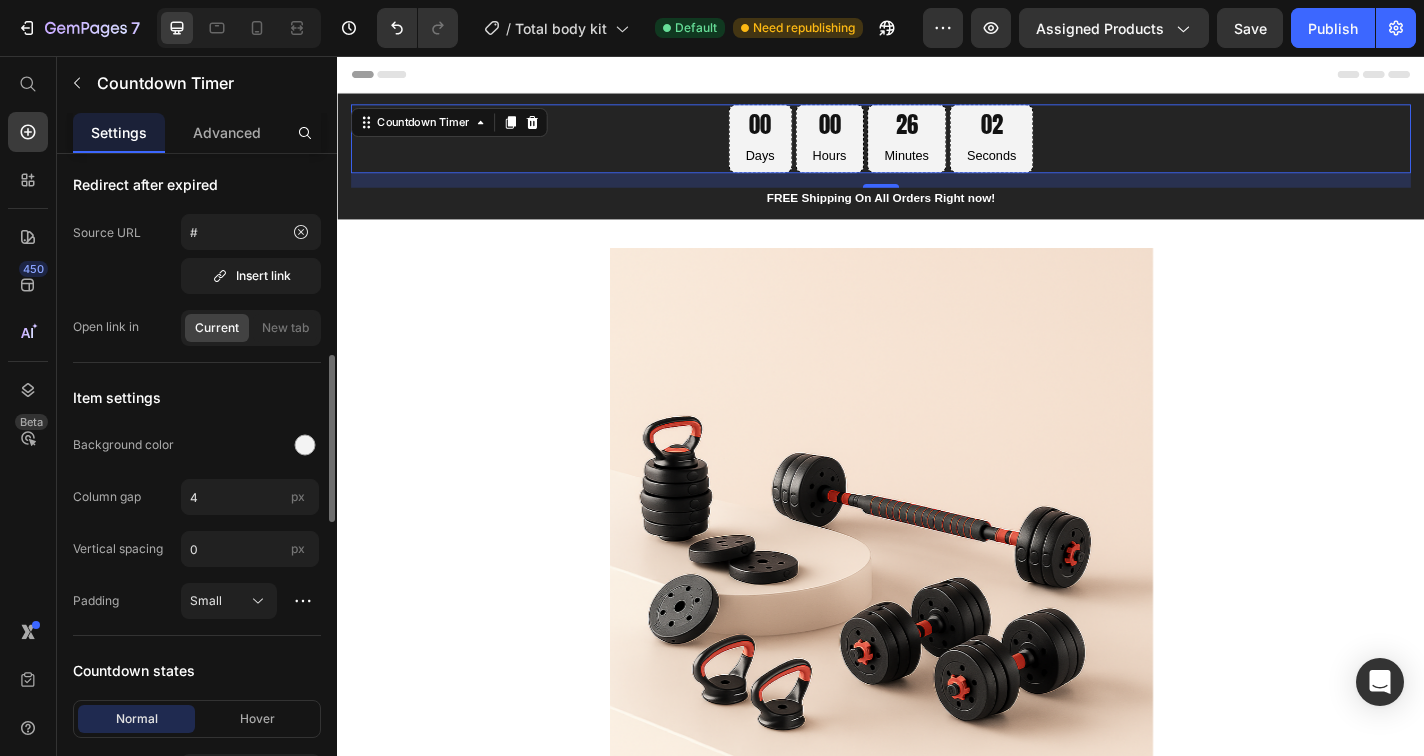 scroll, scrollTop: 789, scrollLeft: 0, axis: vertical 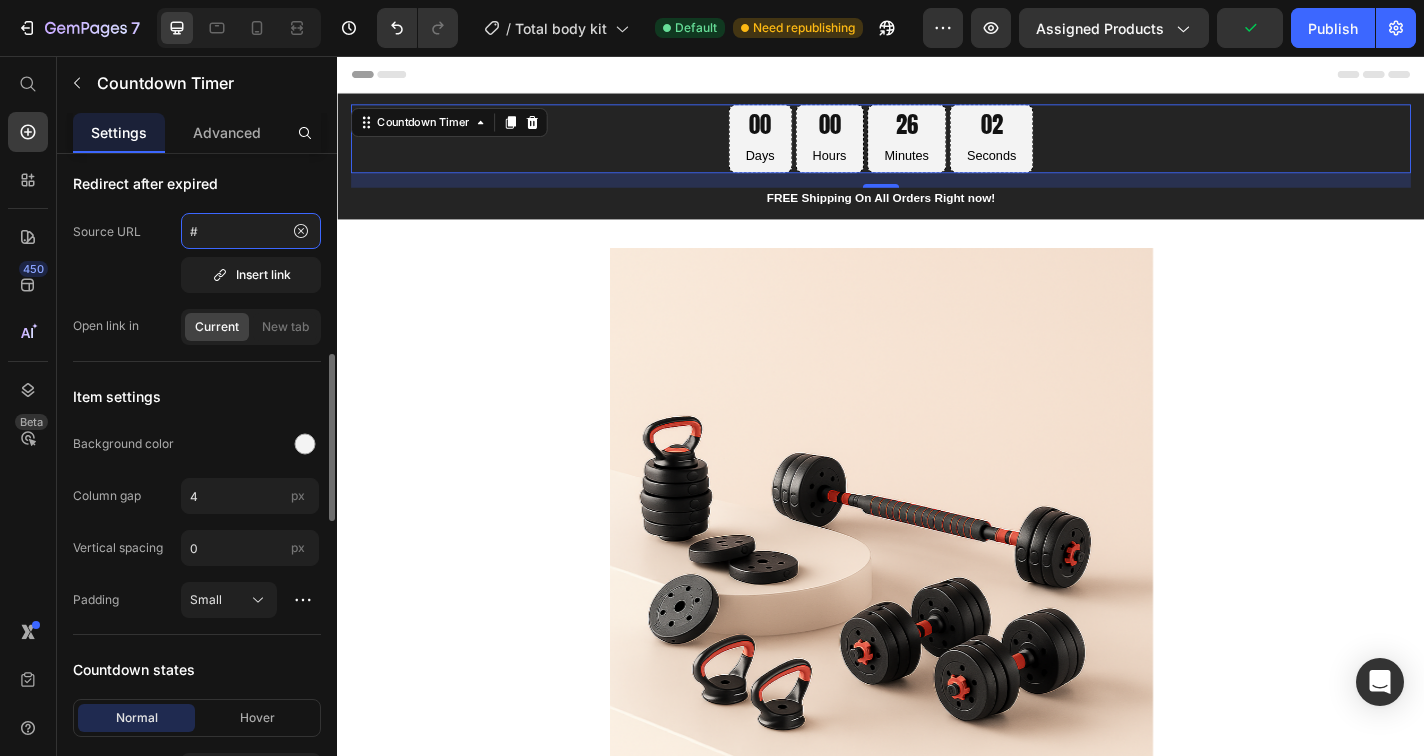 click on "#" 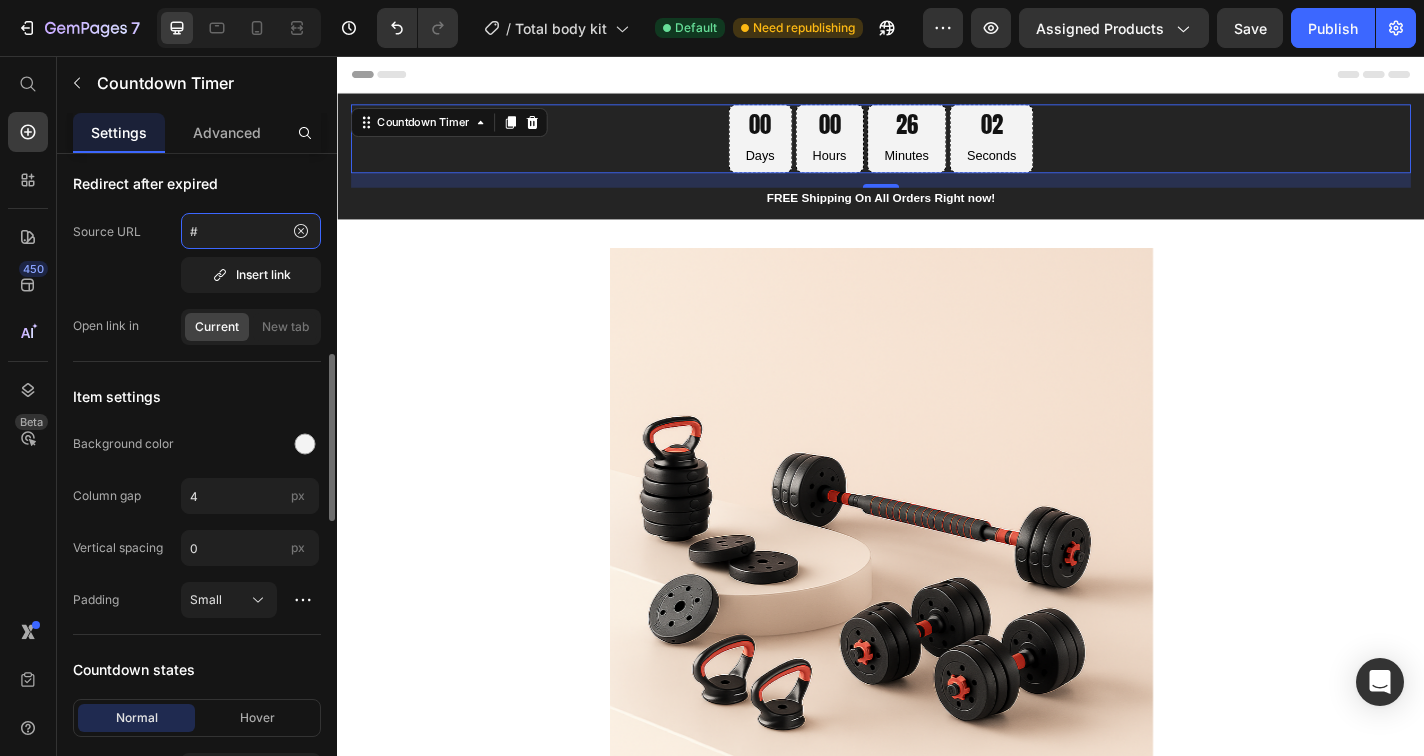 click on "#" 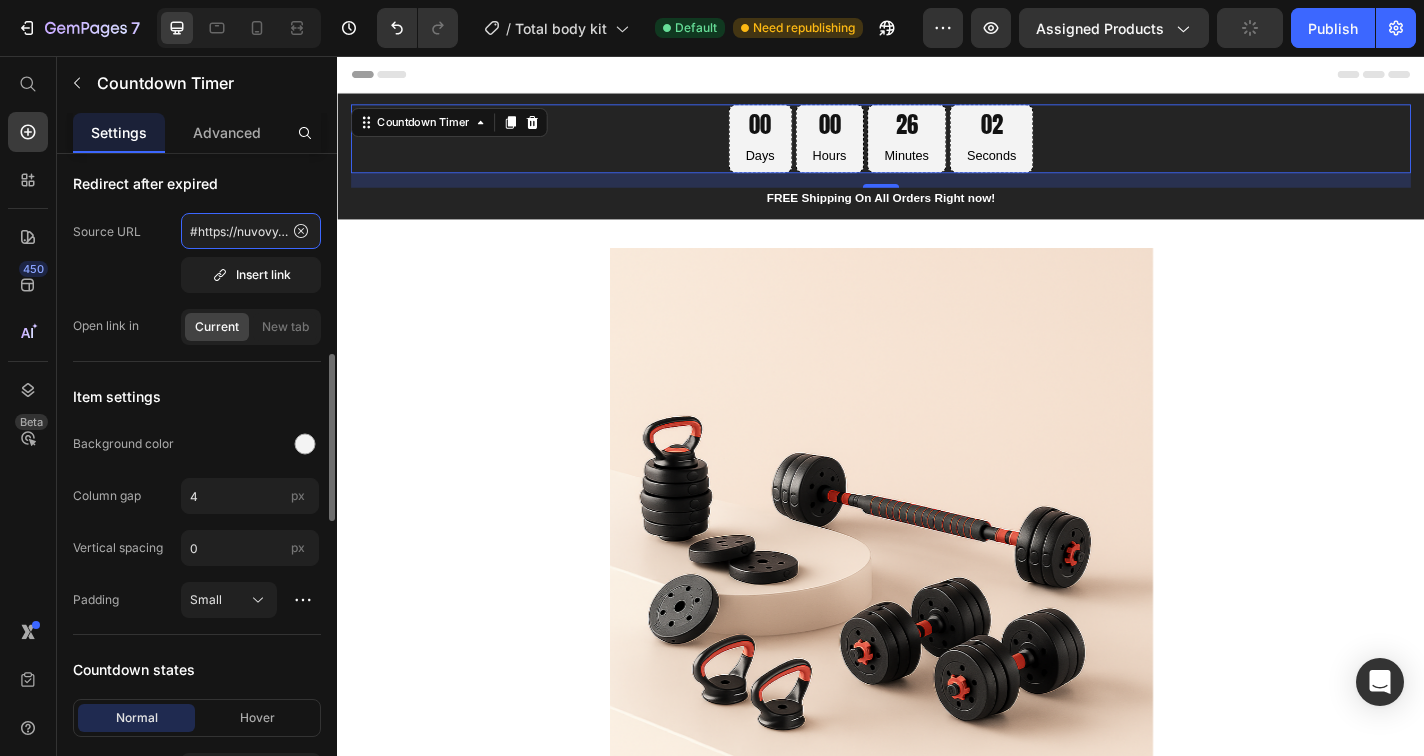 drag, startPoint x: 223, startPoint y: 236, endPoint x: 189, endPoint y: 236, distance: 34 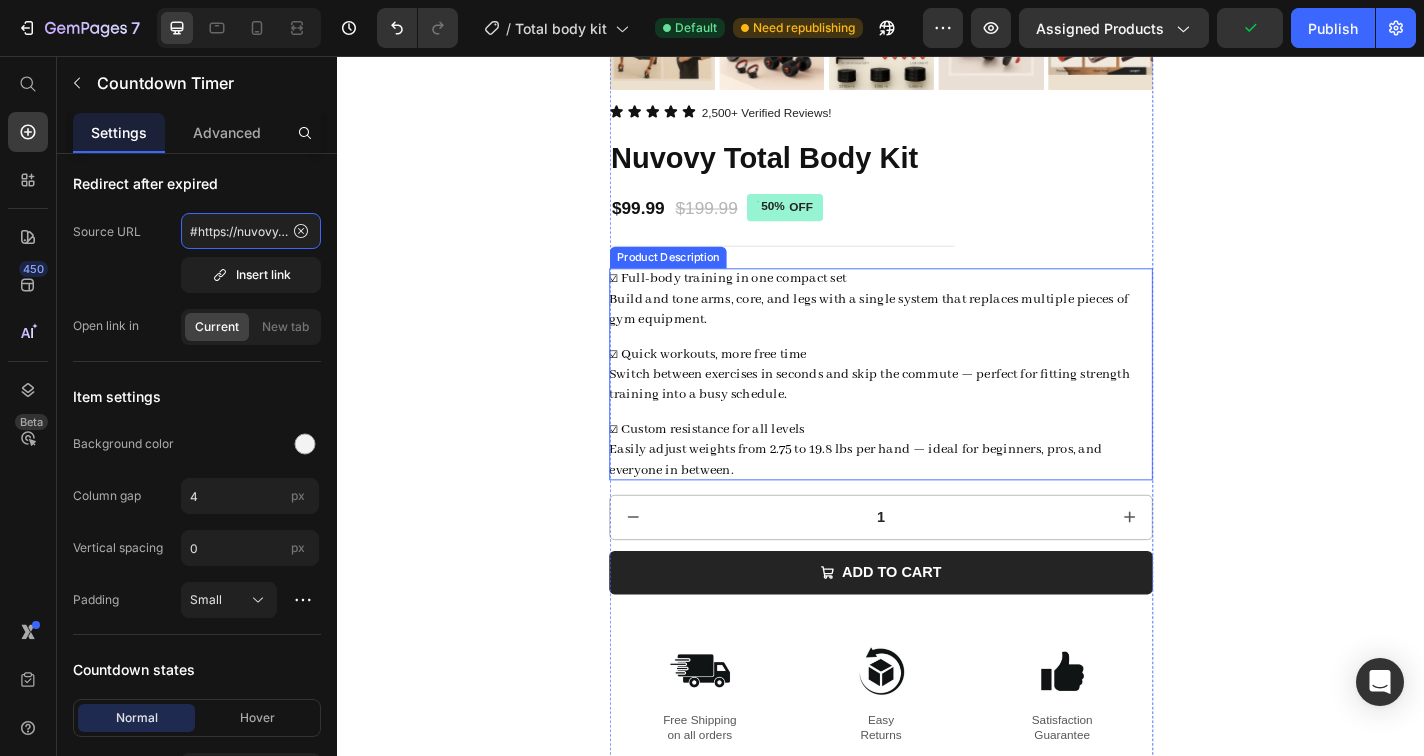 scroll, scrollTop: 897, scrollLeft: 0, axis: vertical 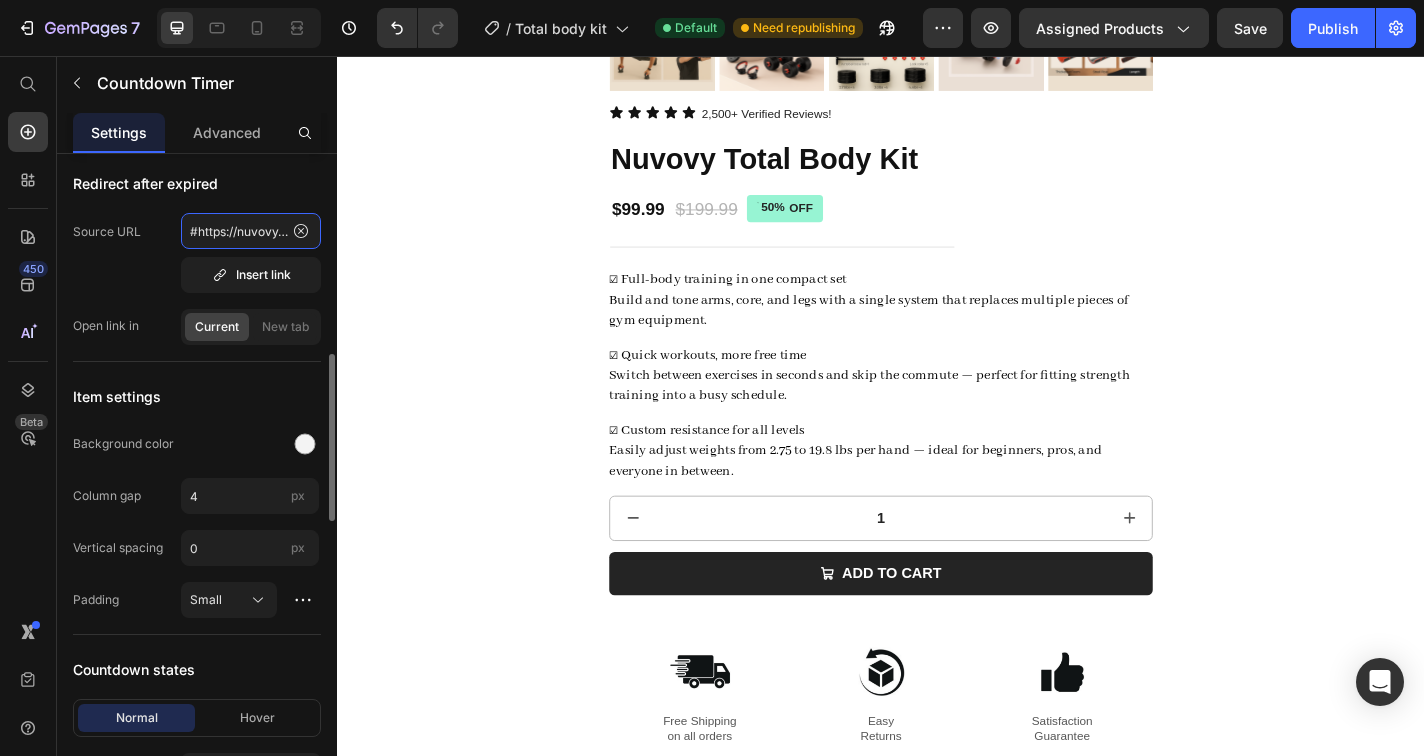 click on "#https://nuvovy.com/products/44lb-adjustable-weight-dumbbell-set-4-in-1-set-as-dumbbell-barbell-kettlebell-push-up-stands-for-home-gym-weights-for-women-men" 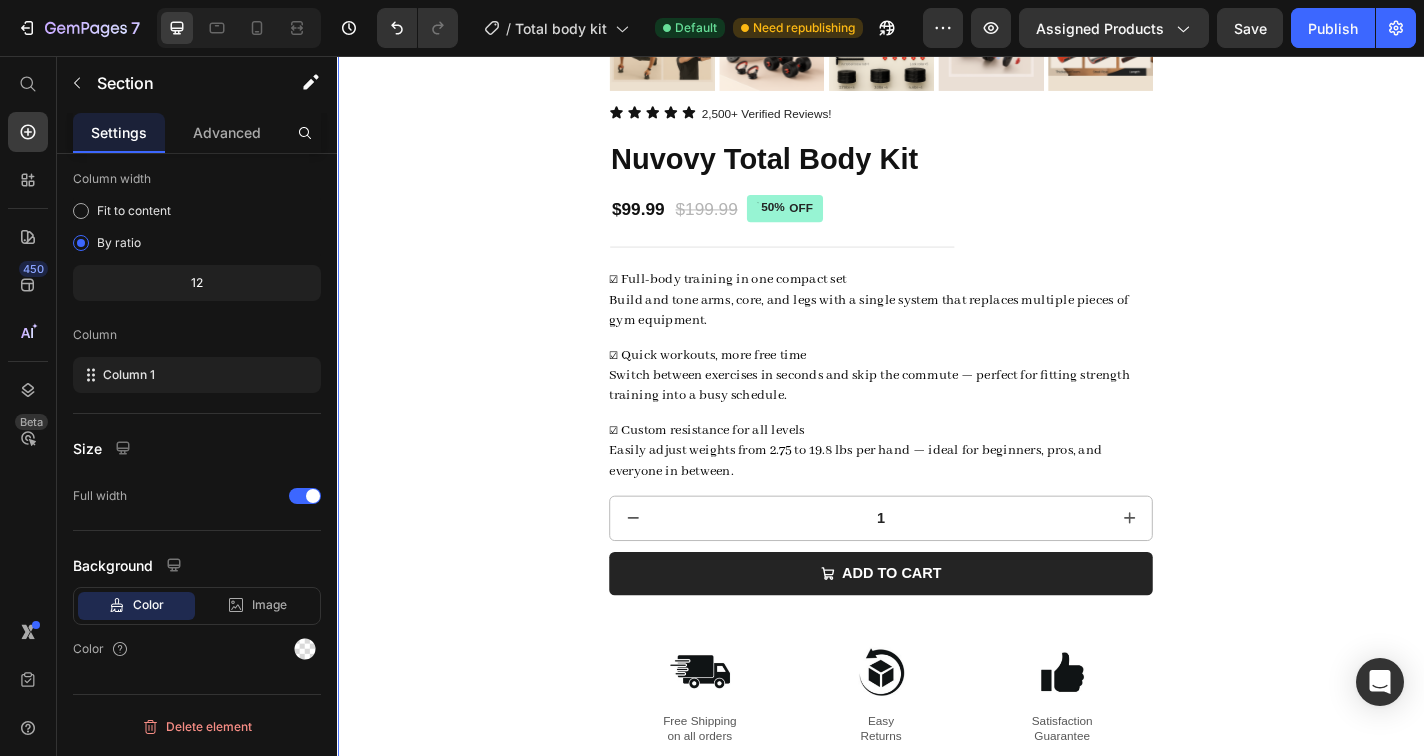 click on "Product Images Icon Icon Icon Icon
Icon 2,500+ Verified Reviews! Text Block Icon List Row Nuvovy Total Body Kit Product Title $99.99 Product Price $199.99 Product Price 50% OFF Discount Tag Row ☑ Full-body training in one compact set Build and tone arms, core, and legs with a single system that replaces multiple pieces of gym equipment.
☑ Quick workouts, more free time Switch between exercises in seconds and skip the commute — perfect for fitting strength training into a busy schedule.
☑ Custom resistance for all levels Easily adjust weights from 2.75 to 19.8 lbs per hand — ideal for beginners, pros, and everyone in between. Product Description 1 Product Quantity
Add to cart Add to Cart Image Free Shipping  on all orders Text Block Image Easy Returns Text Block Image Satisfaction Guarantee Text Block Row Image [FIRST] [LAST]  | Customer   Text Block Icon Icon Icon Icon Icon Icon List
Verified Buyer Item List Row Text Block" at bounding box center (937, 329) 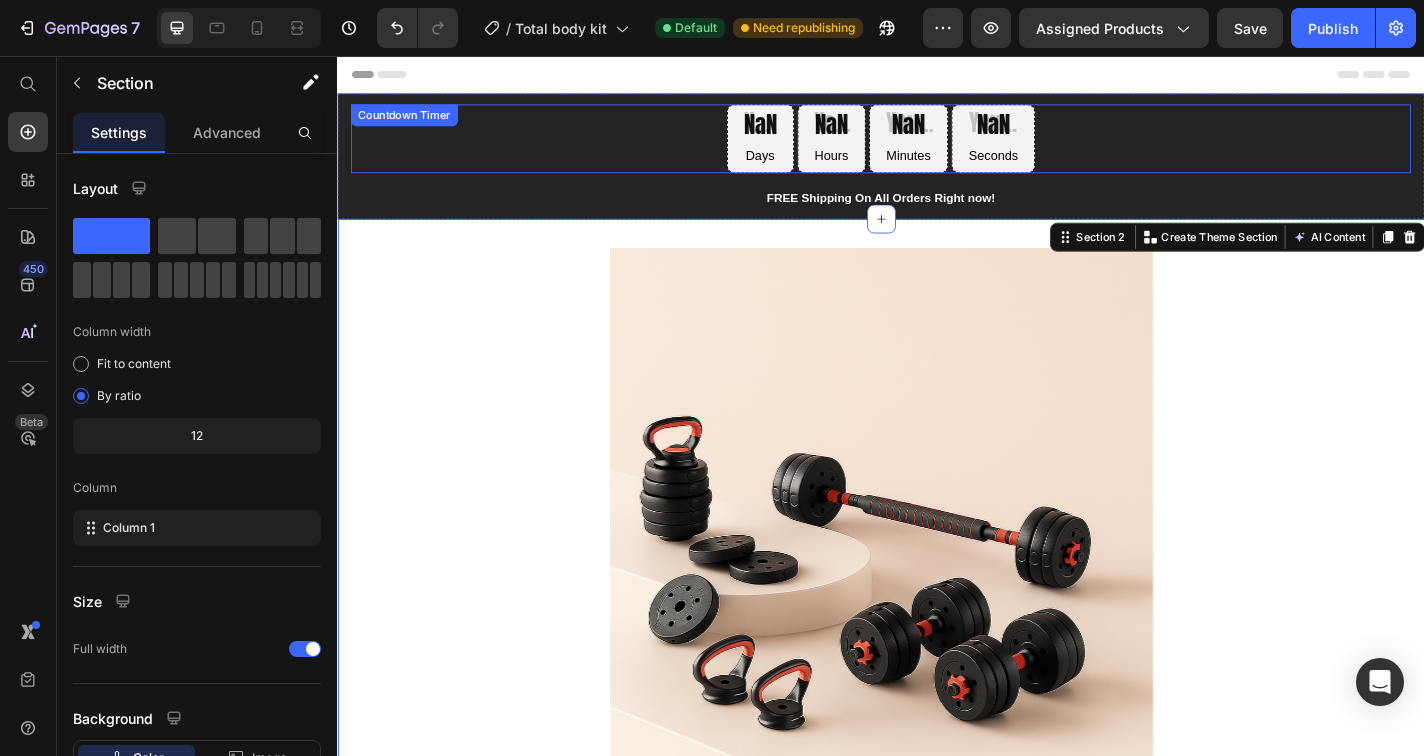 scroll, scrollTop: 0, scrollLeft: 0, axis: both 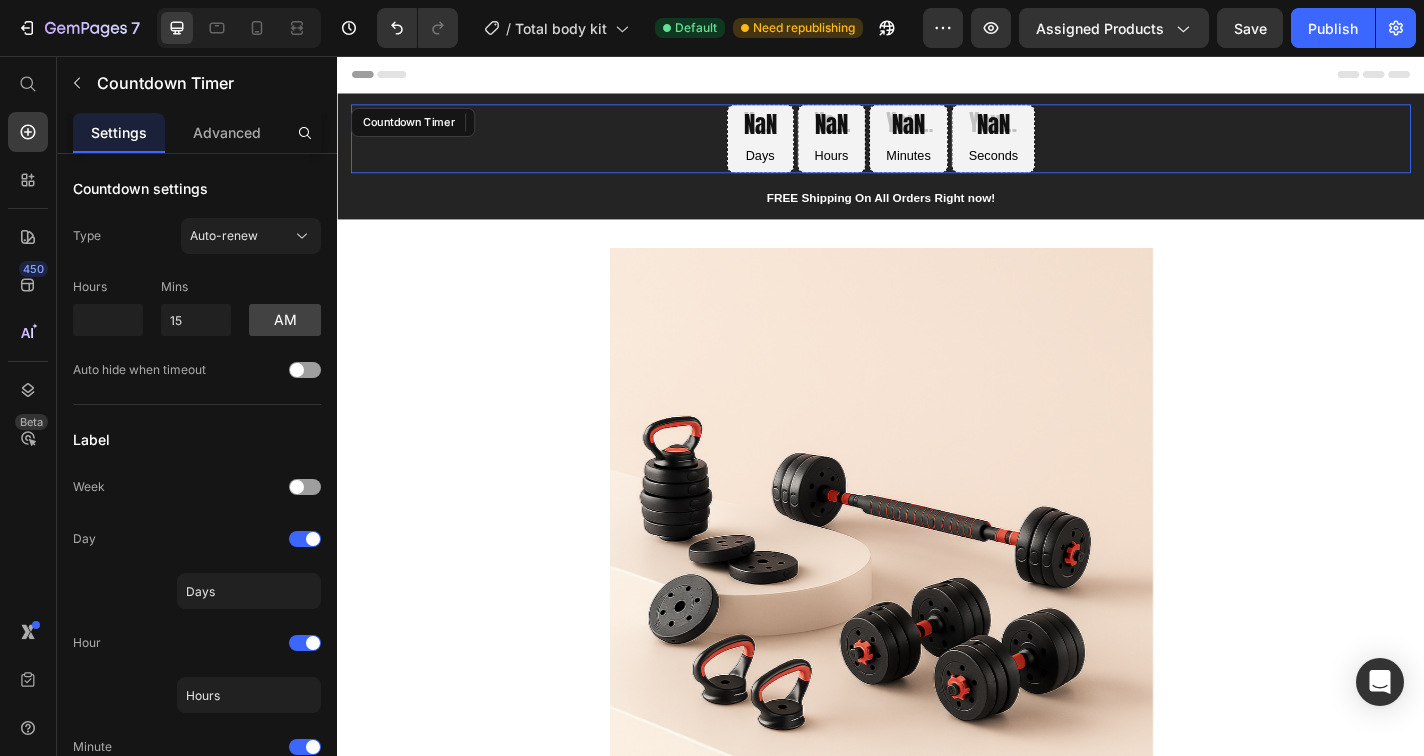 click on "Hours" at bounding box center (882, 165) 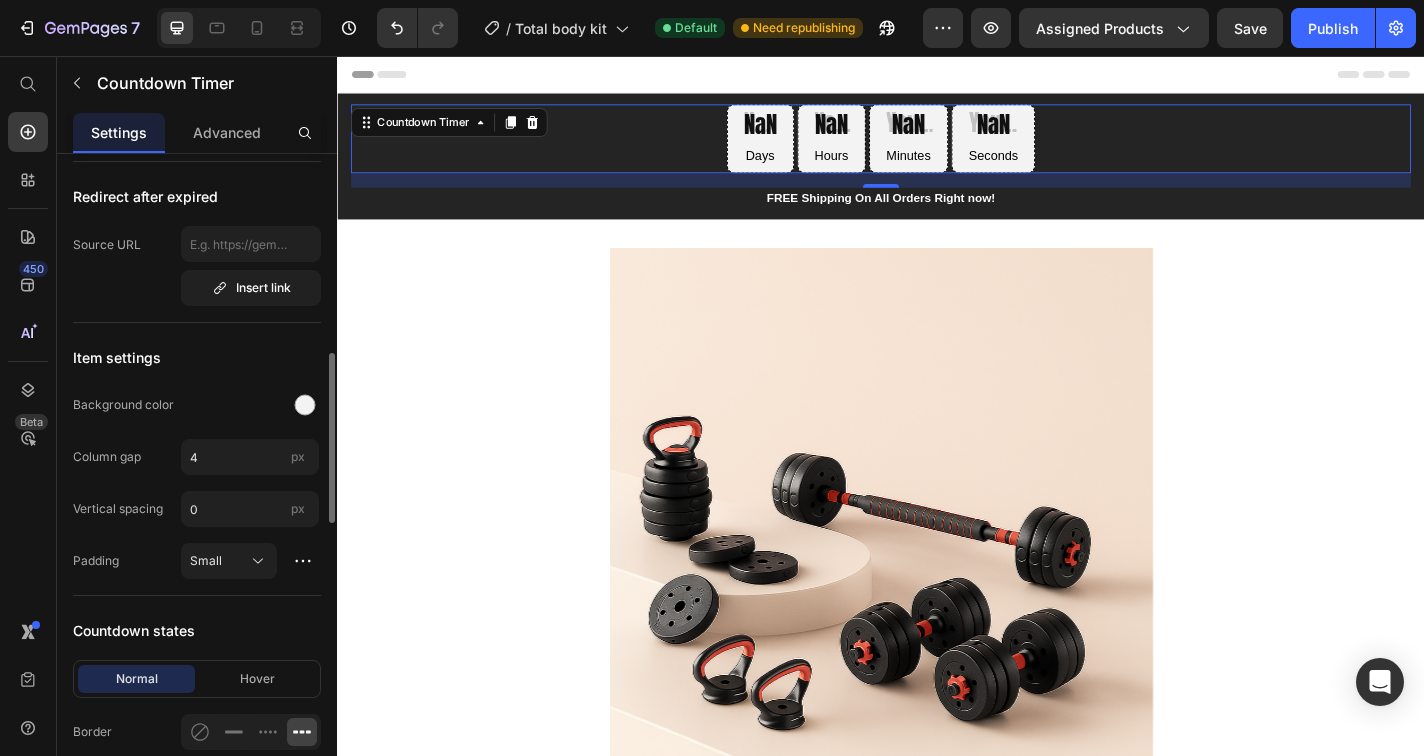 scroll, scrollTop: 776, scrollLeft: 0, axis: vertical 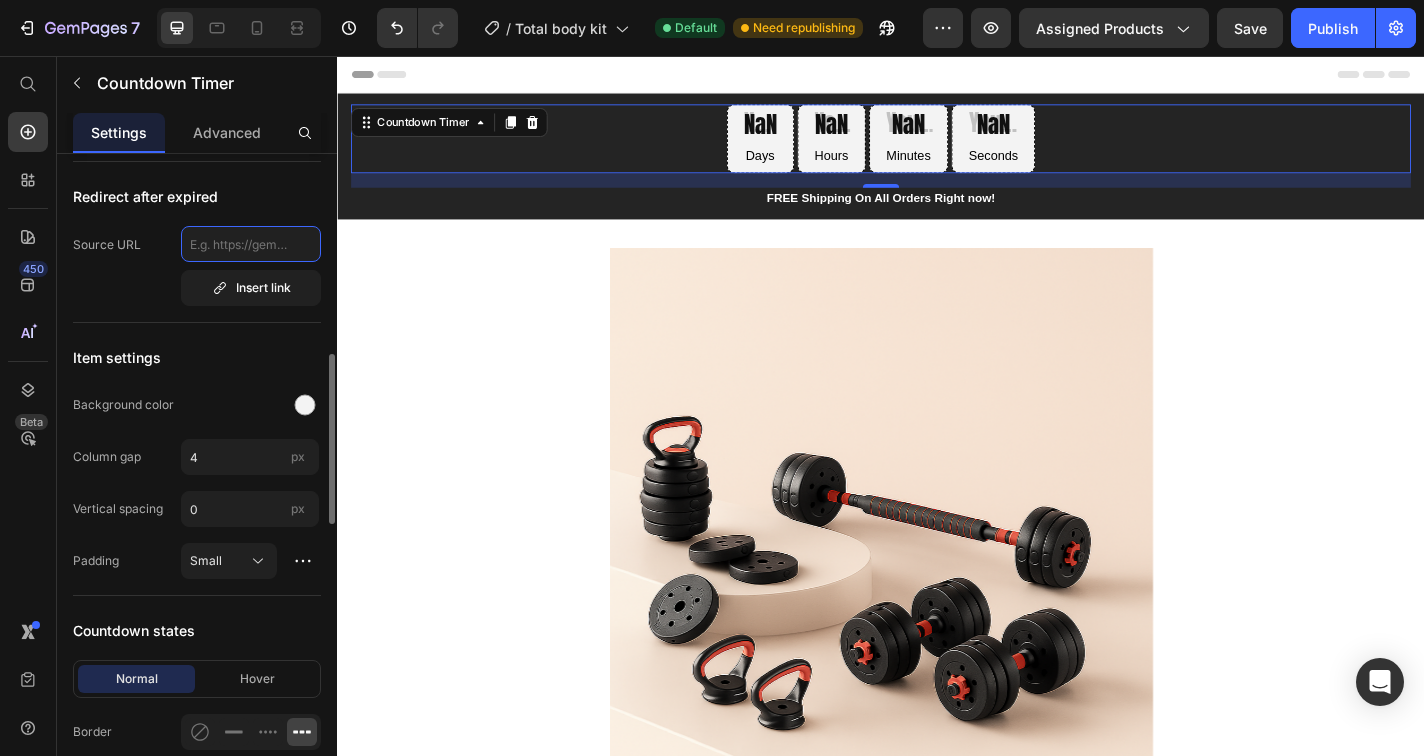 click 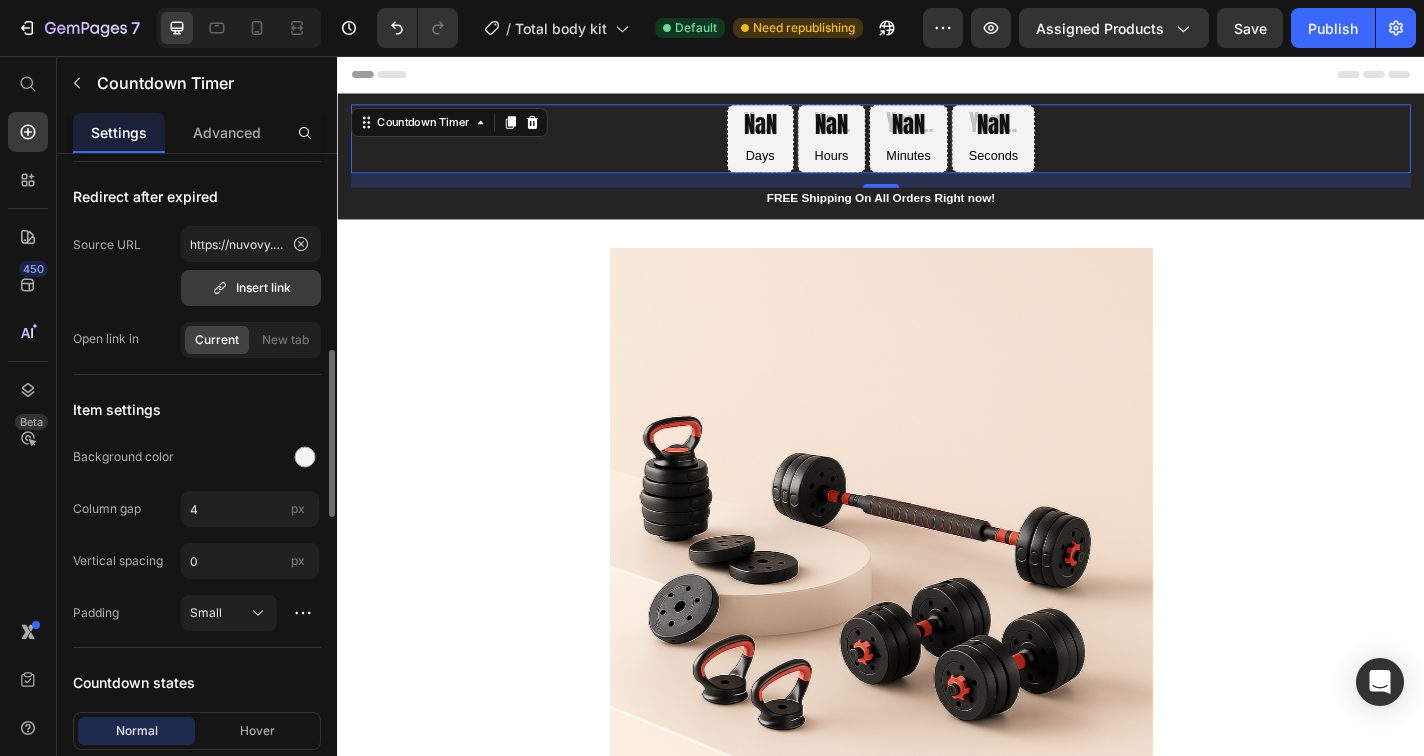 click on "Insert link" at bounding box center [251, 288] 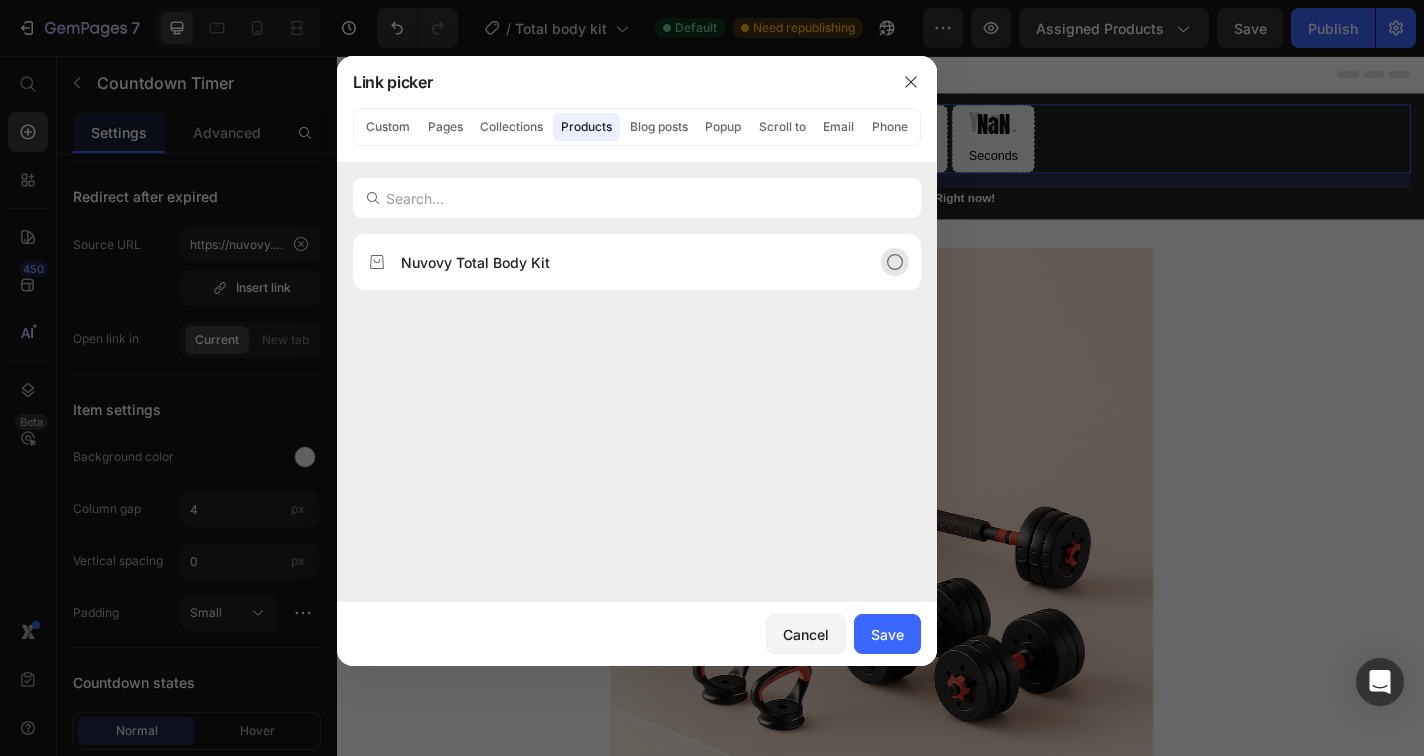 click on "Nuvovy Total Body Kit" at bounding box center [621, 262] 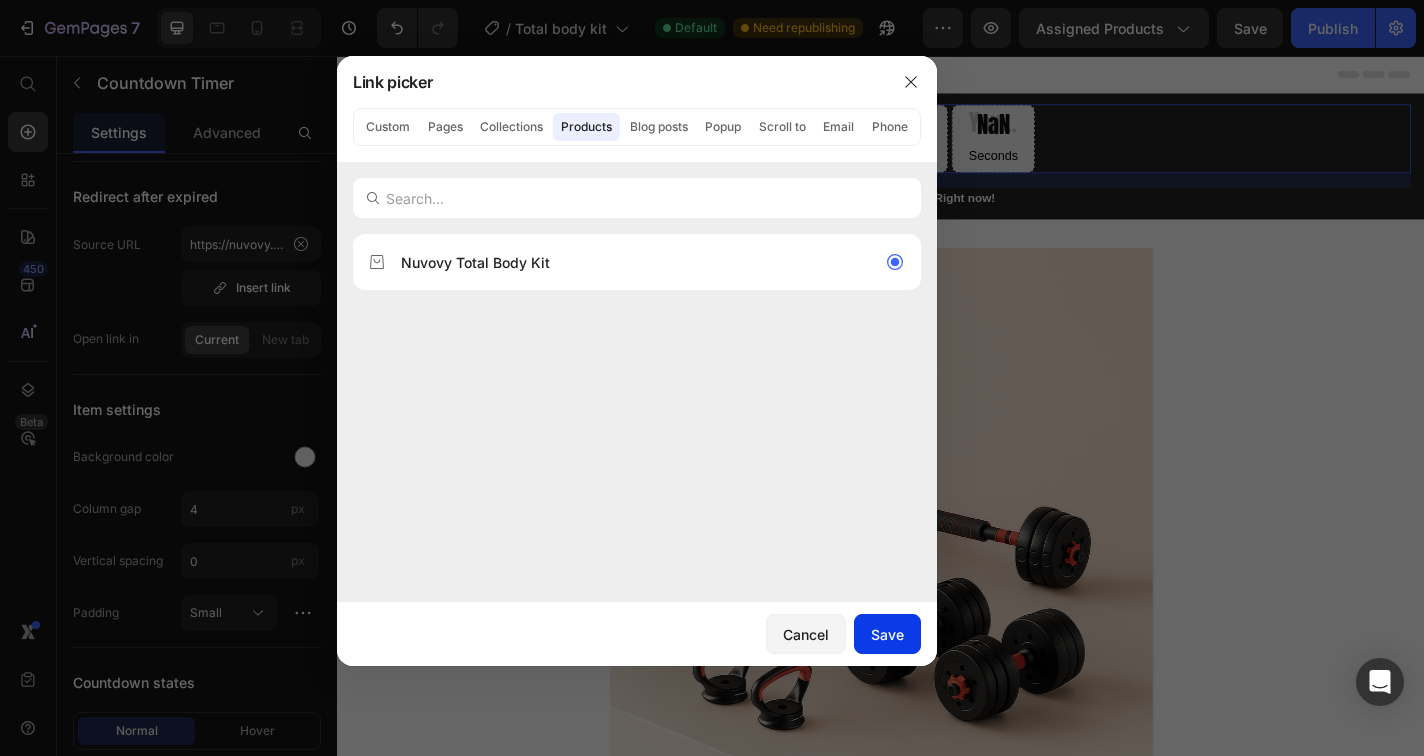 click on "Save" 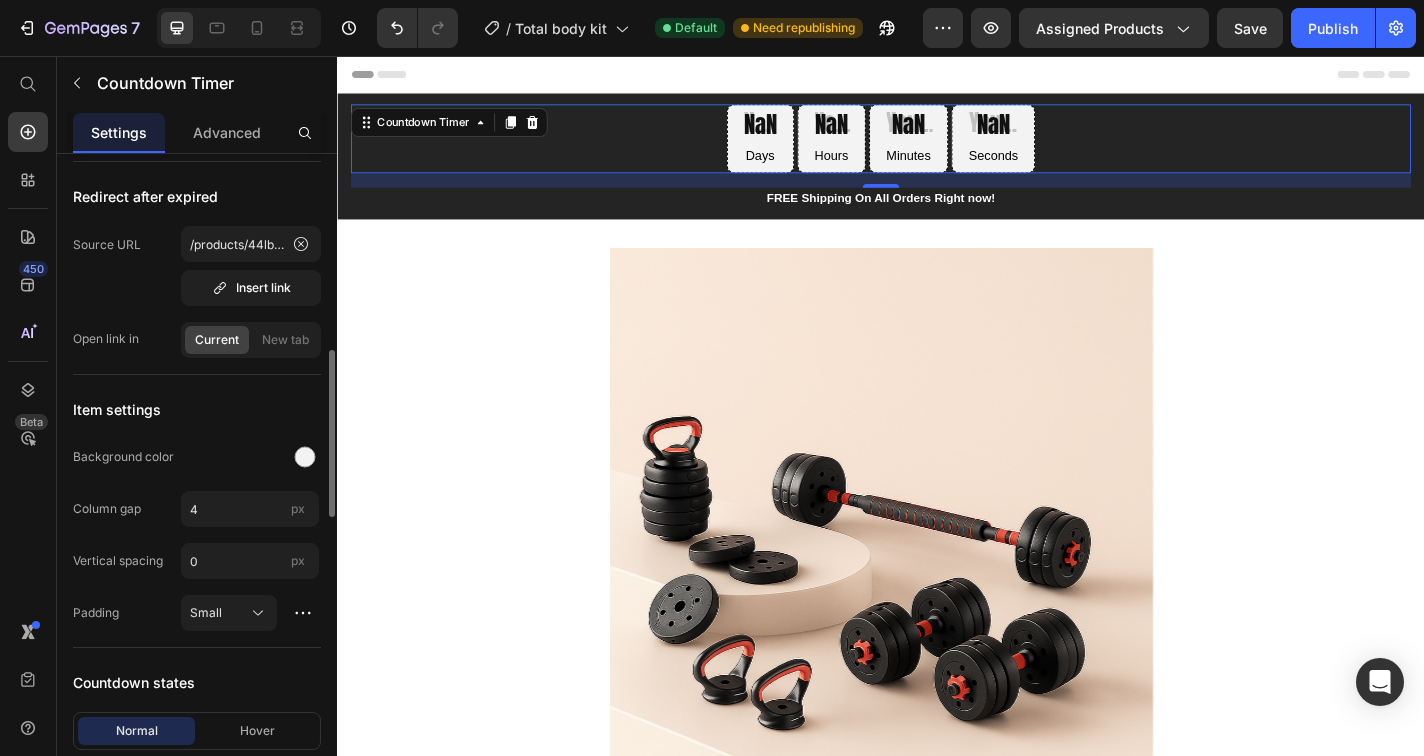 click on "Source URL /products/44lb-adjustable-weight-dumbbell-set-4-in-1-set-as-dumbbell-barbell-kettlebell-push-up-stands-for-home-gym-weights-for-women-men  Insert link   Open link in  Current New tab" at bounding box center [197, 292] 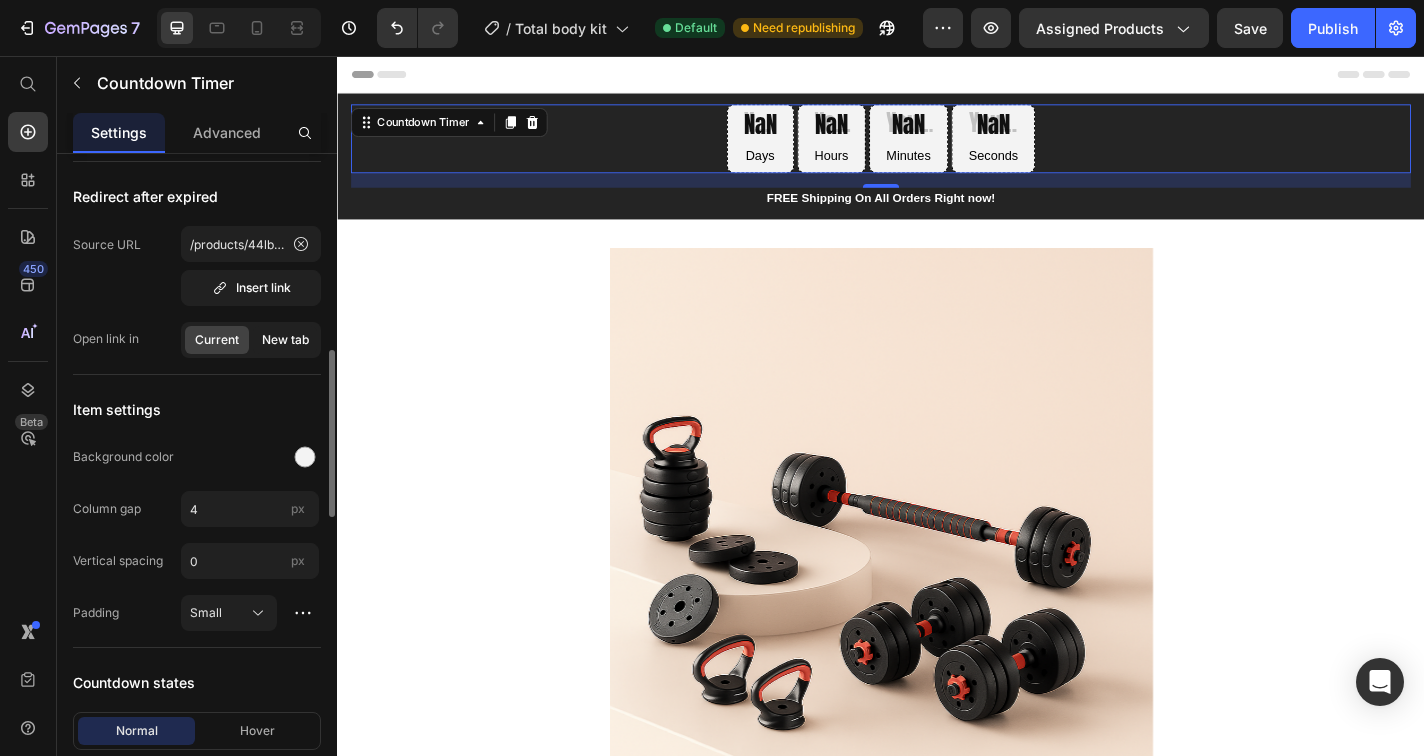 click on "New tab" 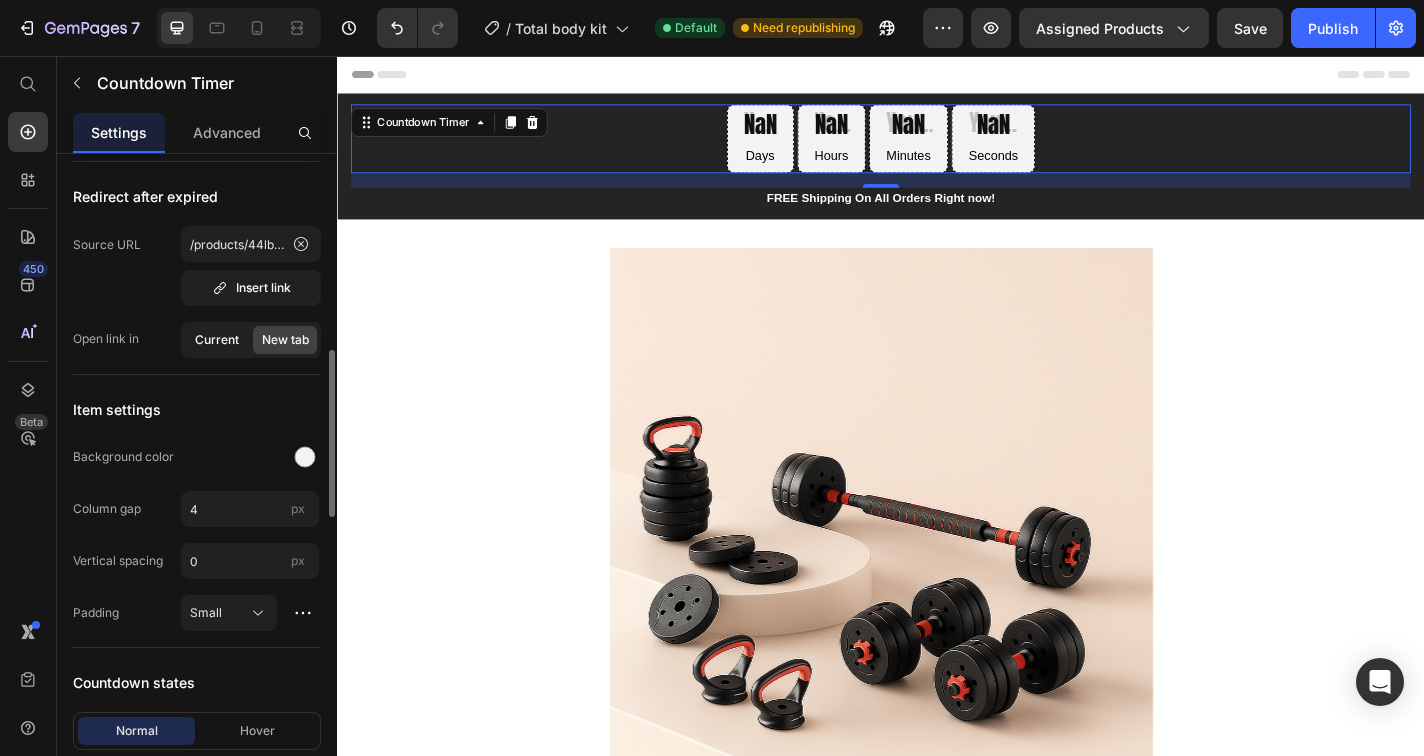 click on "Current" 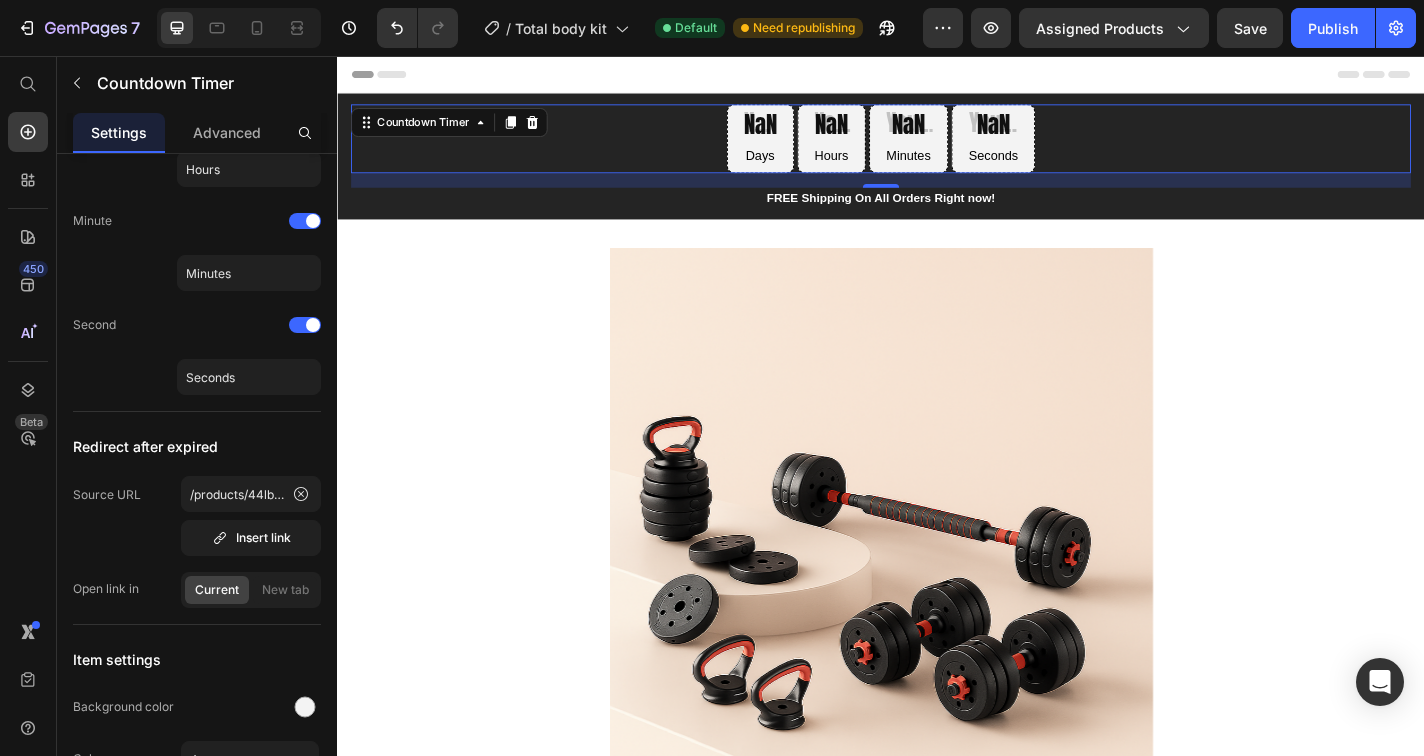 scroll, scrollTop: 0, scrollLeft: 0, axis: both 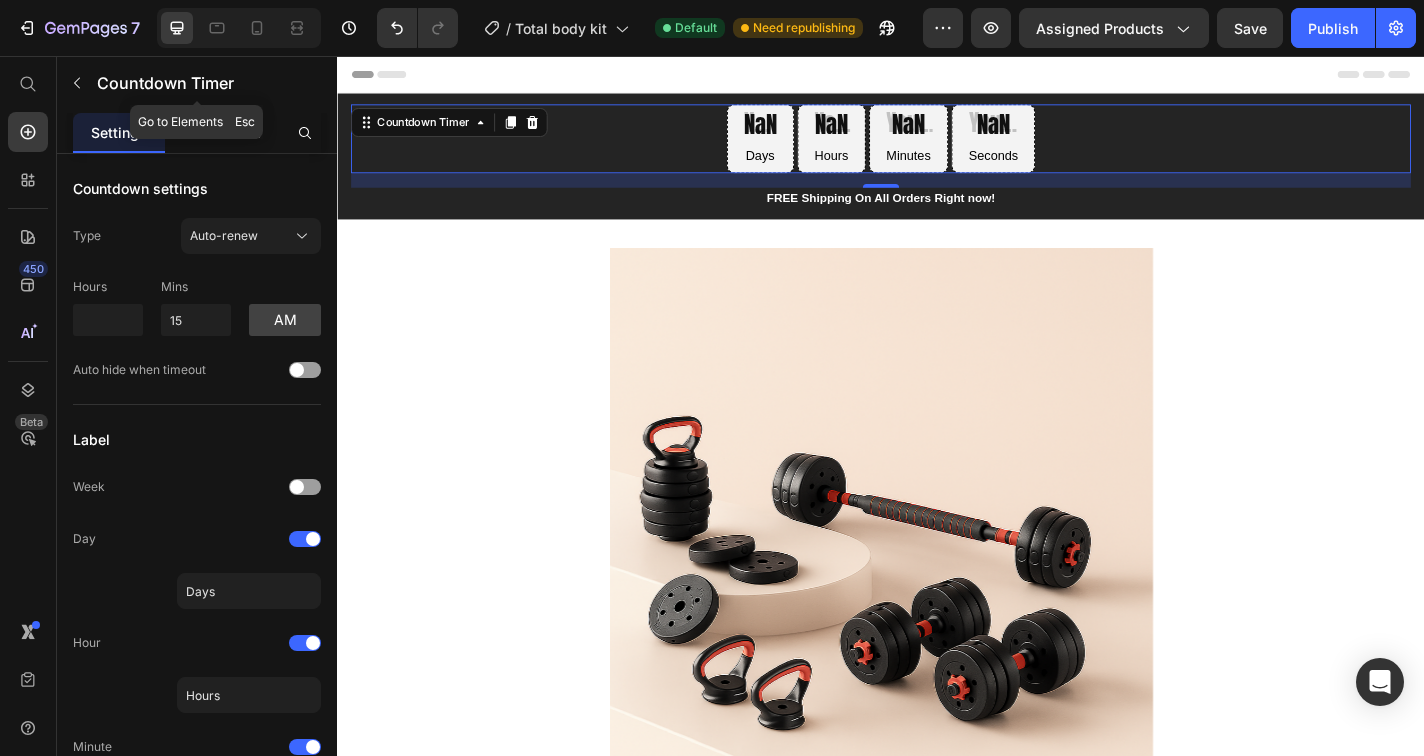 click on "Countdown Timer" 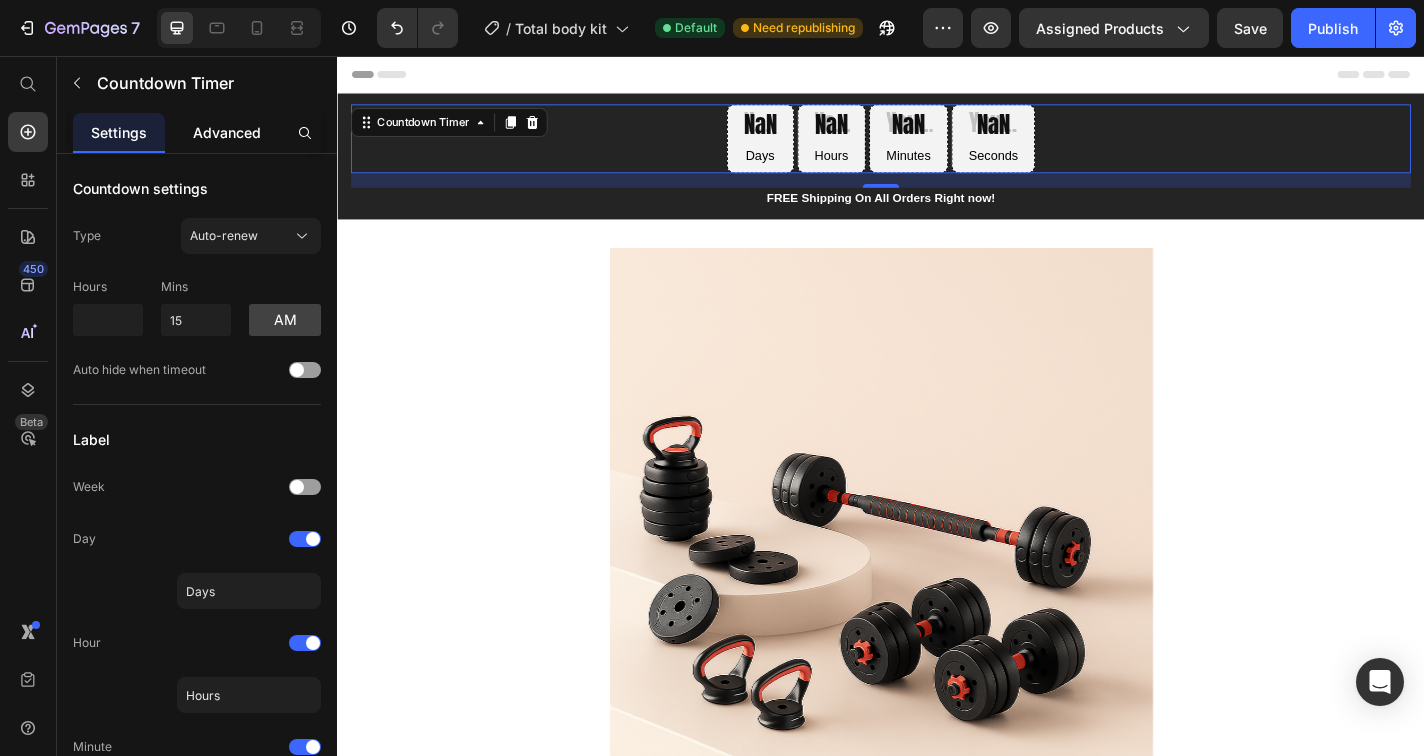click on "Advanced" at bounding box center (227, 132) 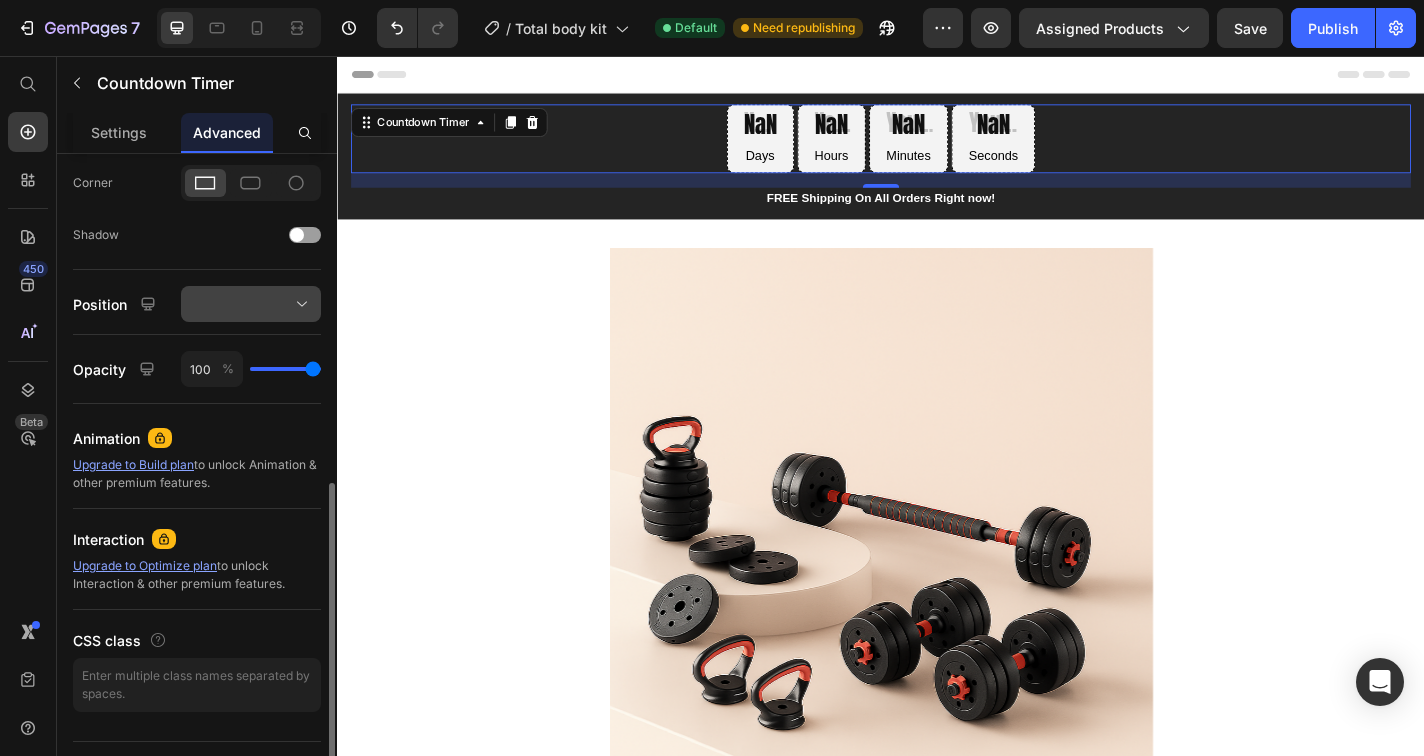 scroll, scrollTop: 646, scrollLeft: 0, axis: vertical 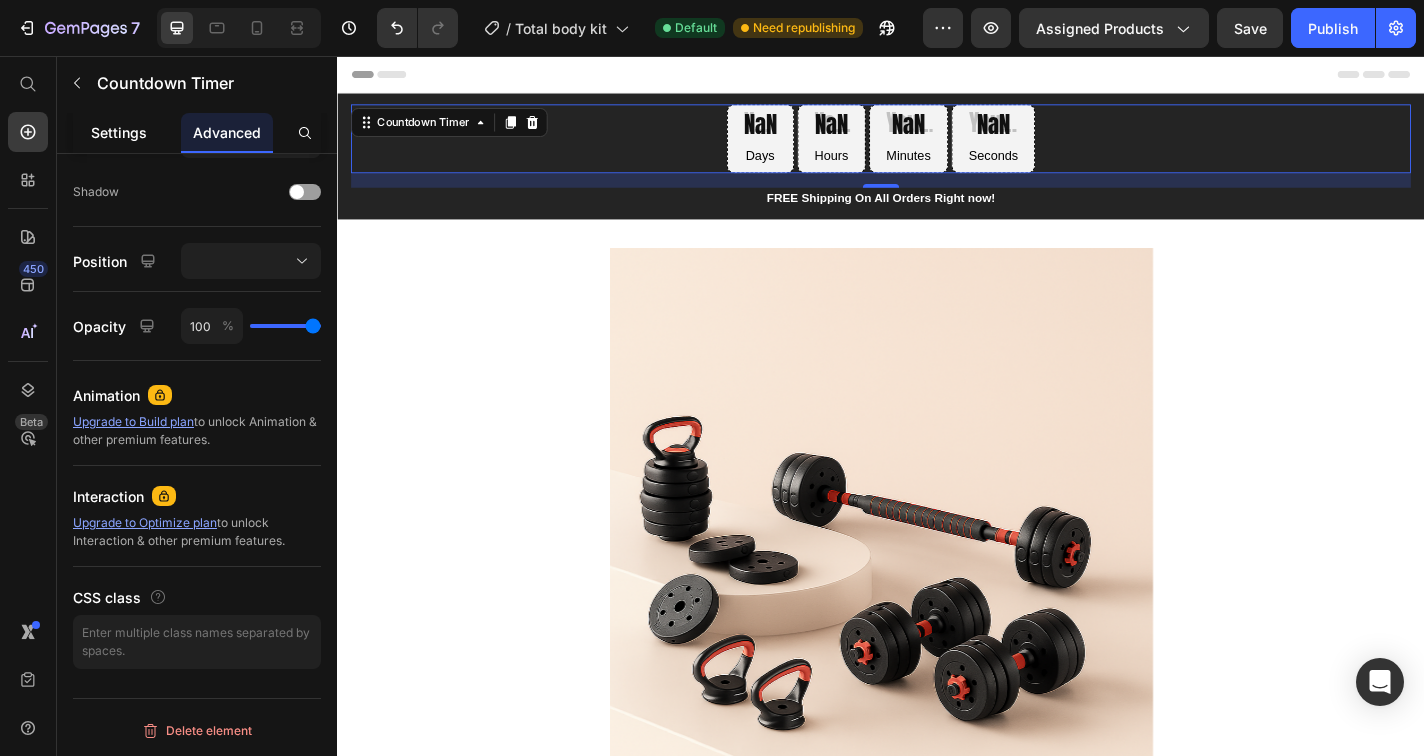click on "Settings" at bounding box center (119, 132) 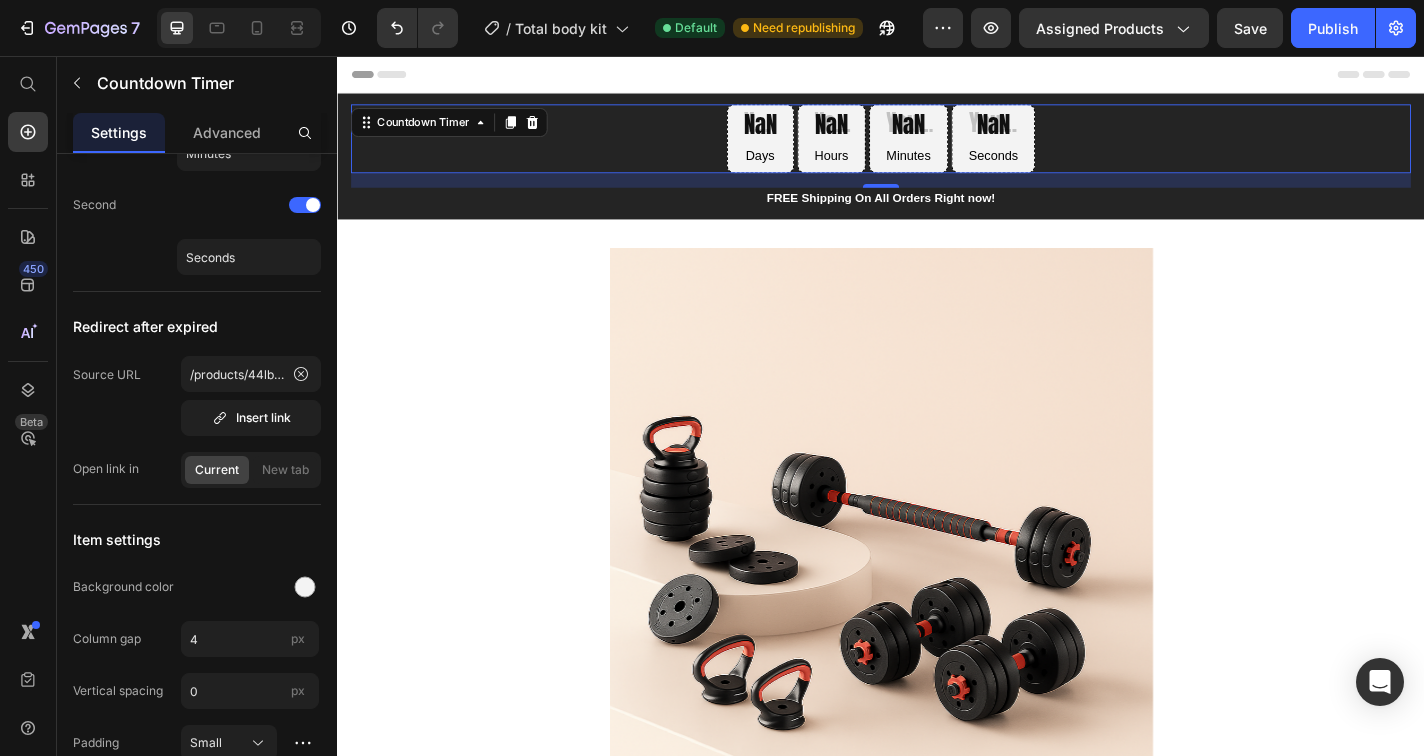 scroll, scrollTop: 0, scrollLeft: 0, axis: both 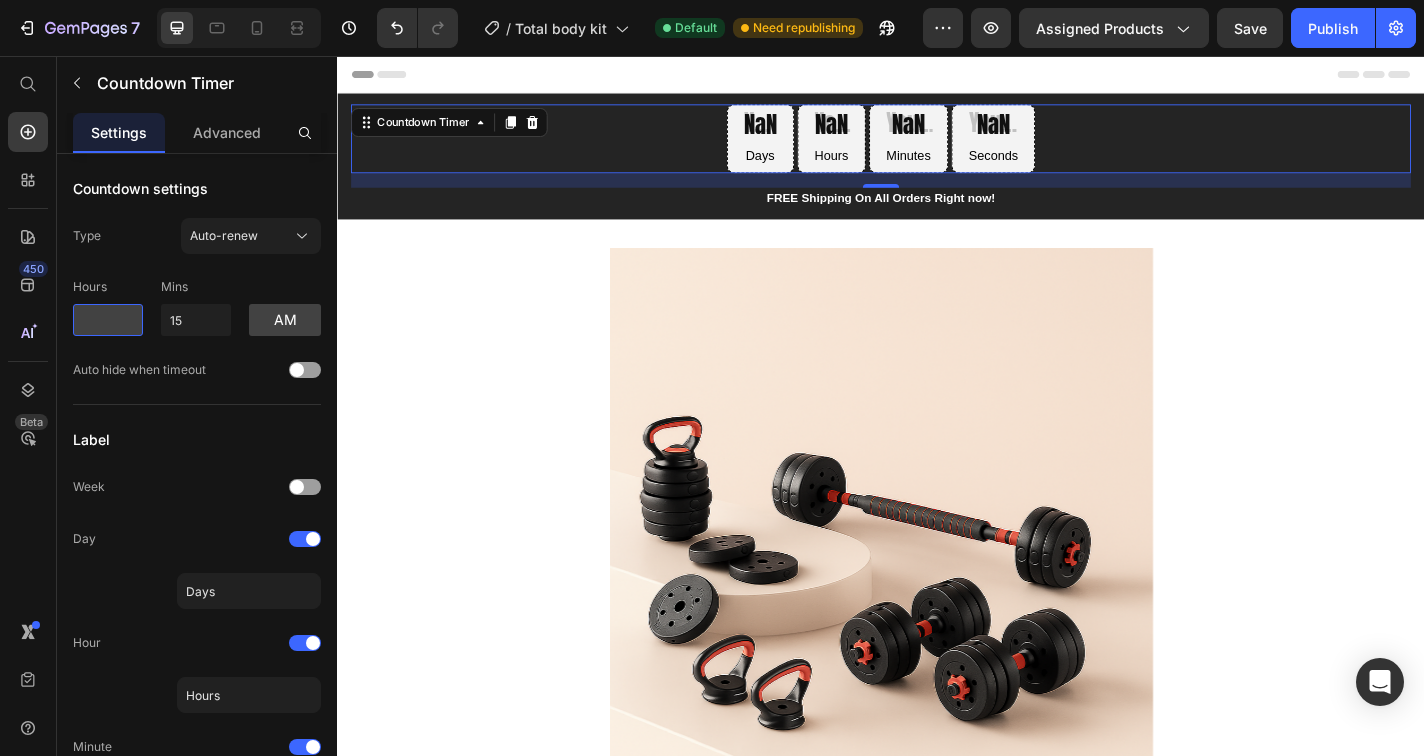 click at bounding box center (108, 320) 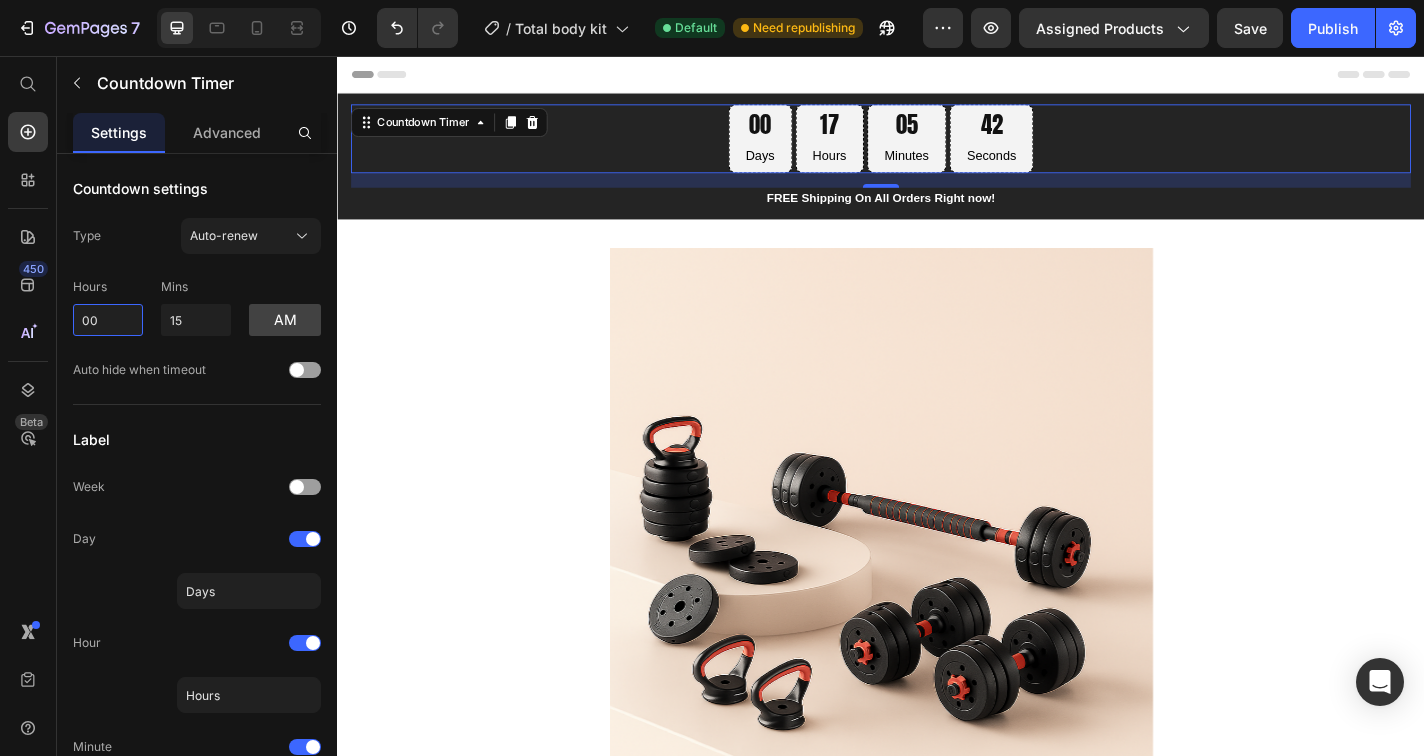 type on "0" 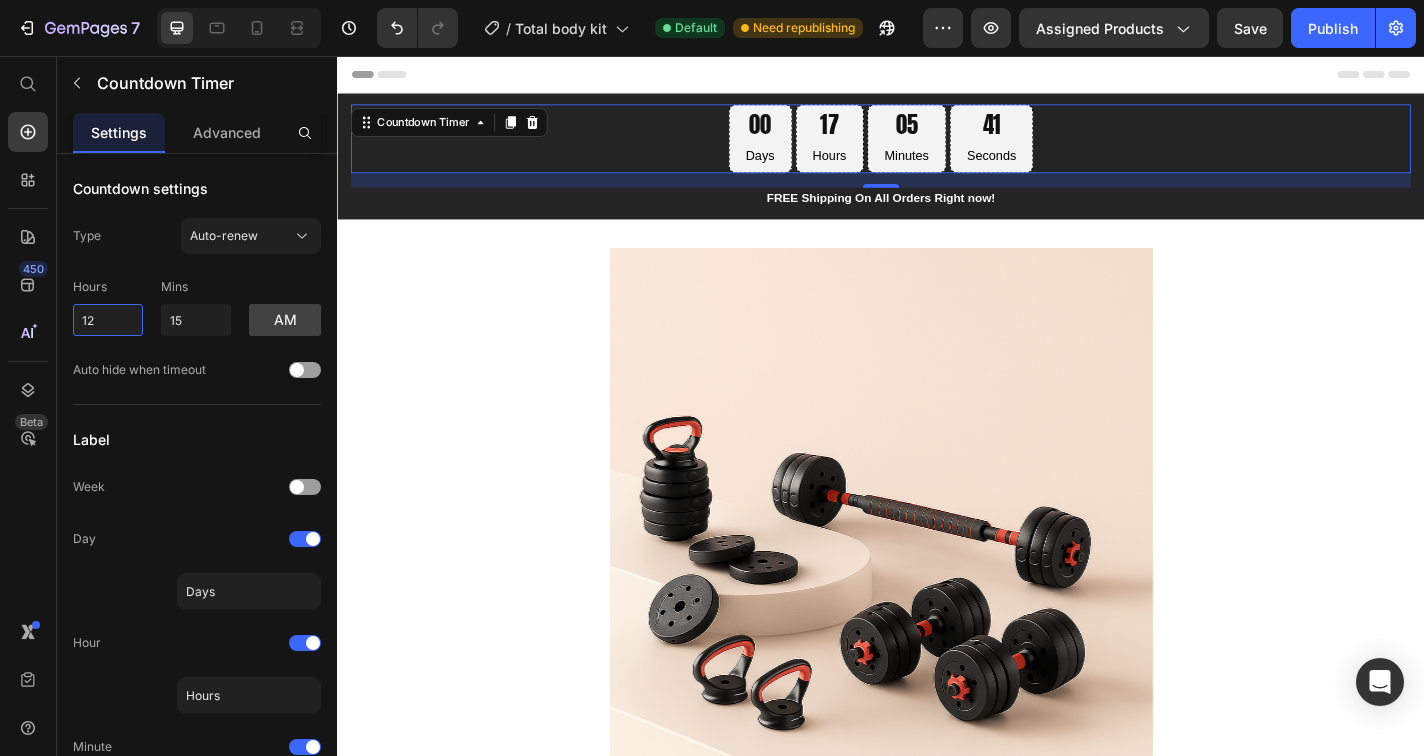 type on "1" 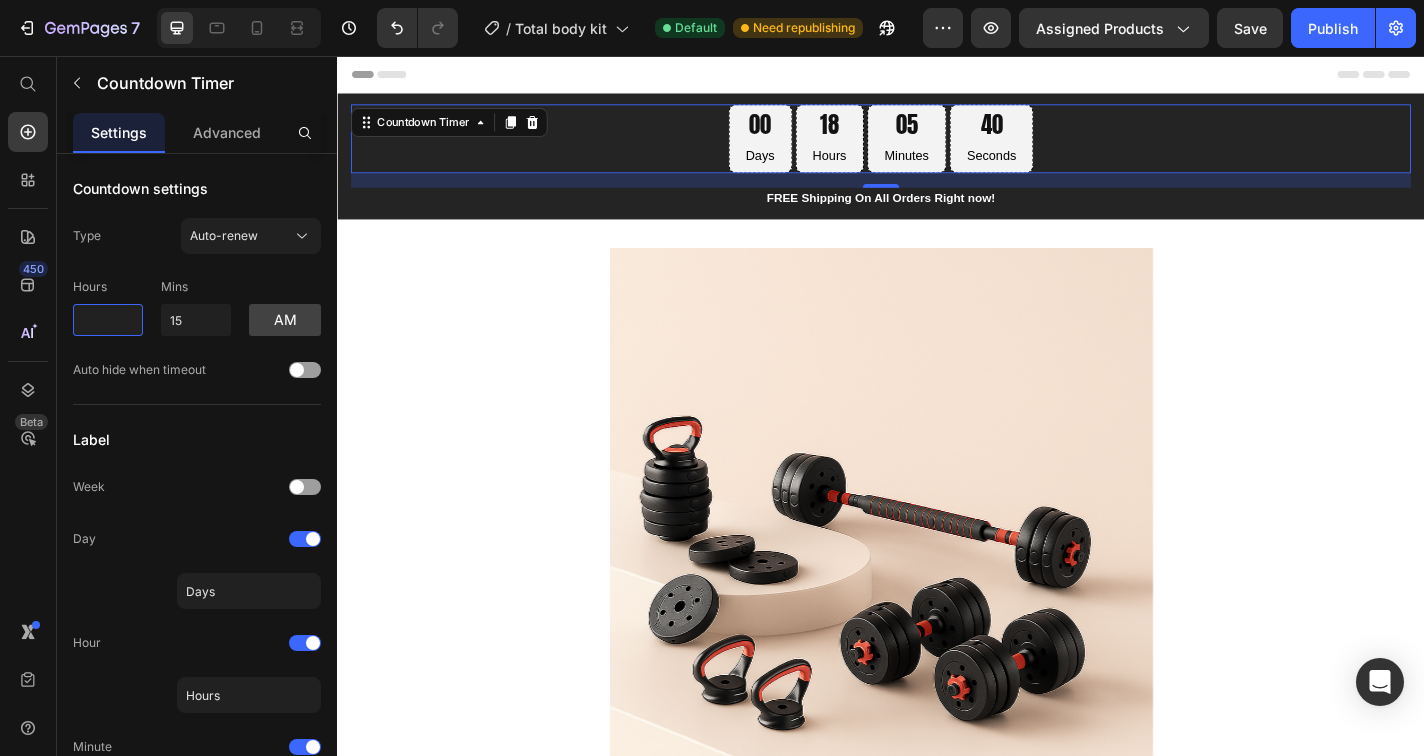 type on "2" 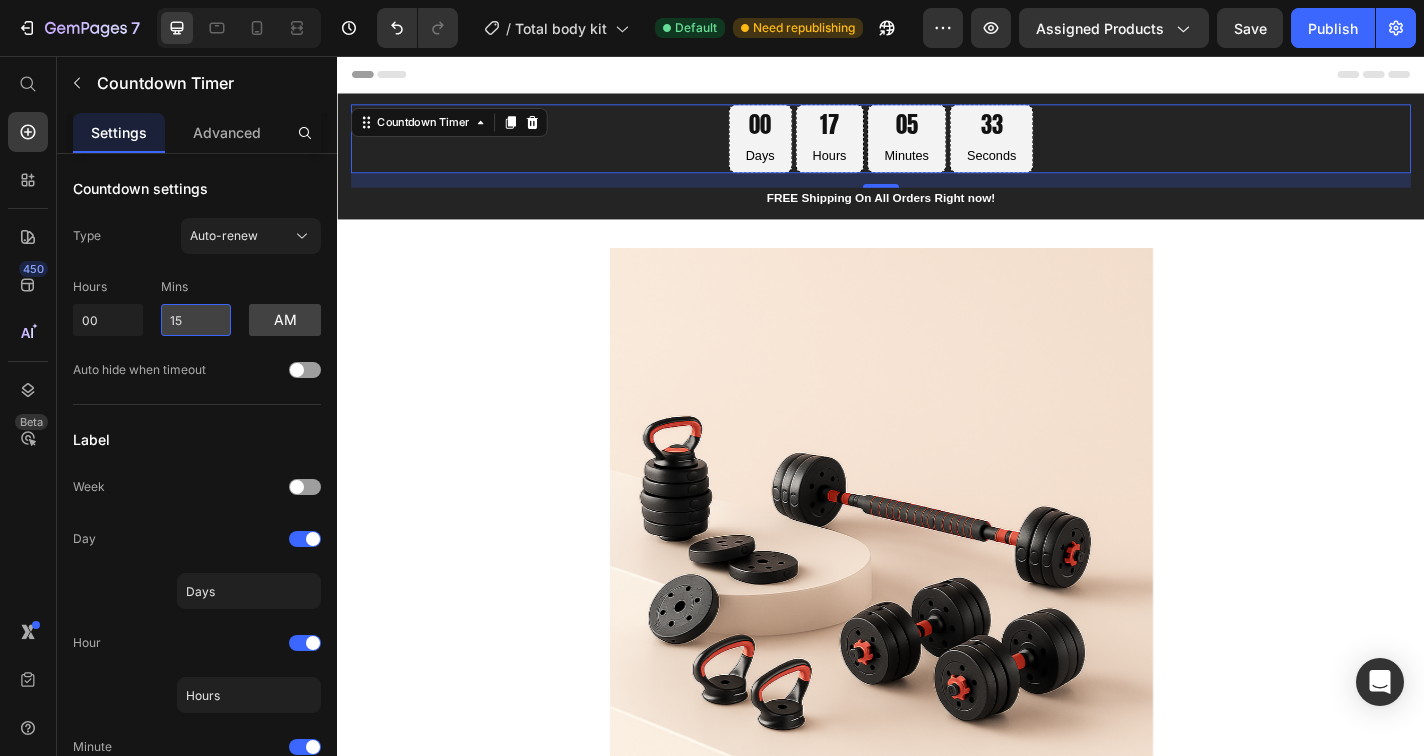 type on "0" 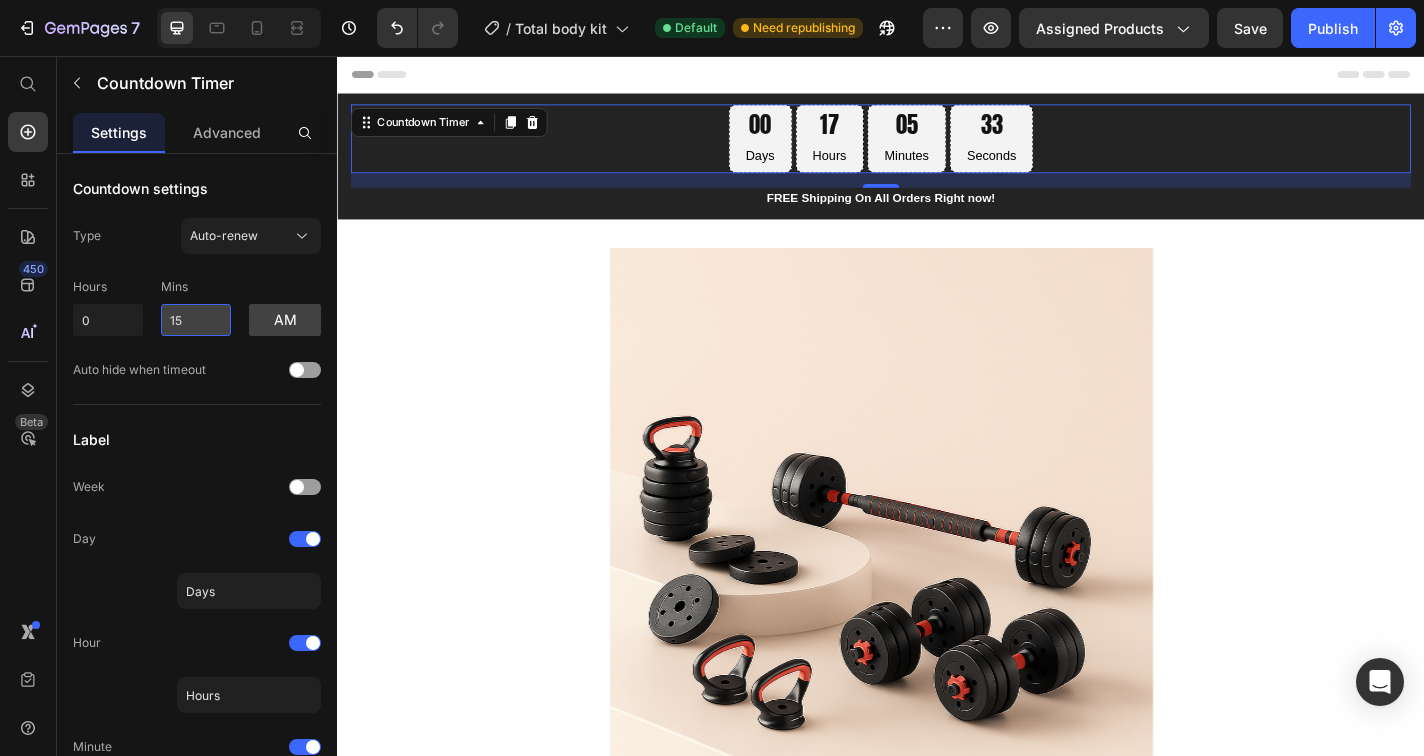click on "15" at bounding box center (196, 320) 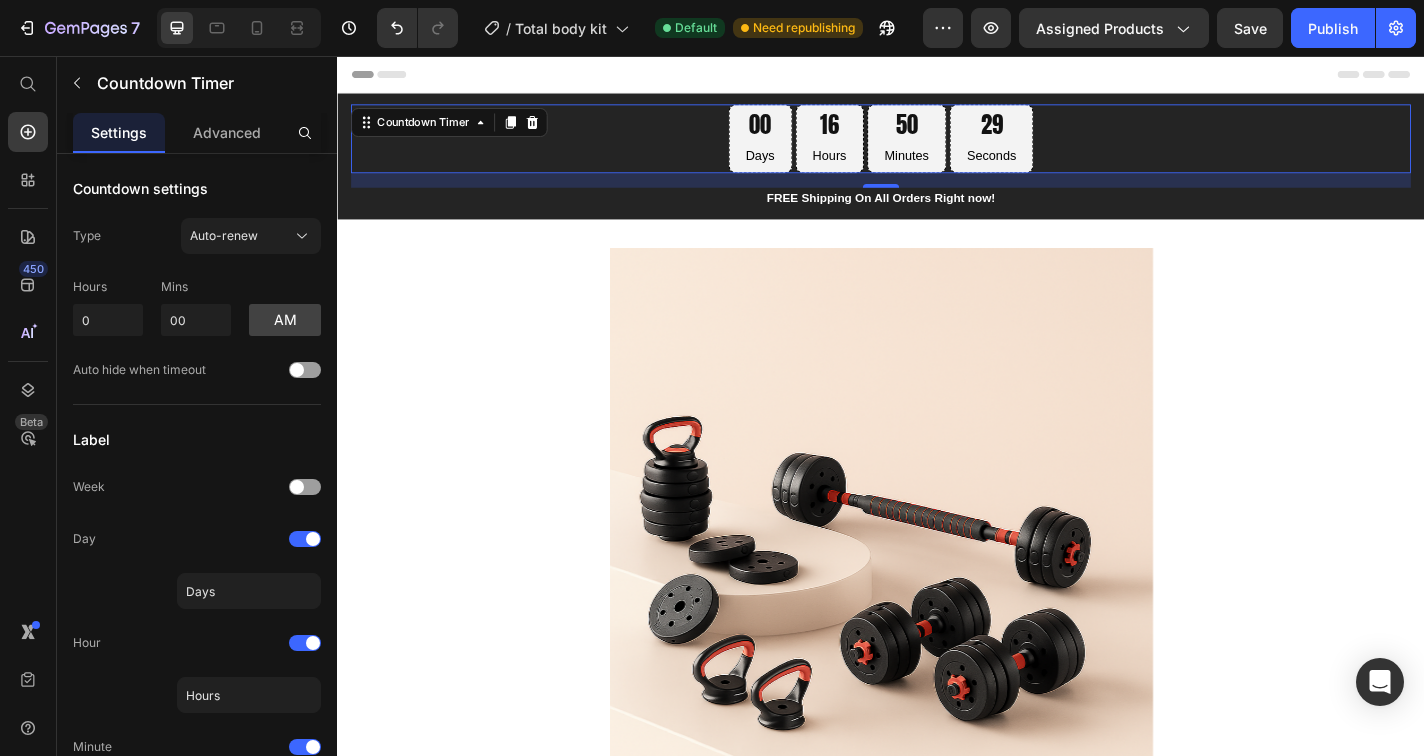 type on "0" 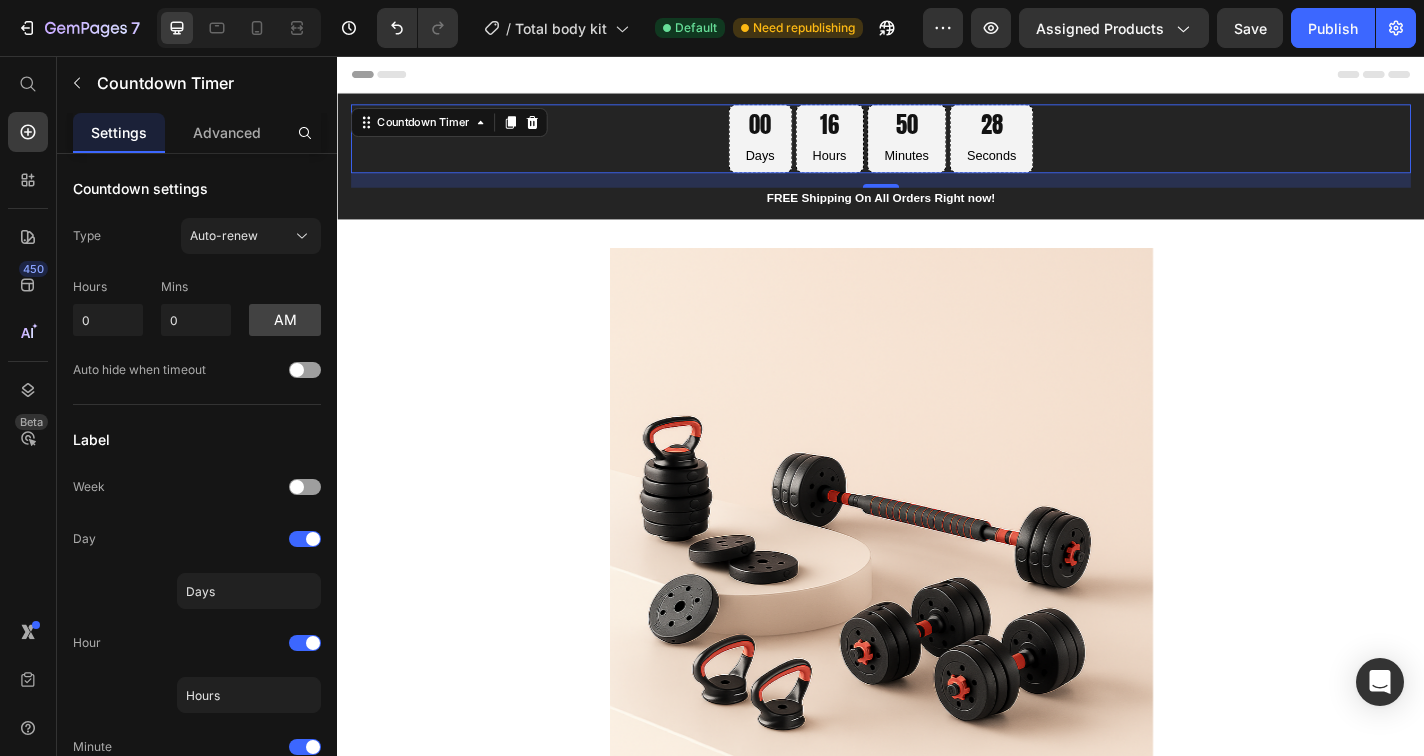 click on "Mins" at bounding box center (196, 291) 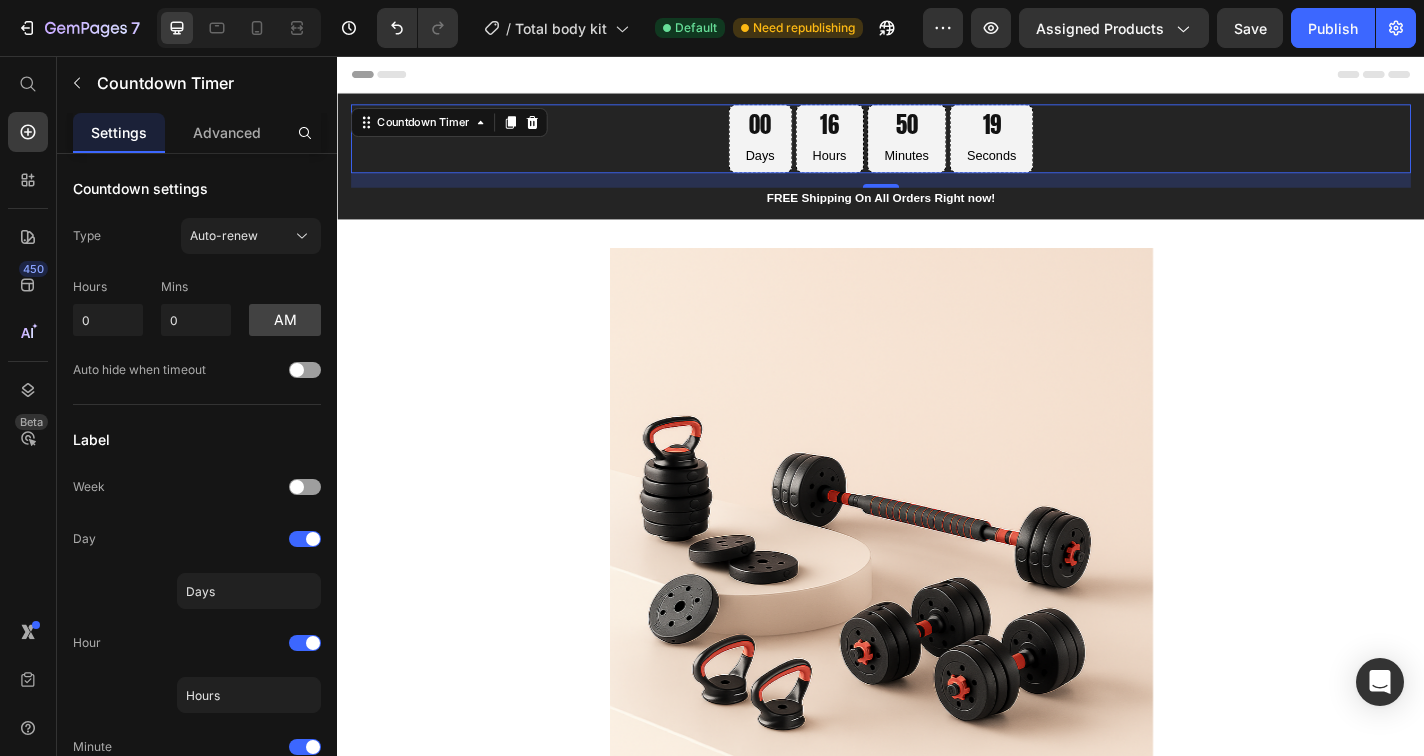 click on "7   /  Total body kit Default Need republishing Preview Assigned Products  Save   Publish" 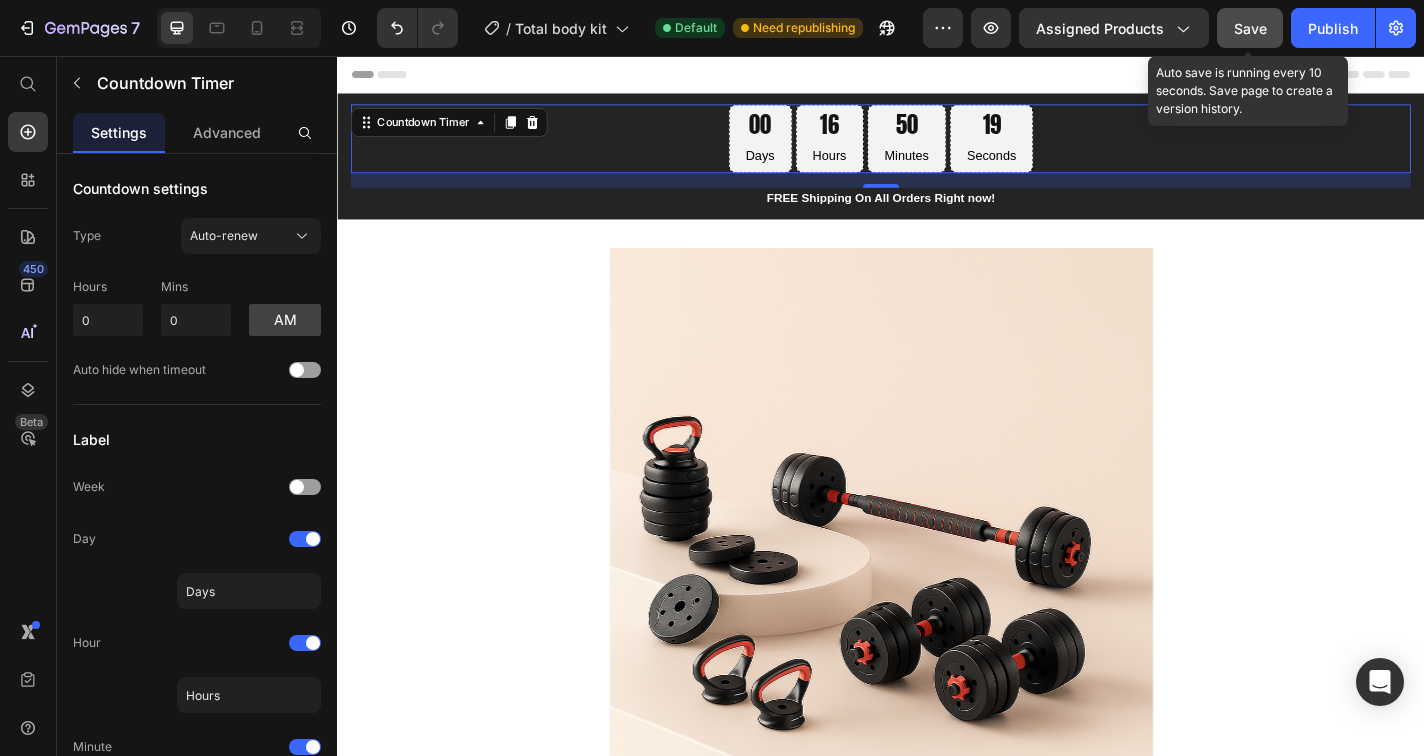 click on "Save" 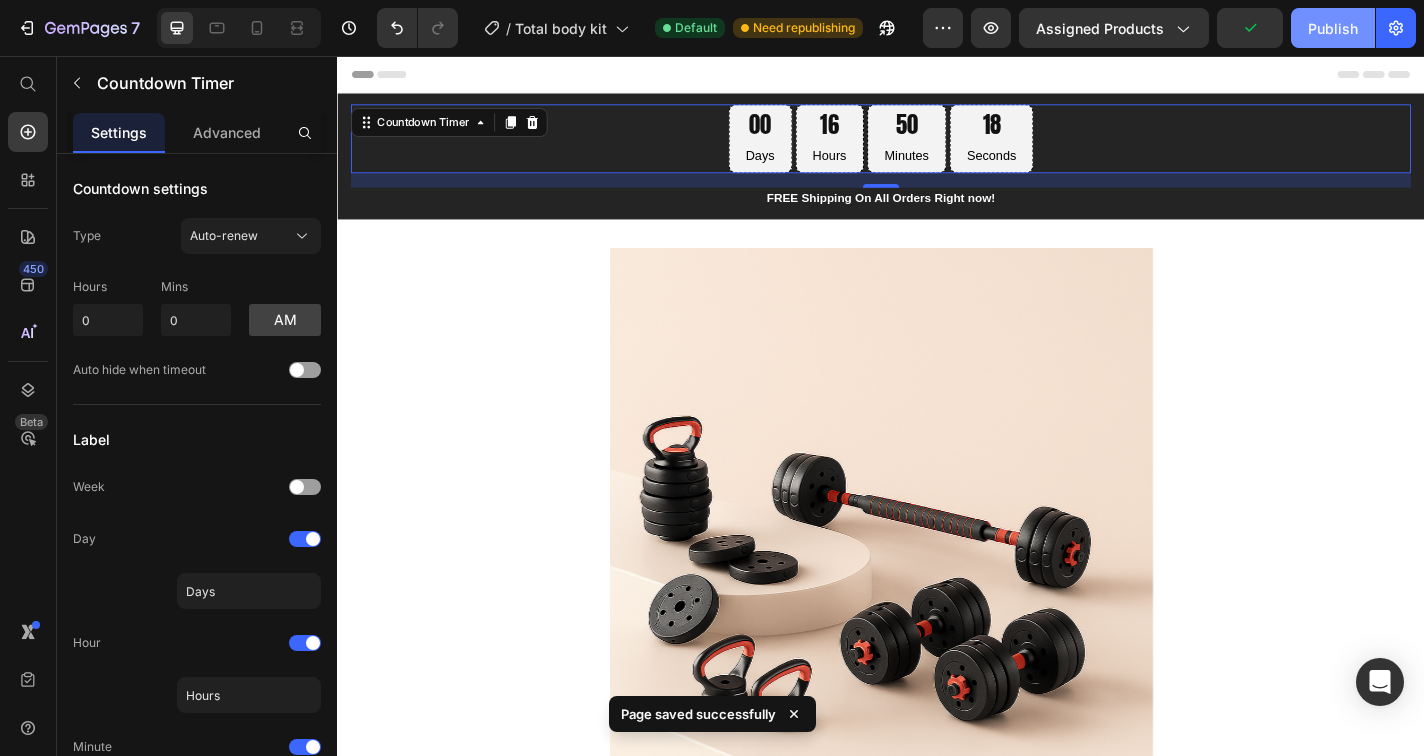 click on "Publish" 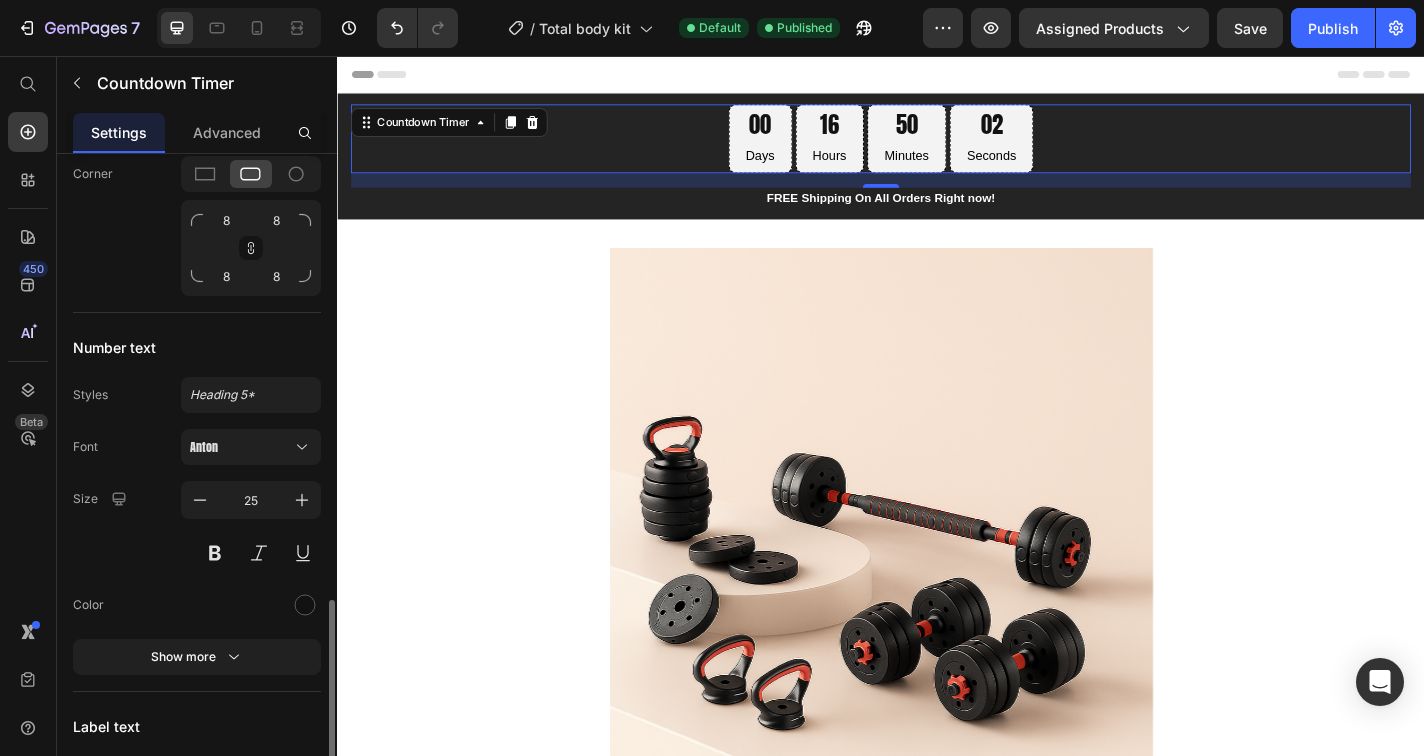 scroll, scrollTop: 1940, scrollLeft: 0, axis: vertical 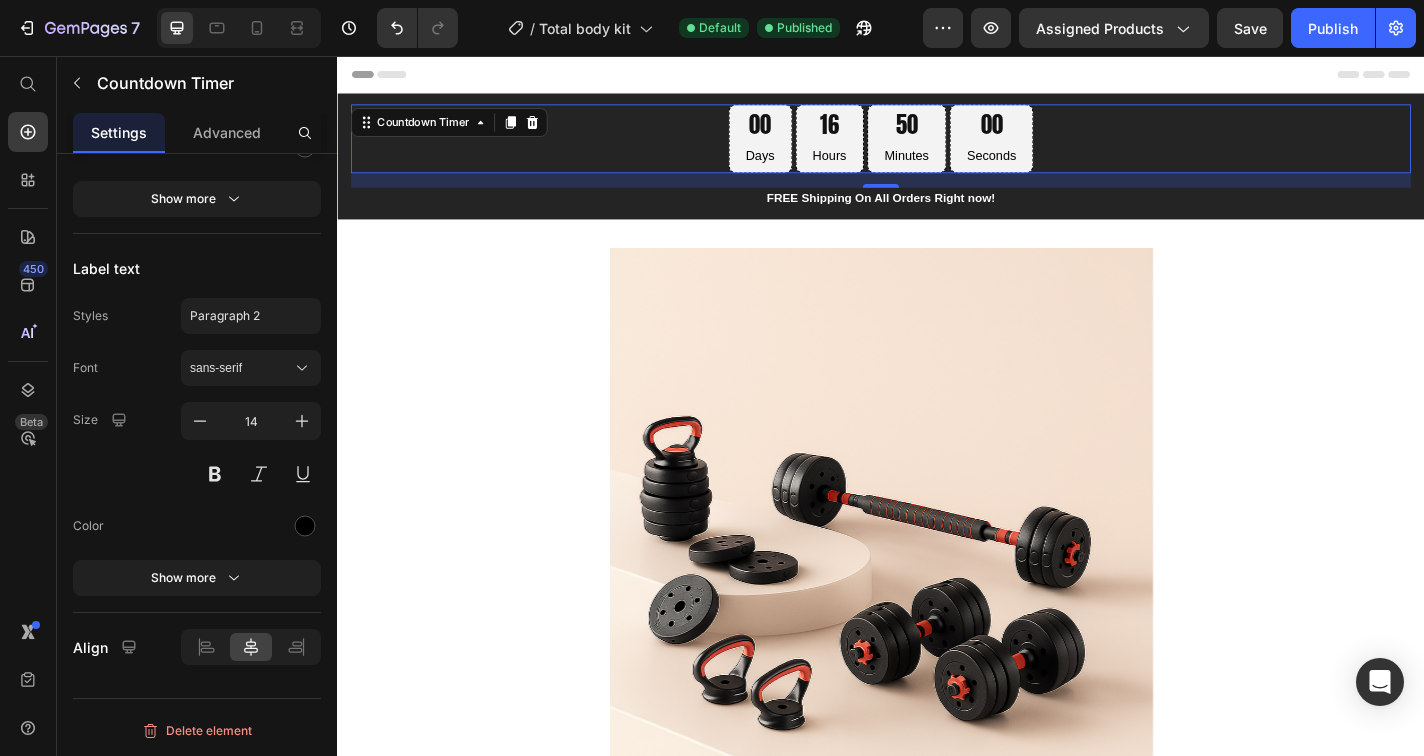 click on "00 Days 16 Hours 50 Minutes 00 Seconds" at bounding box center (937, 147) 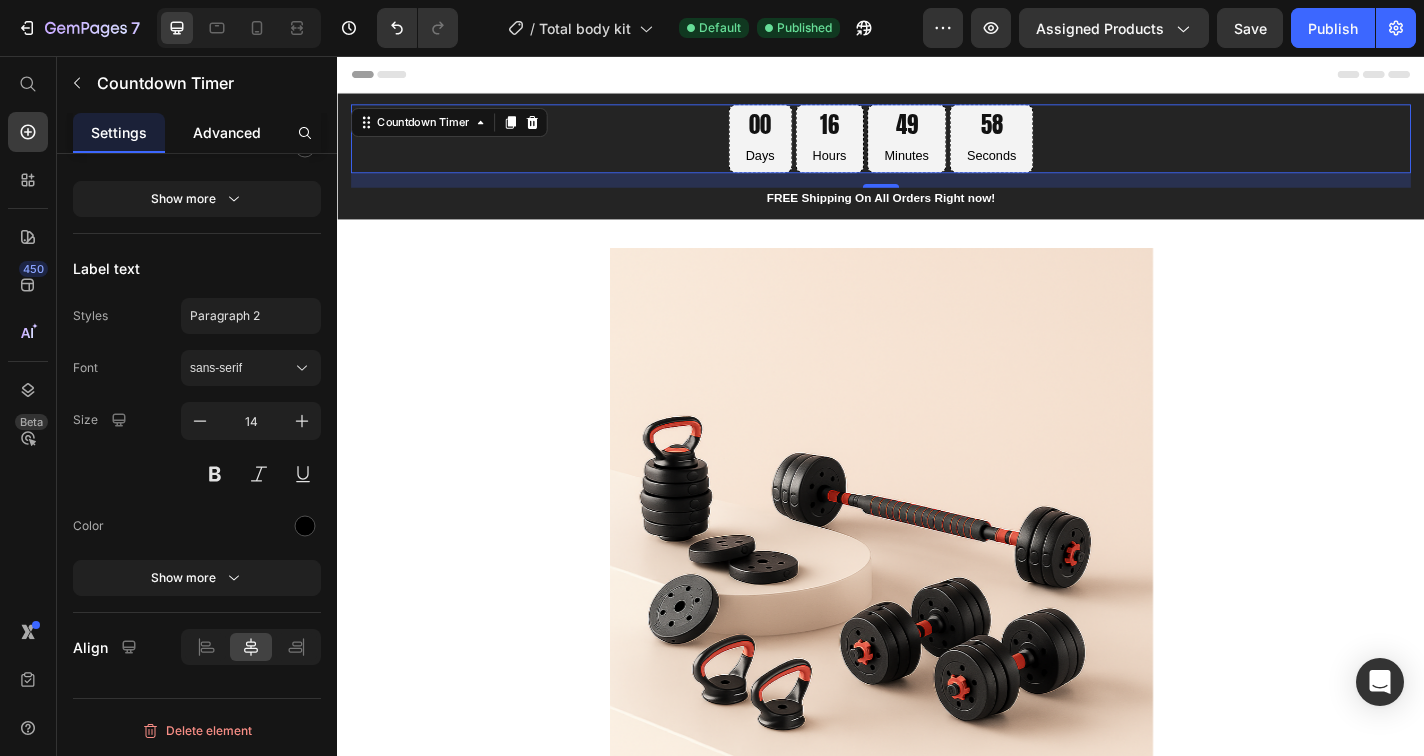 click on "Advanced" 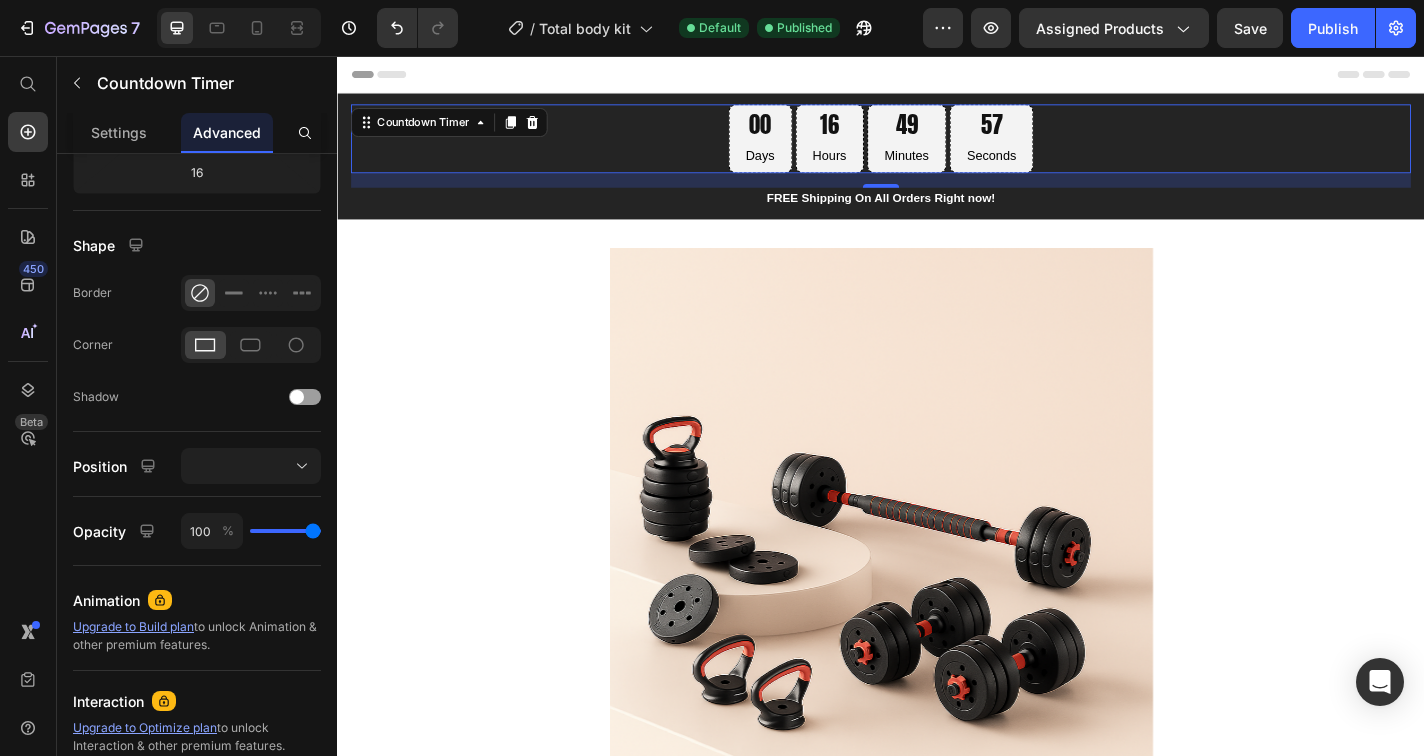 scroll, scrollTop: 646, scrollLeft: 0, axis: vertical 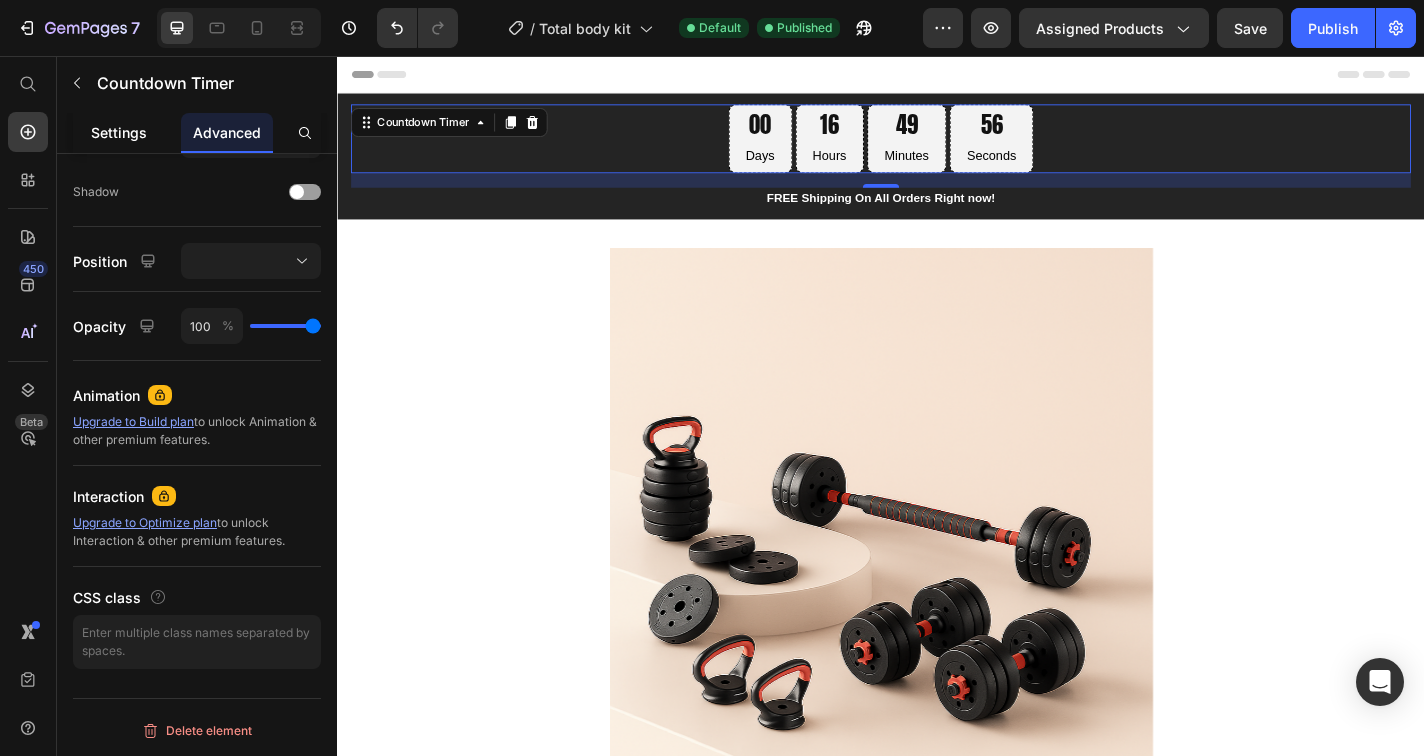 click on "Settings" at bounding box center (119, 132) 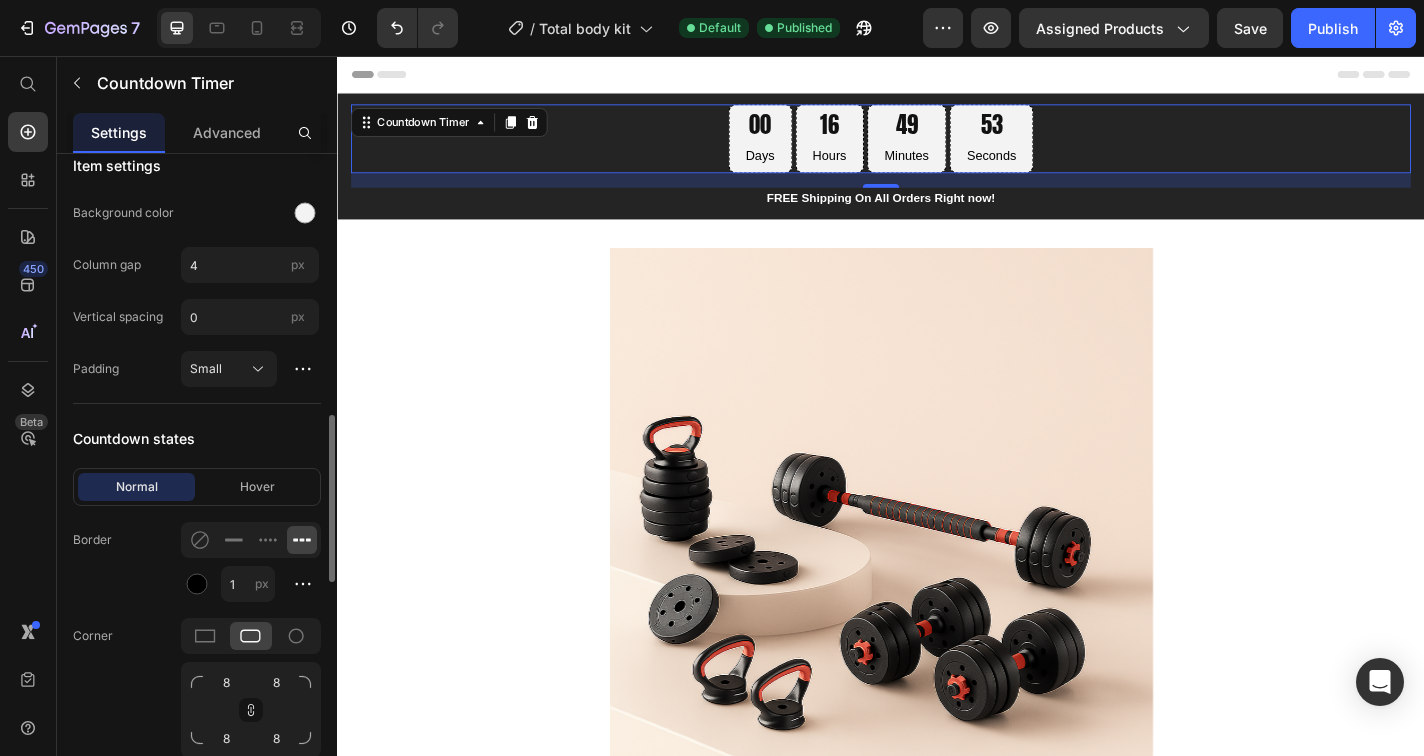 scroll, scrollTop: 1023, scrollLeft: 0, axis: vertical 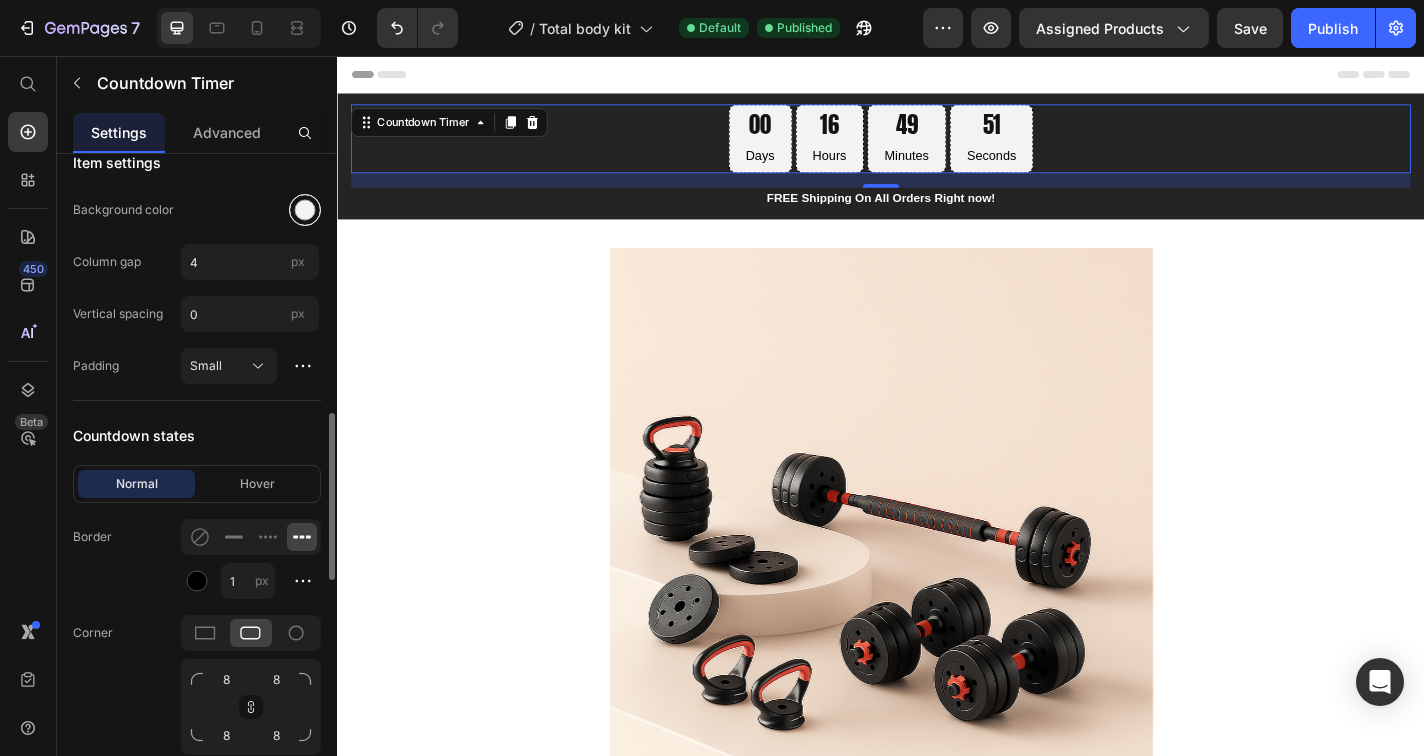 click at bounding box center [305, 210] 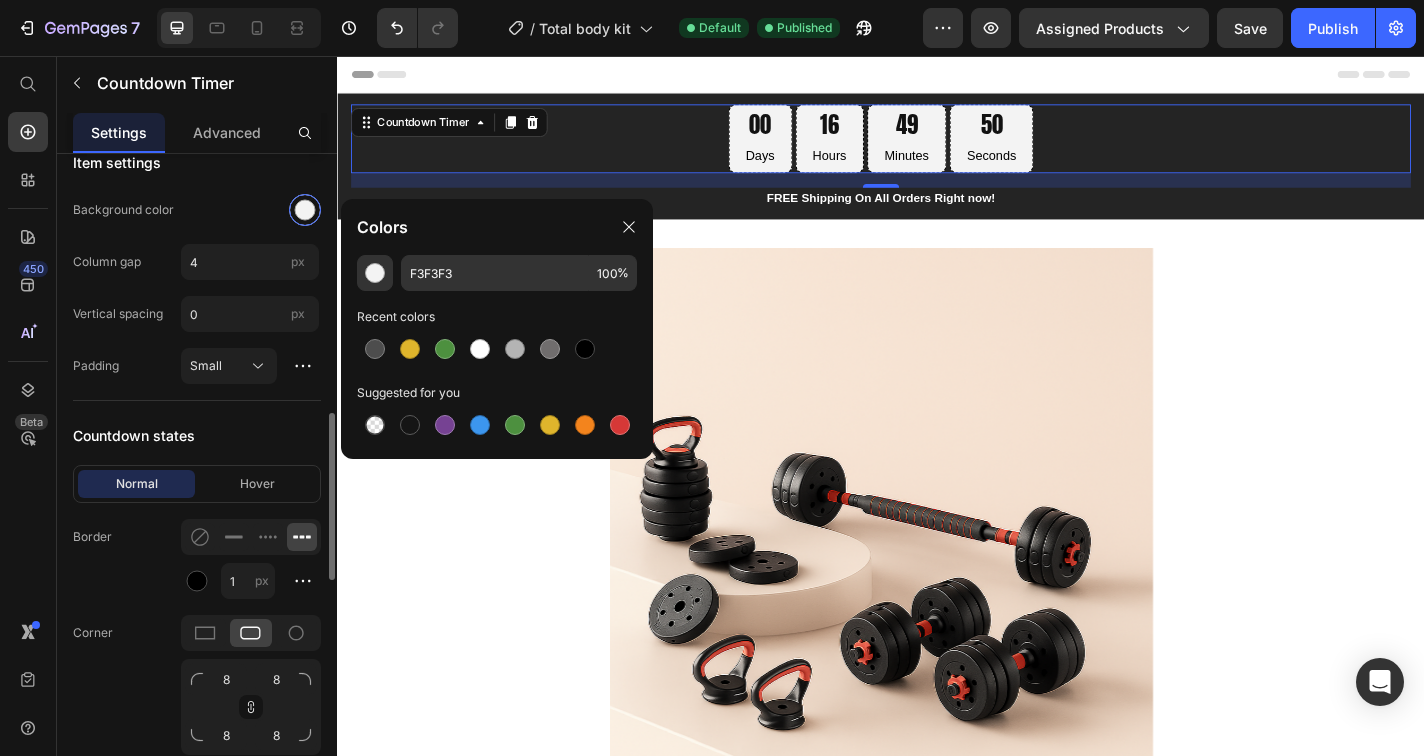 click at bounding box center (305, 210) 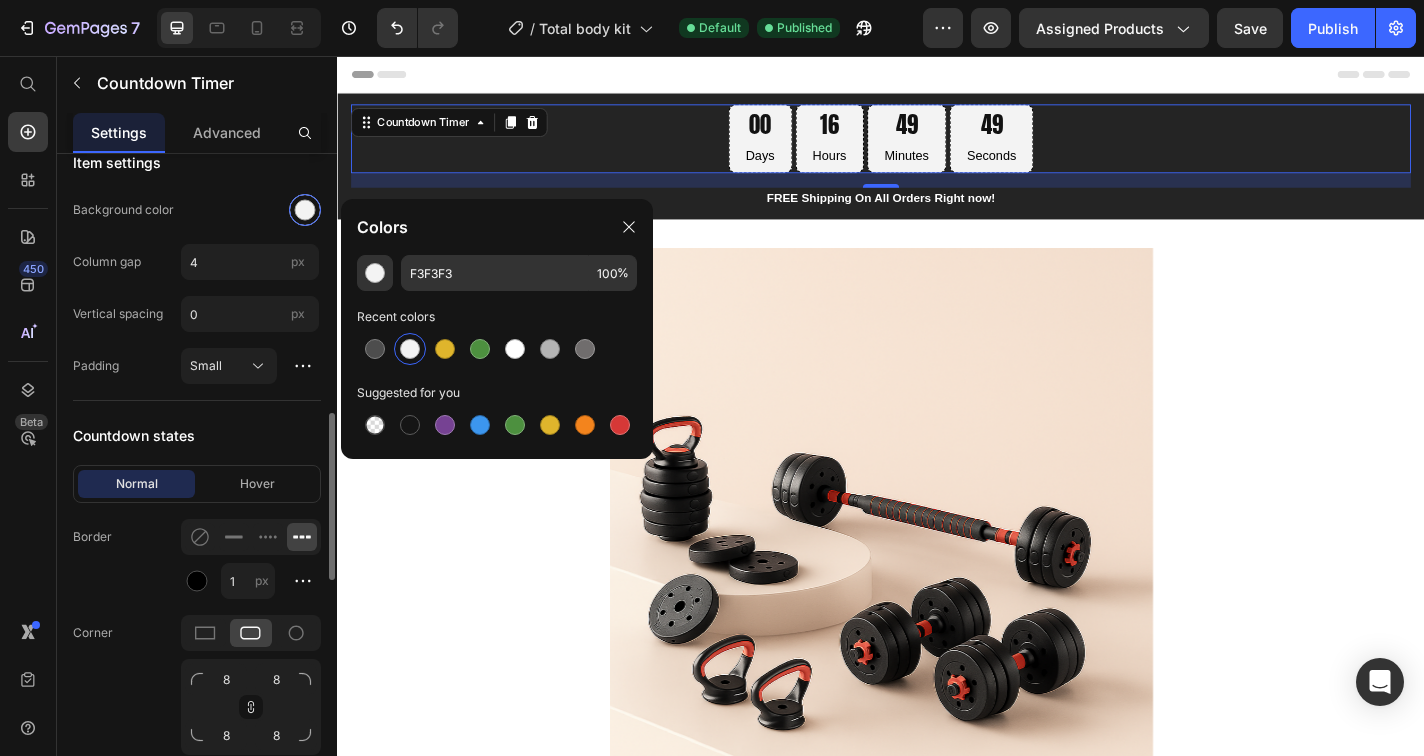 click at bounding box center [305, 210] 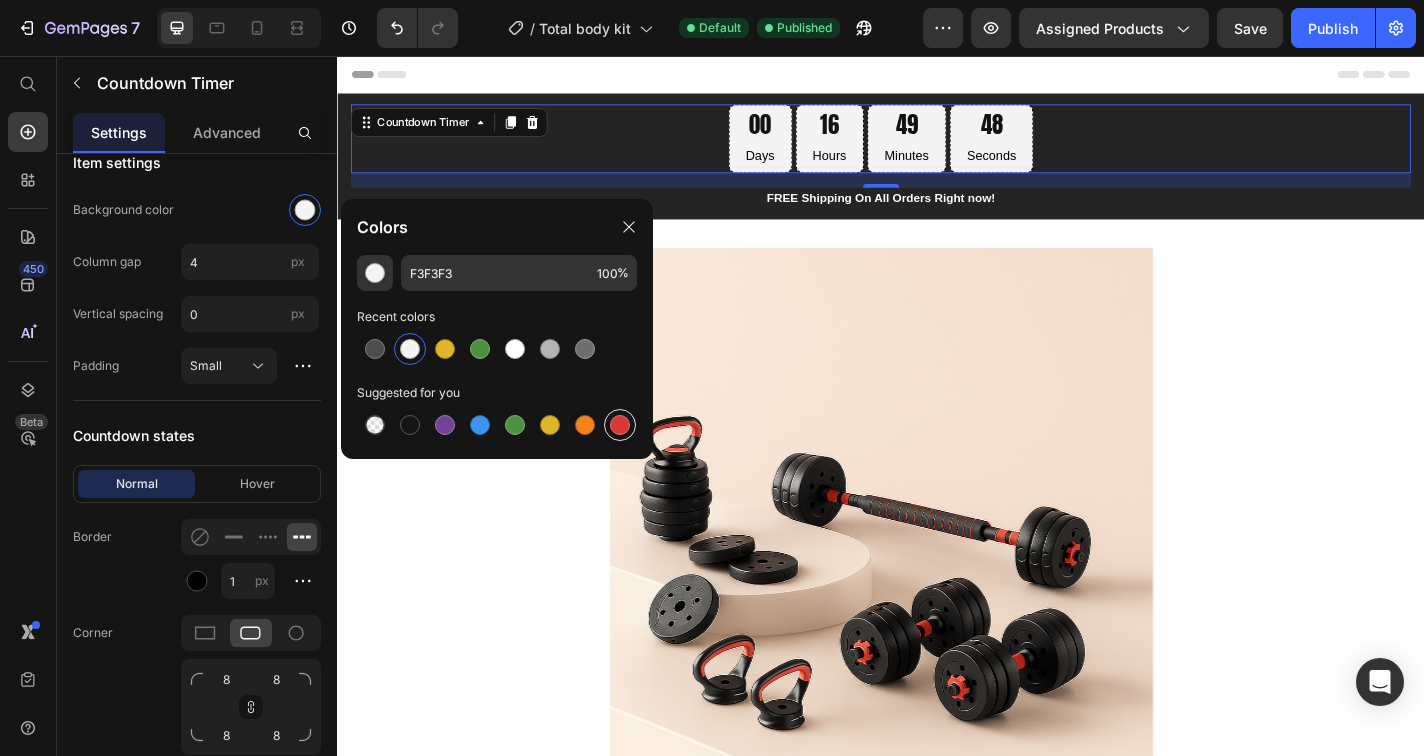 click at bounding box center (620, 425) 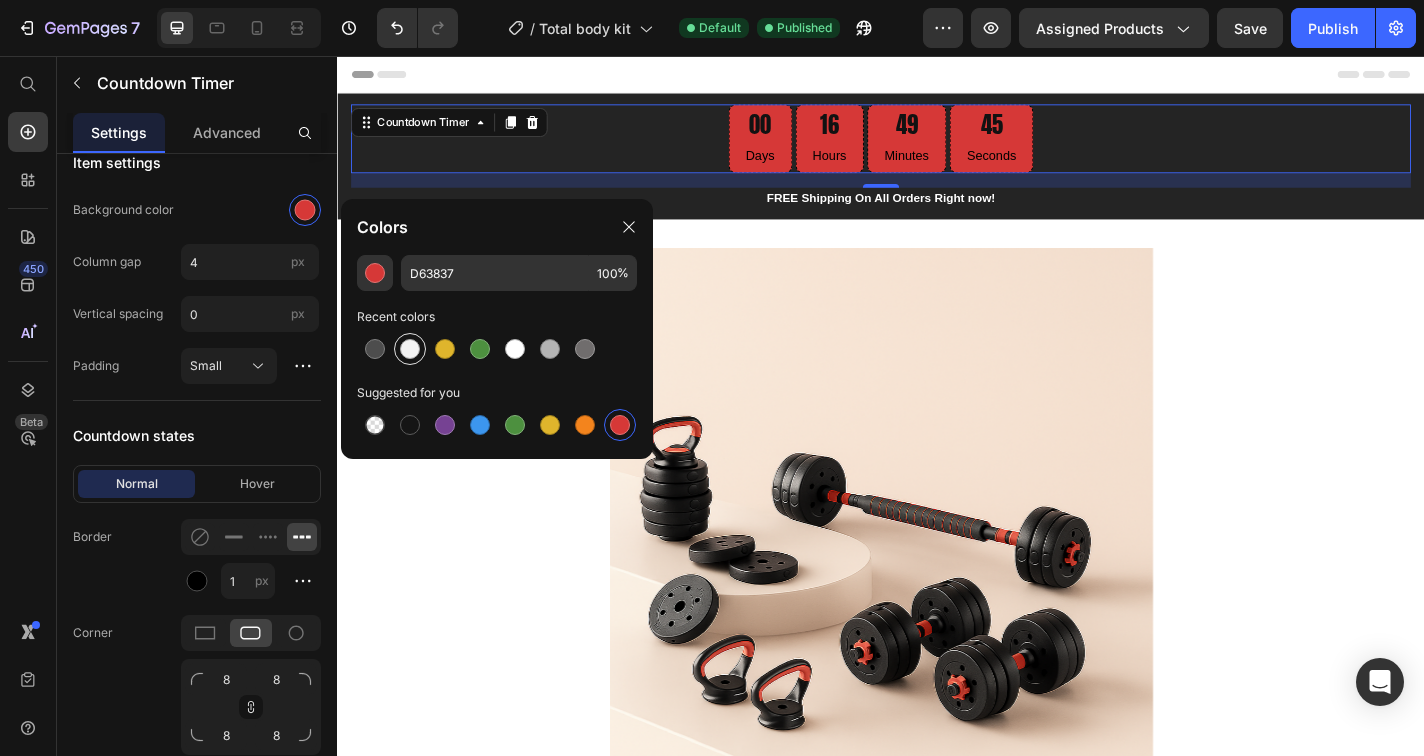 click at bounding box center (410, 349) 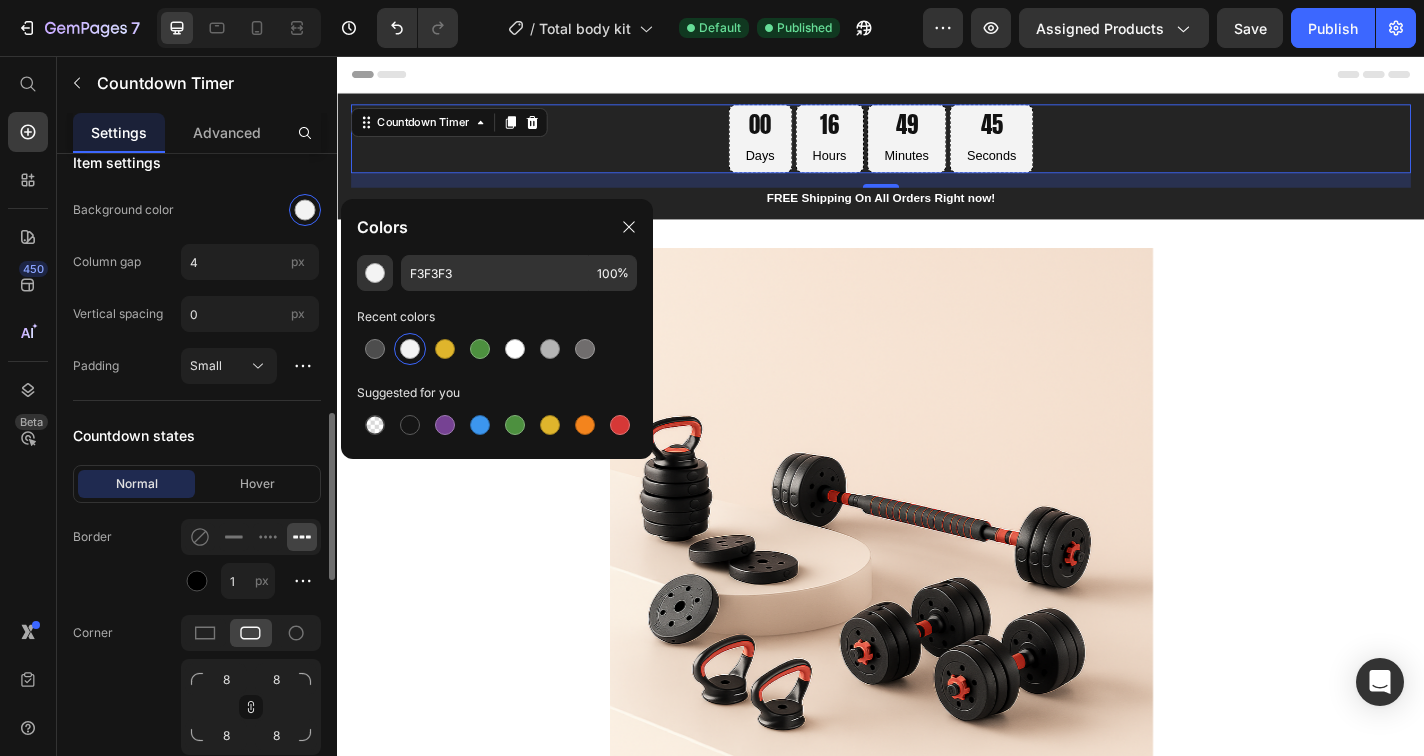 click on "Countdown states" at bounding box center (197, 435) 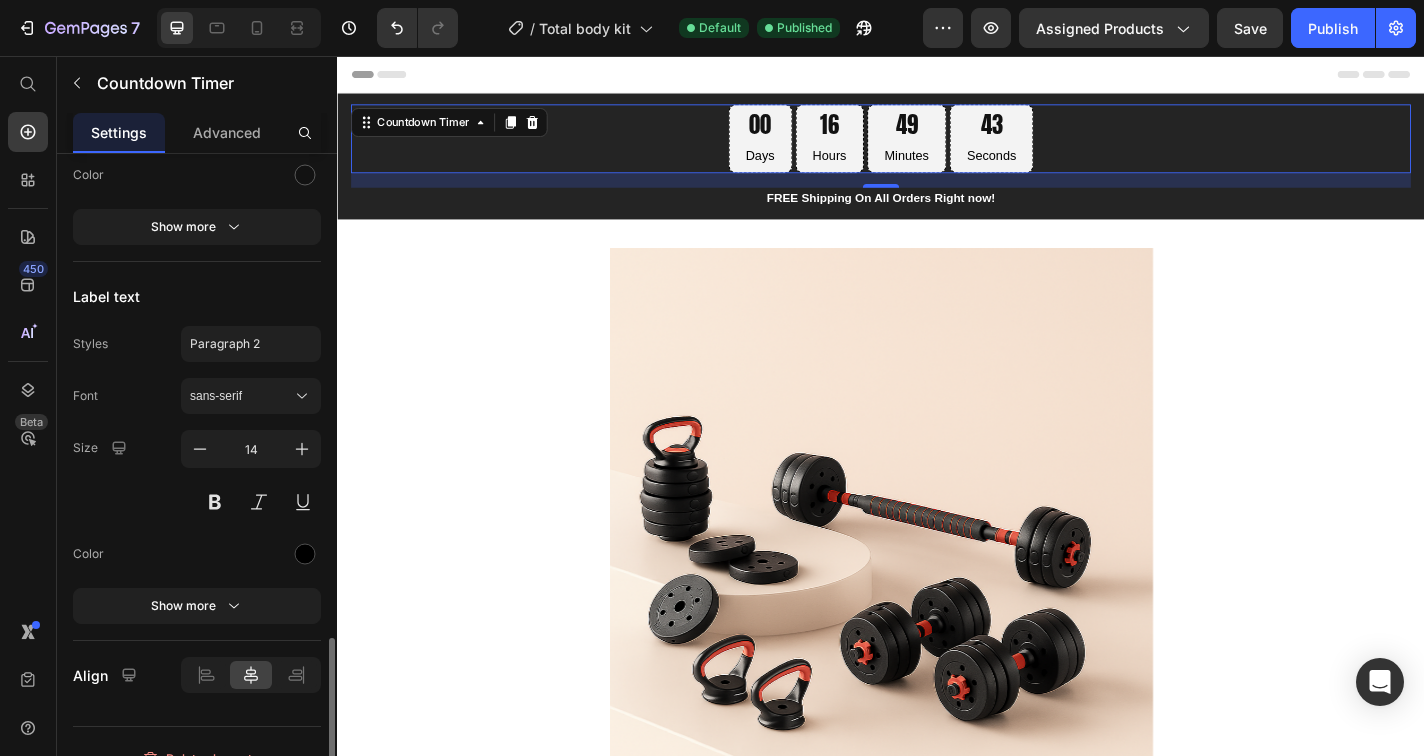 scroll, scrollTop: 1940, scrollLeft: 0, axis: vertical 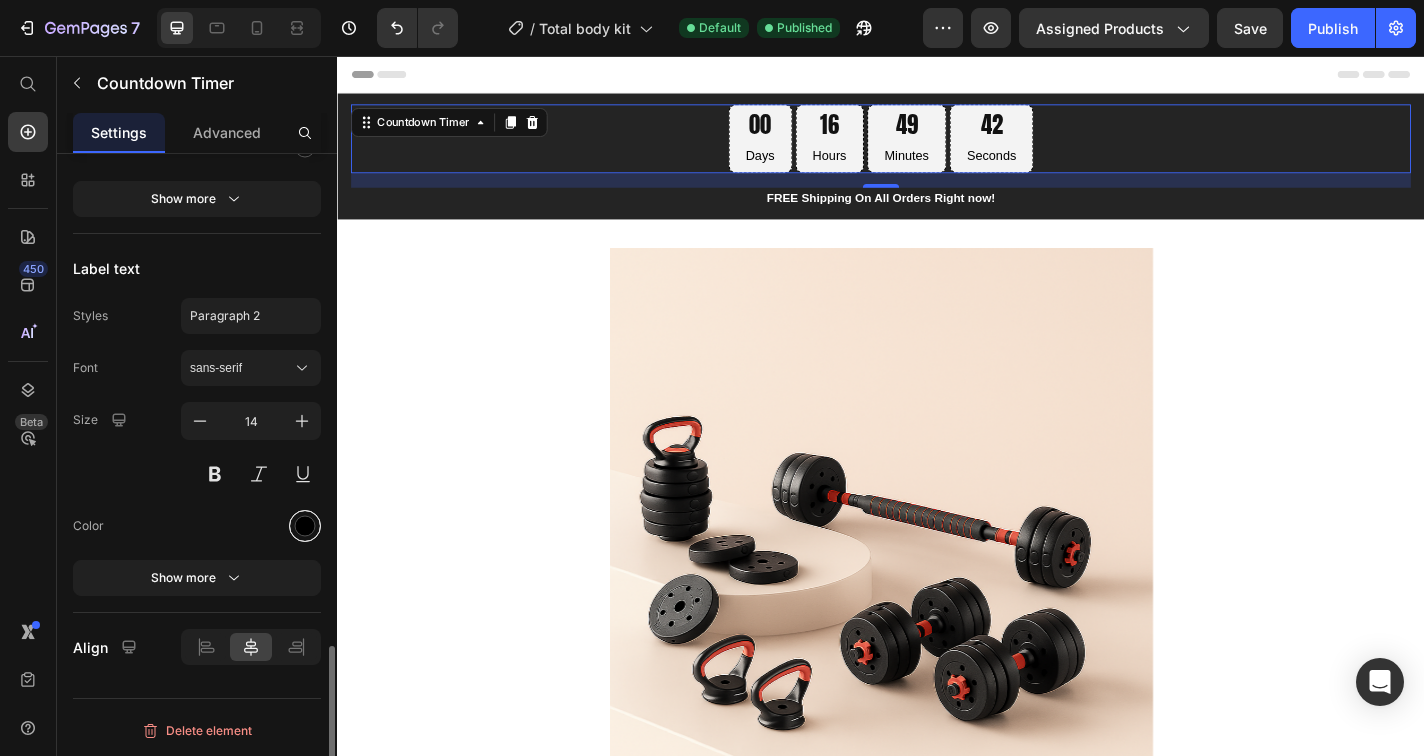 click at bounding box center [305, 526] 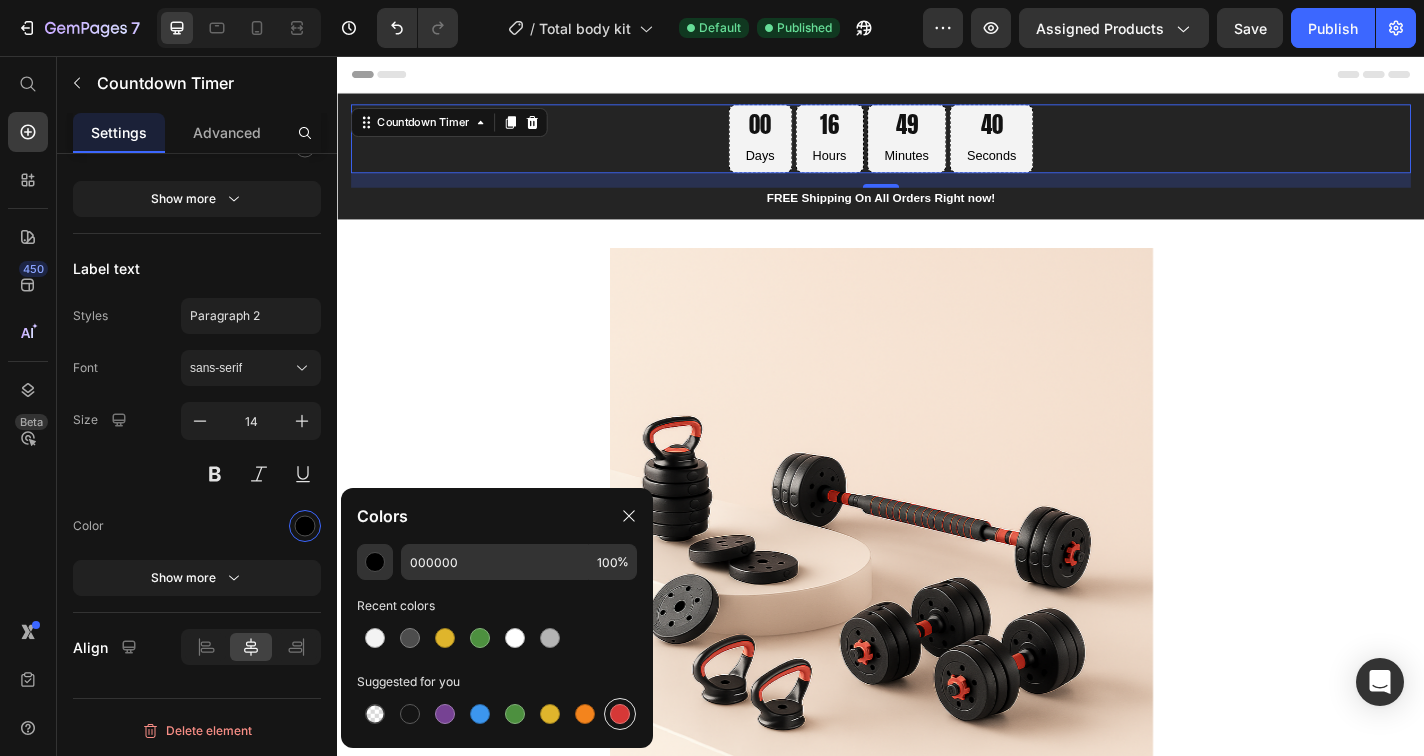click at bounding box center [620, 714] 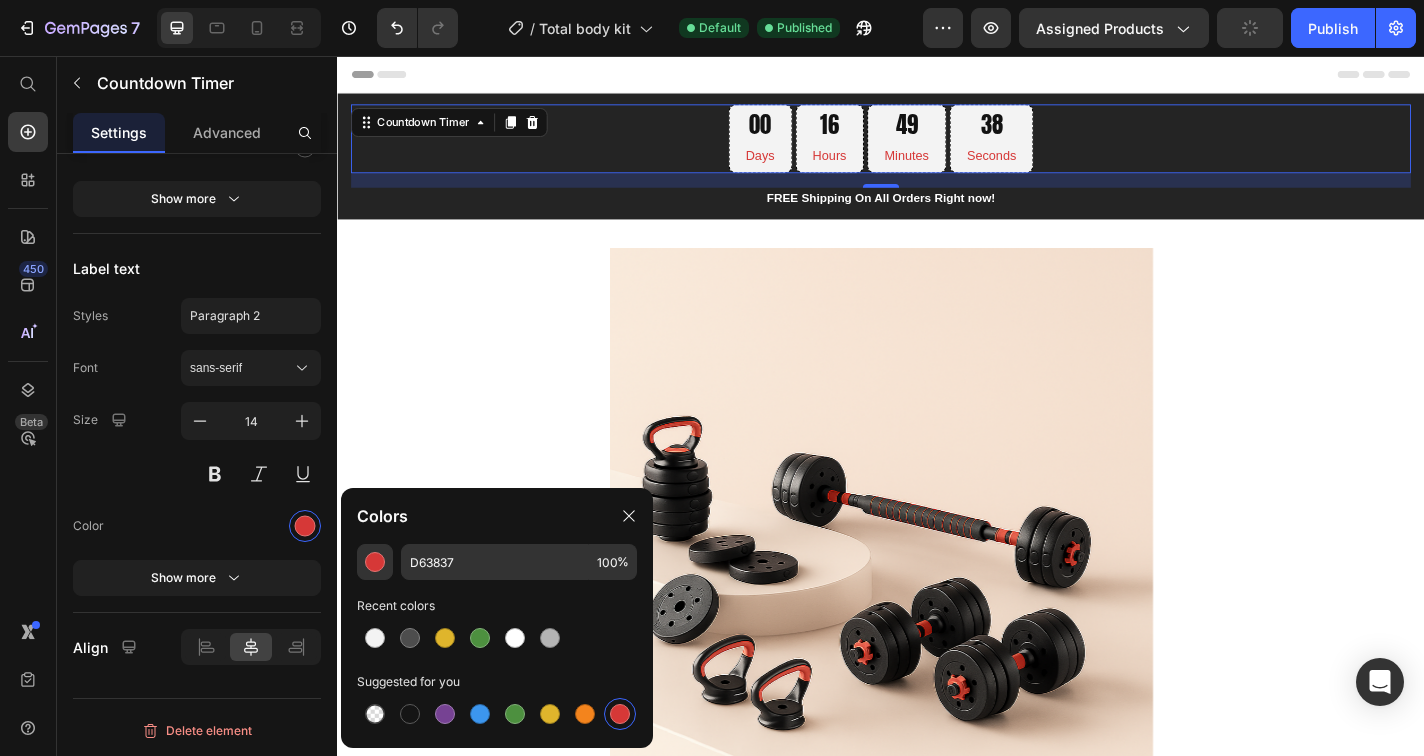 click at bounding box center [620, 714] 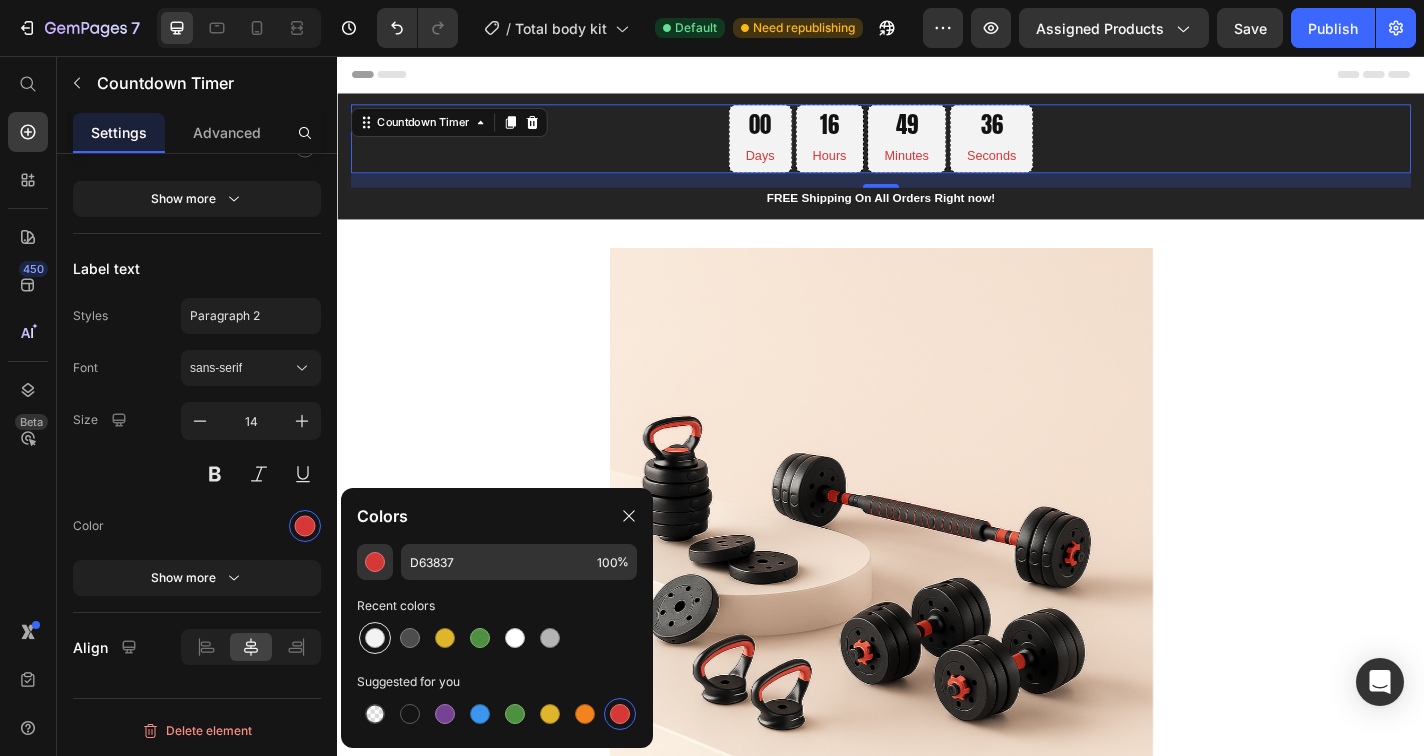 click at bounding box center [375, 638] 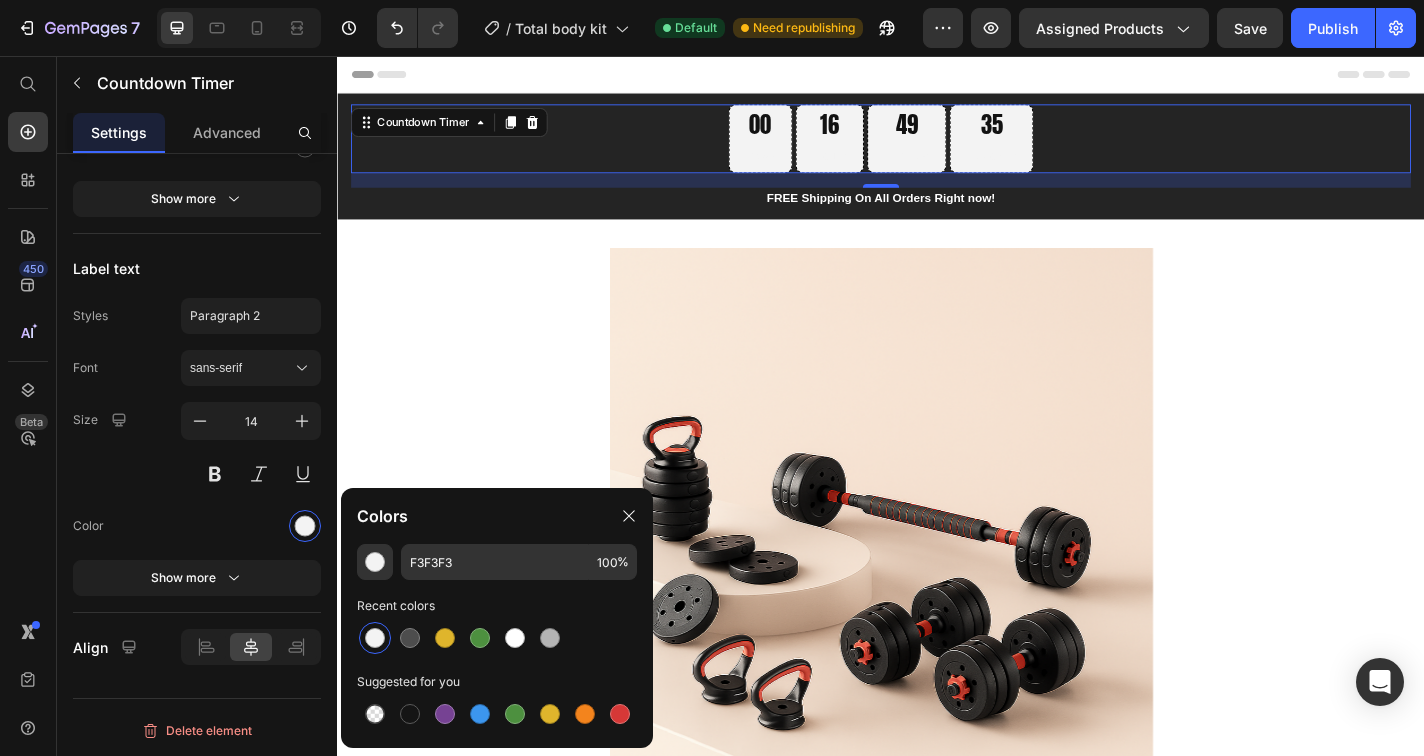 click on "Colors F3F3F3 100 % Recent colors Suggested for you" 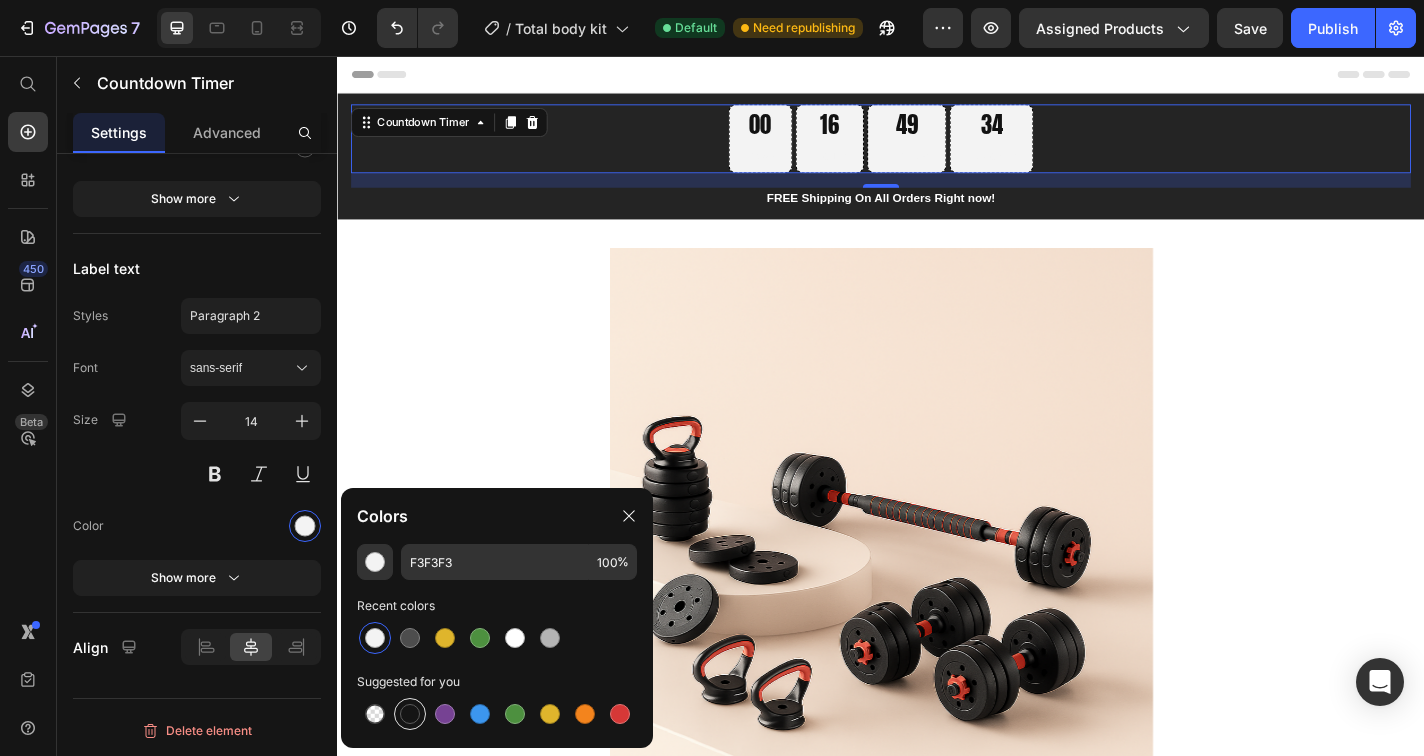 click at bounding box center (410, 714) 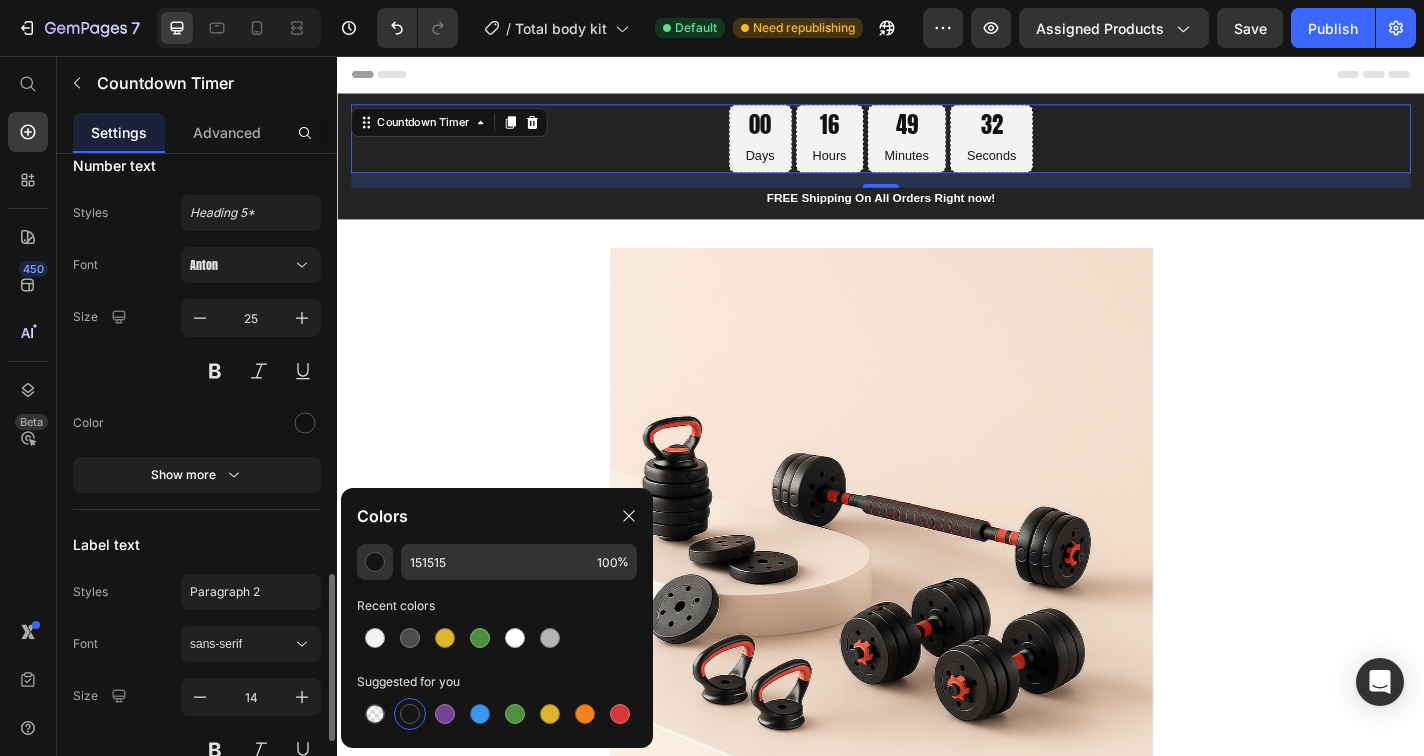 scroll, scrollTop: 1653, scrollLeft: 0, axis: vertical 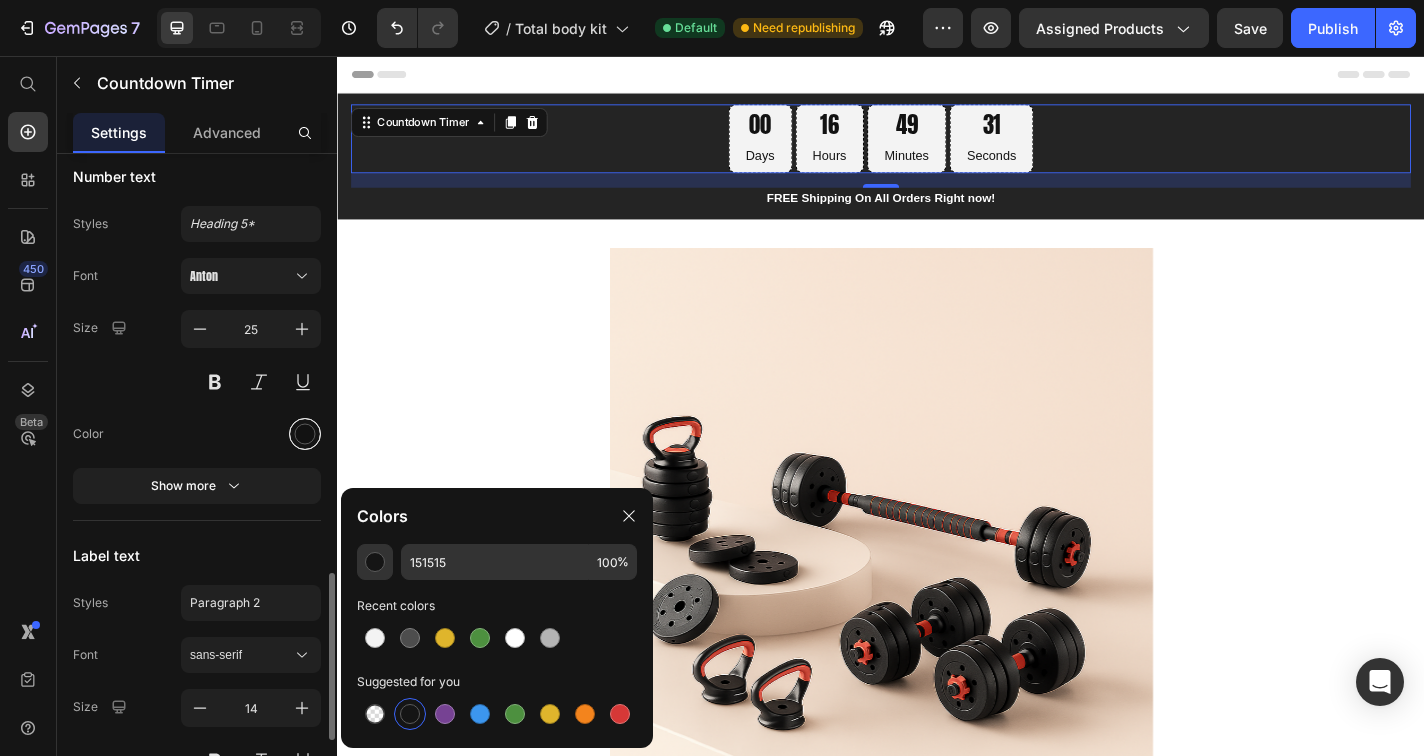 click at bounding box center (305, 434) 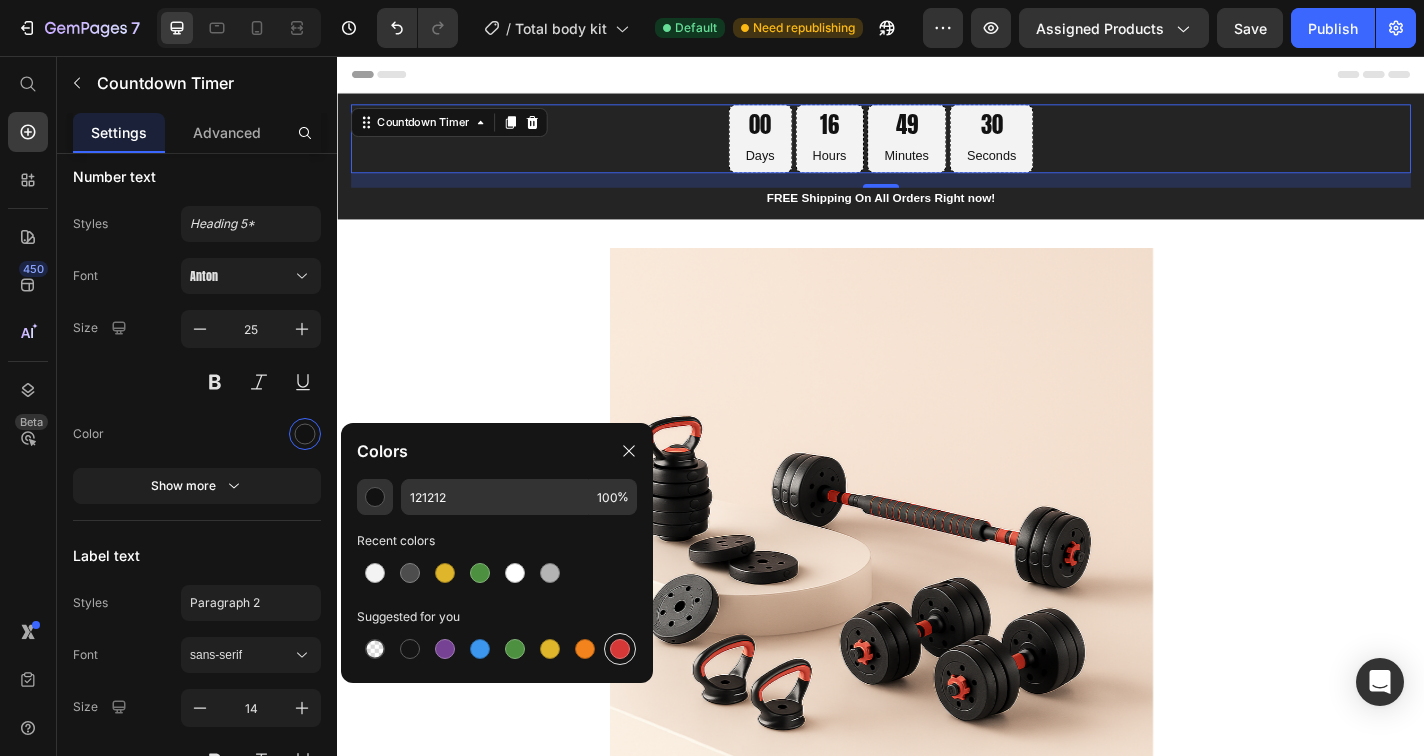 click at bounding box center (620, 649) 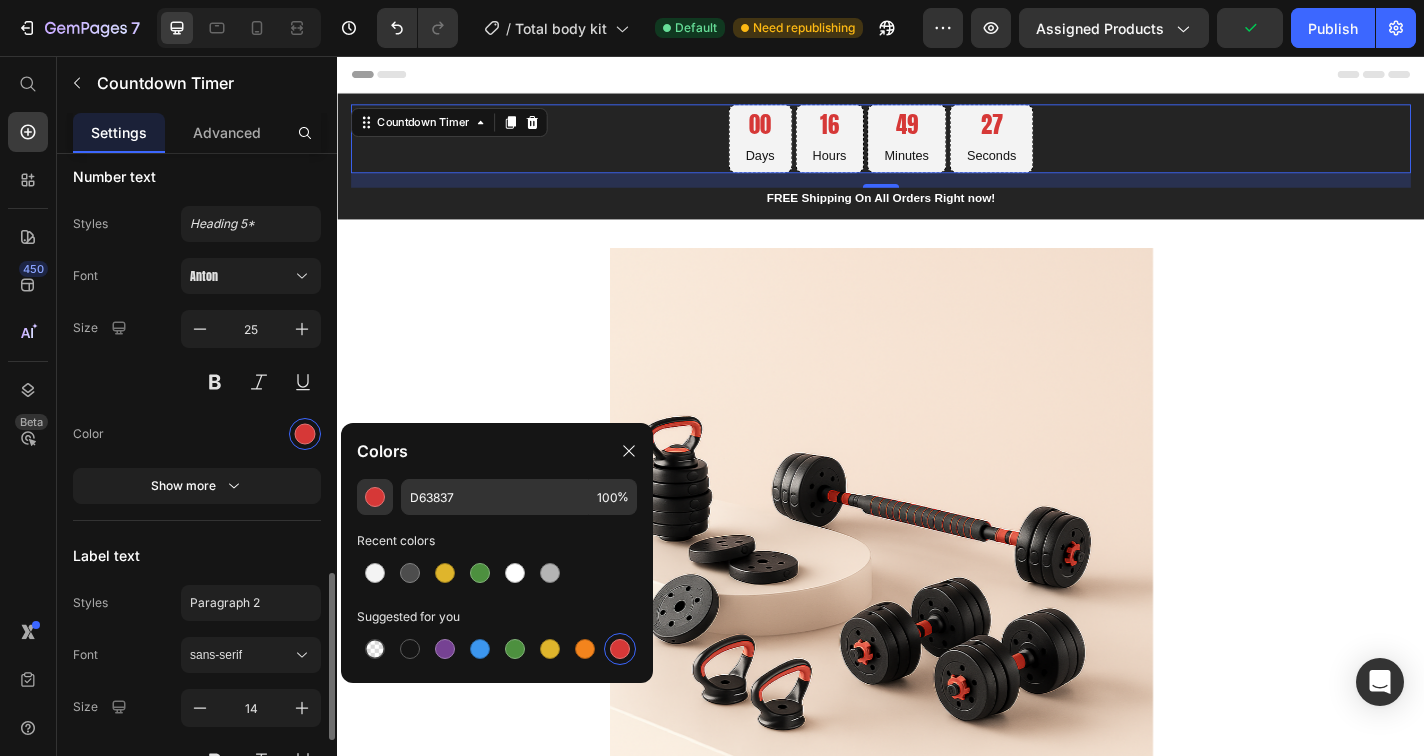 click at bounding box center (251, 434) 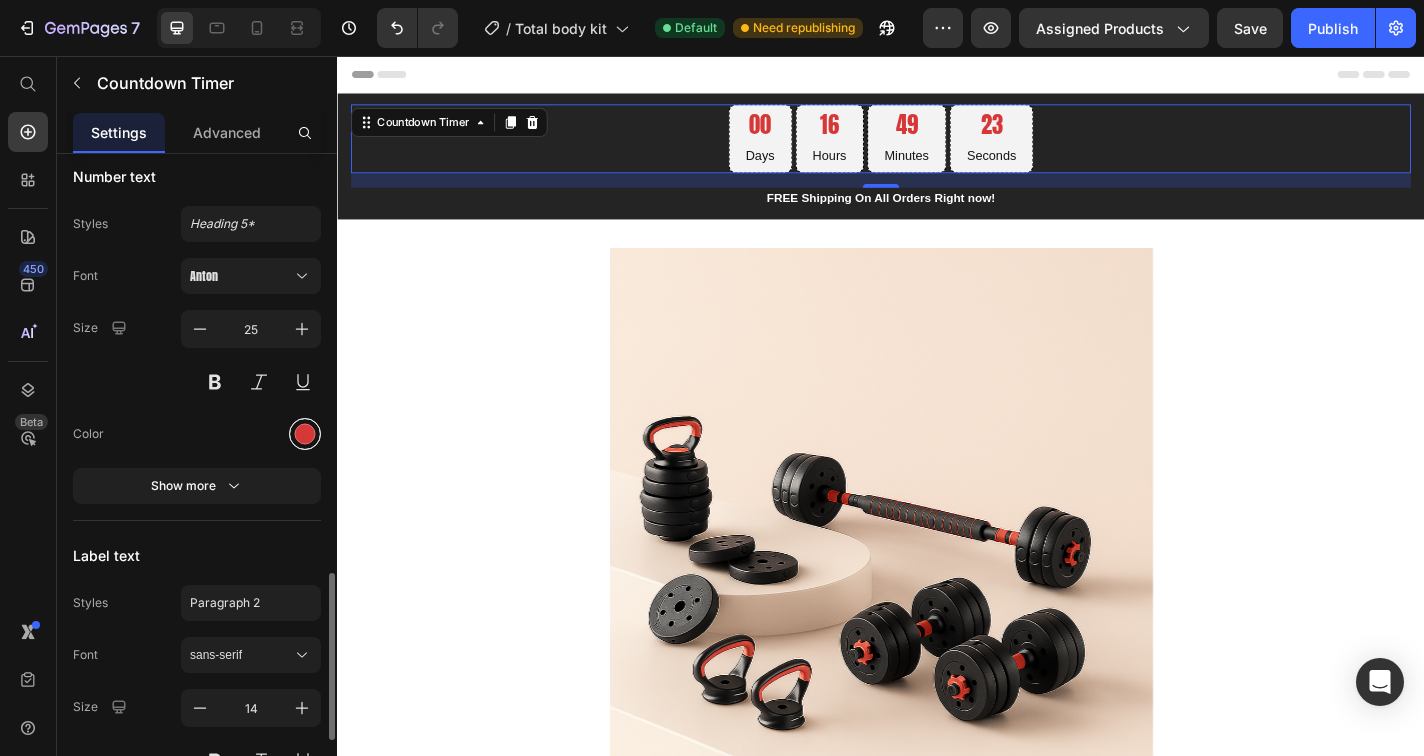 click at bounding box center (305, 434) 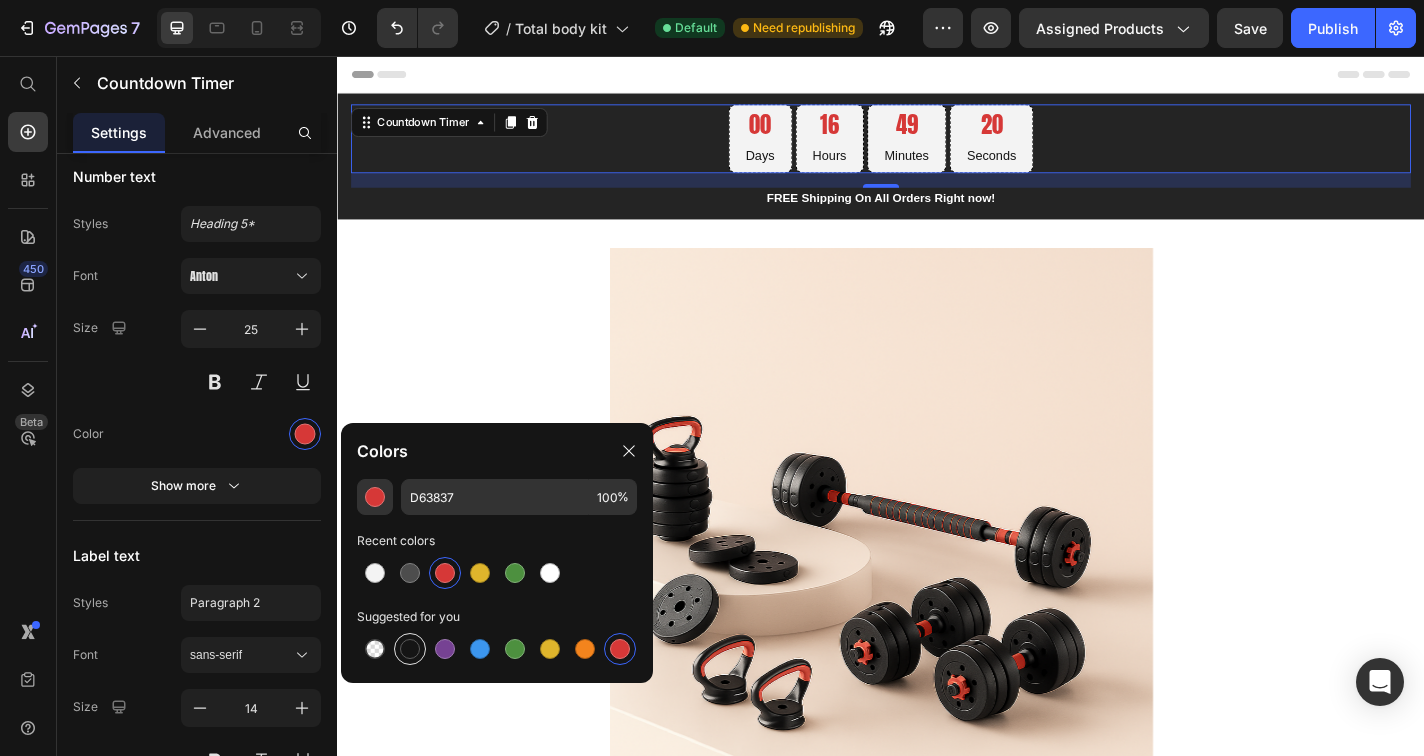 click at bounding box center [410, 649] 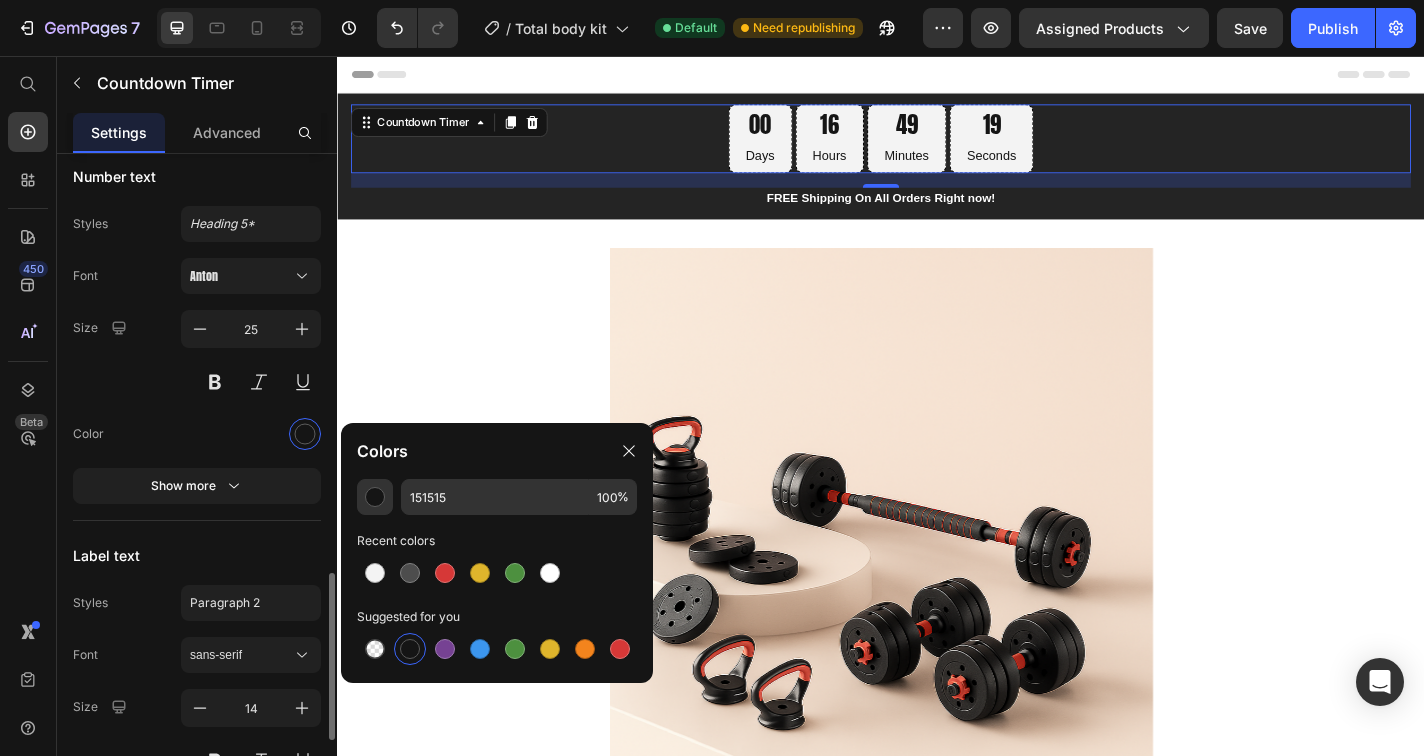 click at bounding box center [251, 434] 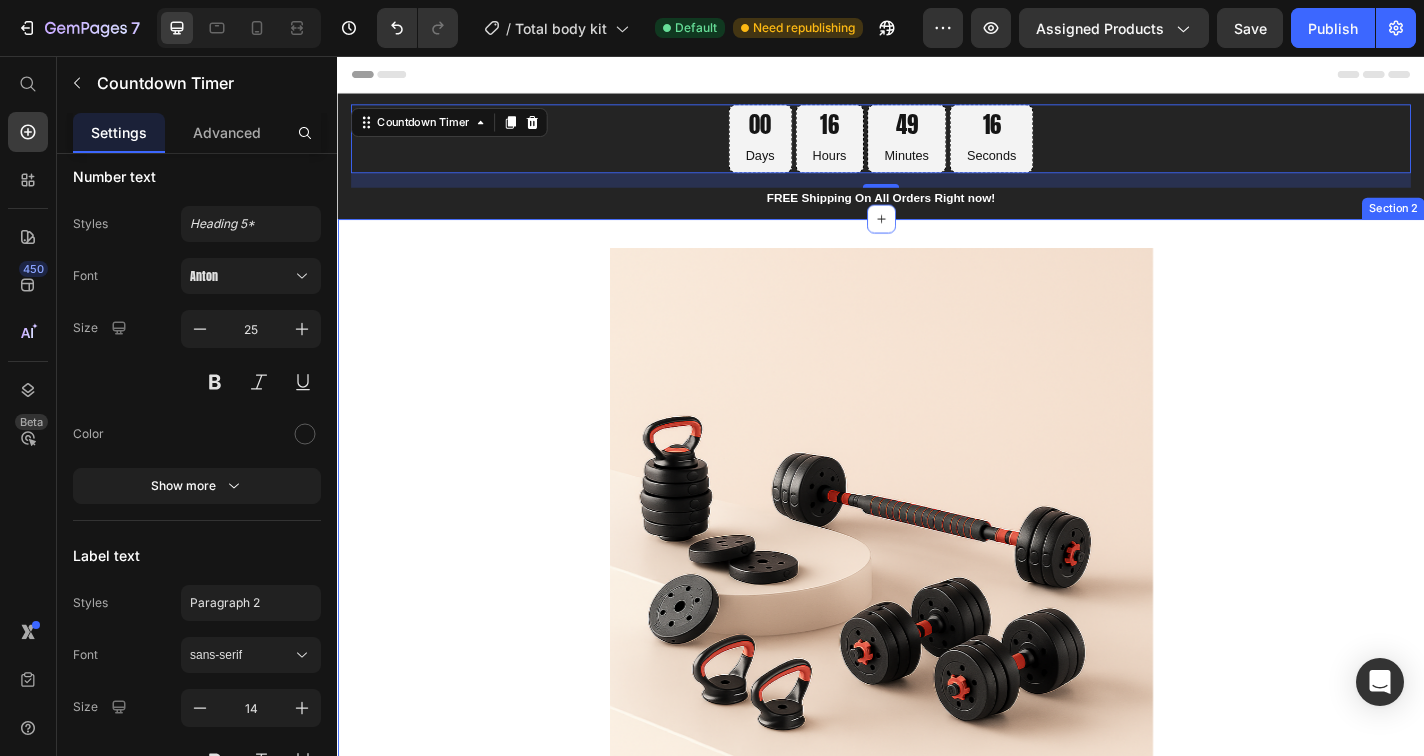 click on "Product Images Icon Icon Icon Icon
Icon 2,500+ Verified Reviews! Text Block Icon List Row Nuvovy Total Body Kit Product Title $99.99 Product Price $199.99 Product Price 50% OFF Discount Tag Row ☑ Full-body training in one compact set Build and tone arms, core, and legs with a single system that replaces multiple pieces of gym equipment.
☑ Quick workouts, more free time Switch between exercises in seconds and skip the commute — perfect for fitting strength training into a busy schedule.
☑ Custom resistance for all levels Easily adjust weights from 2.75 to 19.8 lbs per hand — ideal for beginners, pros, and everyone in between. Product Description 1 Product Quantity
Add to cart Add to Cart Image Free Shipping  on all orders Text Block Image Easy Returns Text Block Image Satisfaction Guarantee Text Block Row Image [FIRST] [LAST]  | Customer   Text Block Icon Icon Icon Icon Icon Icon List
Verified Buyer Item List Row Text Block" at bounding box center [937, 1227] 